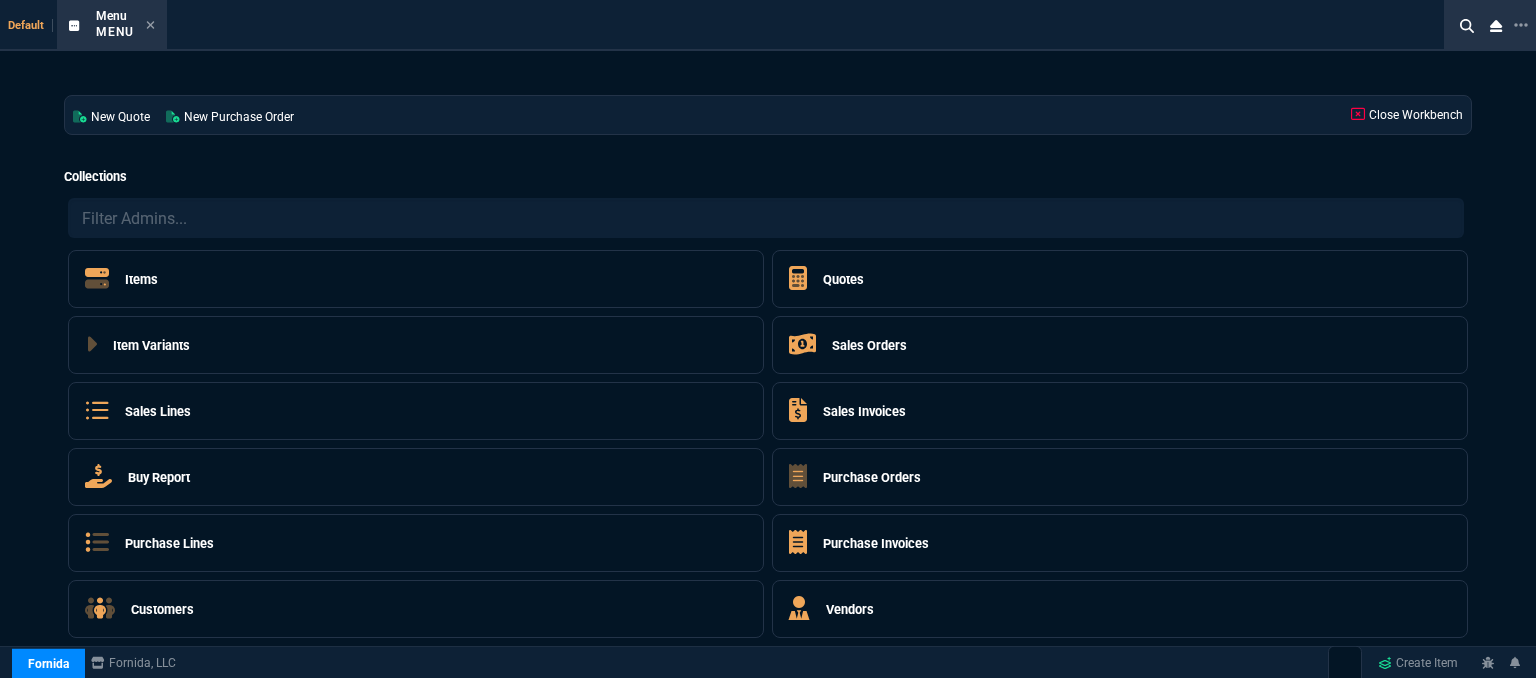 scroll, scrollTop: 0, scrollLeft: 0, axis: both 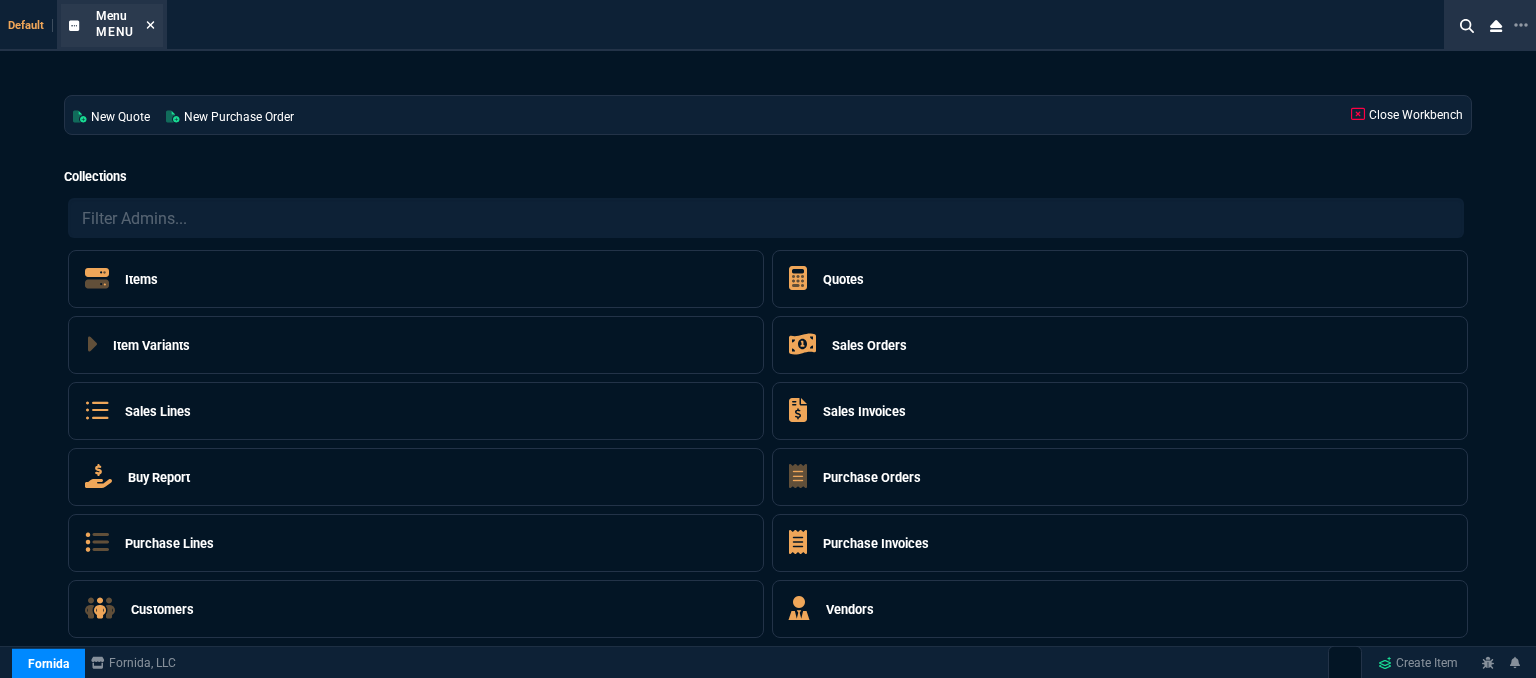click at bounding box center (151, 25) 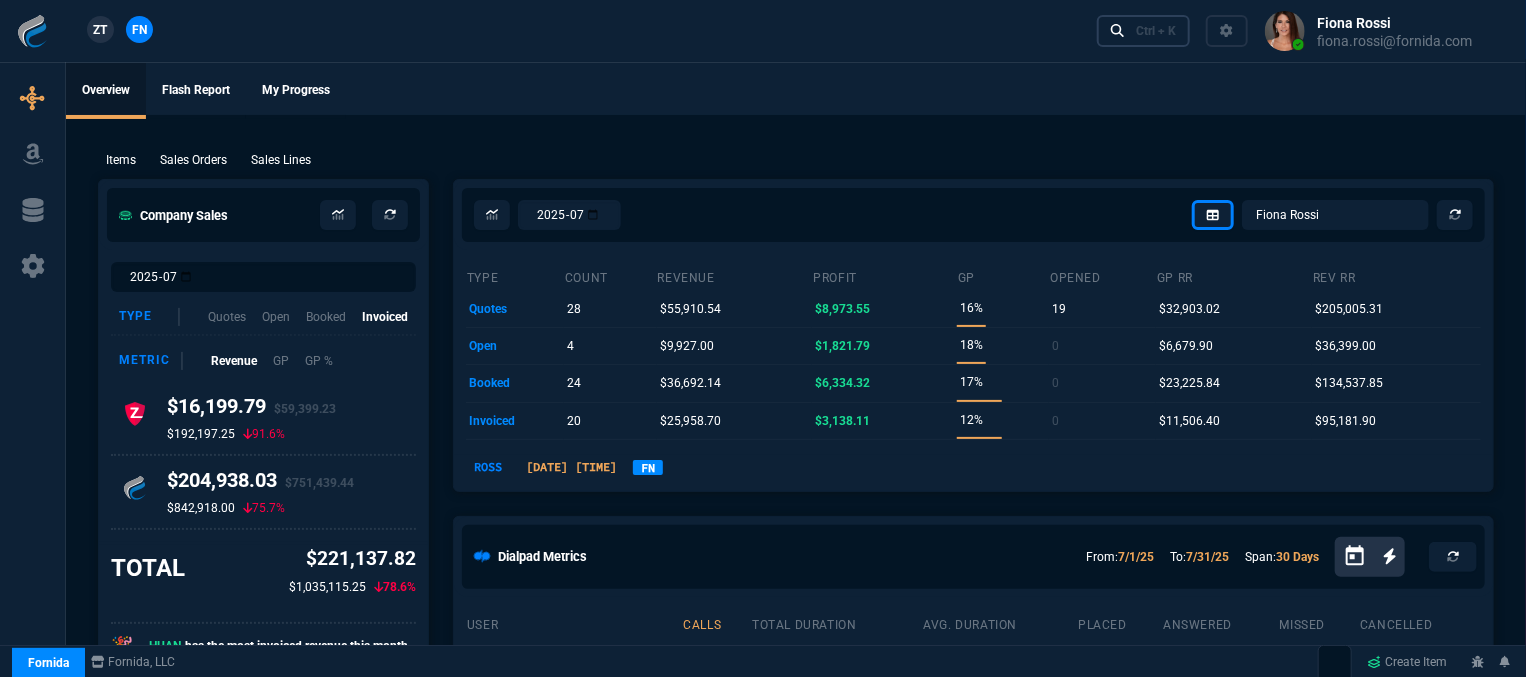 click on "Ctrl + K" at bounding box center [1156, 31] 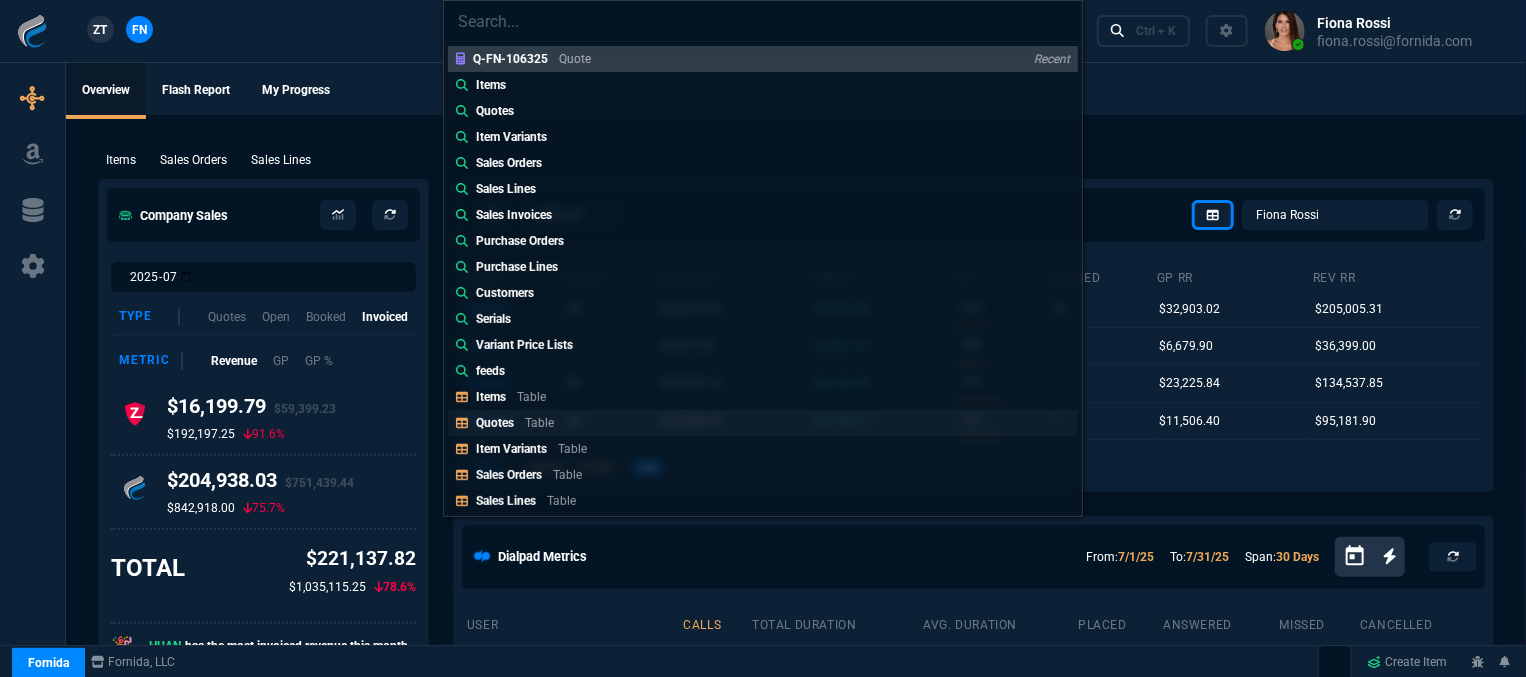 click on "Quotes
Table" at bounding box center (763, 59) 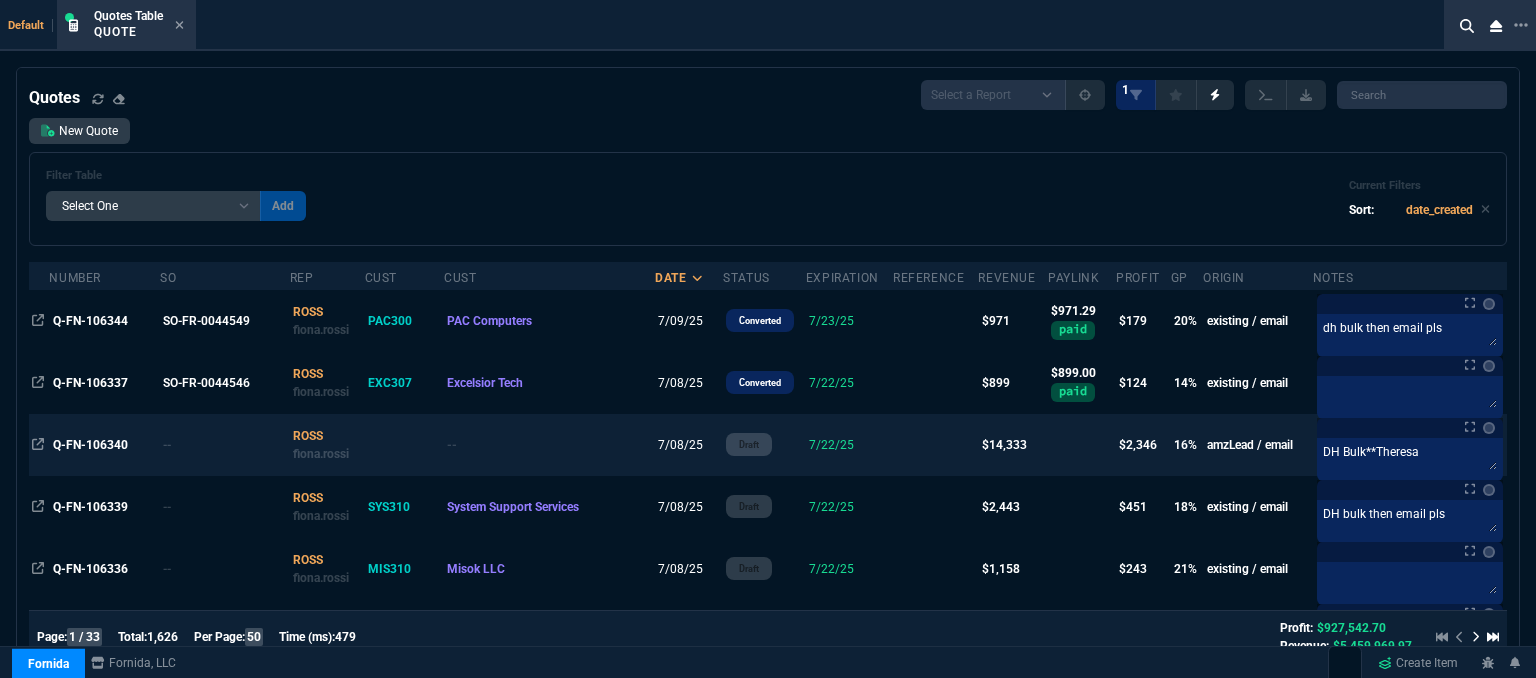 click at bounding box center (935, 321) 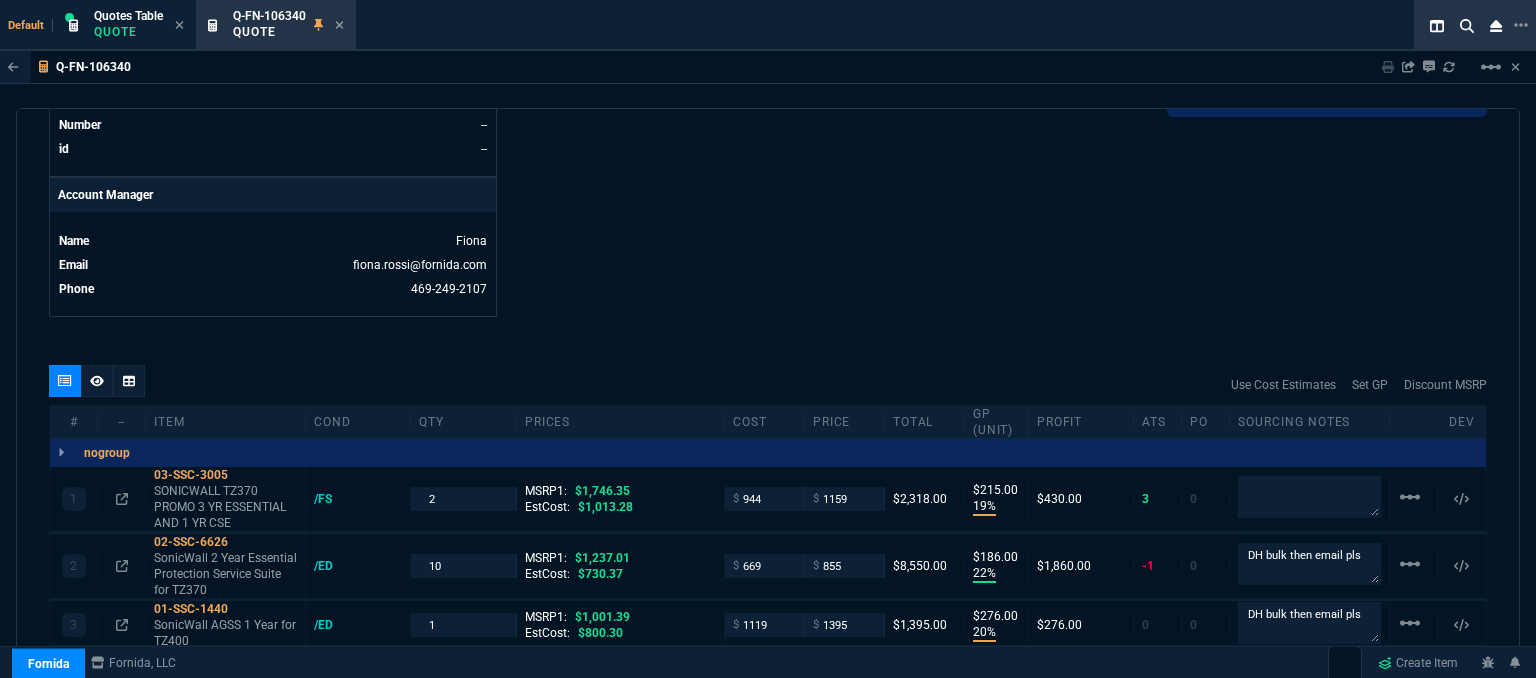 scroll, scrollTop: 1200, scrollLeft: 0, axis: vertical 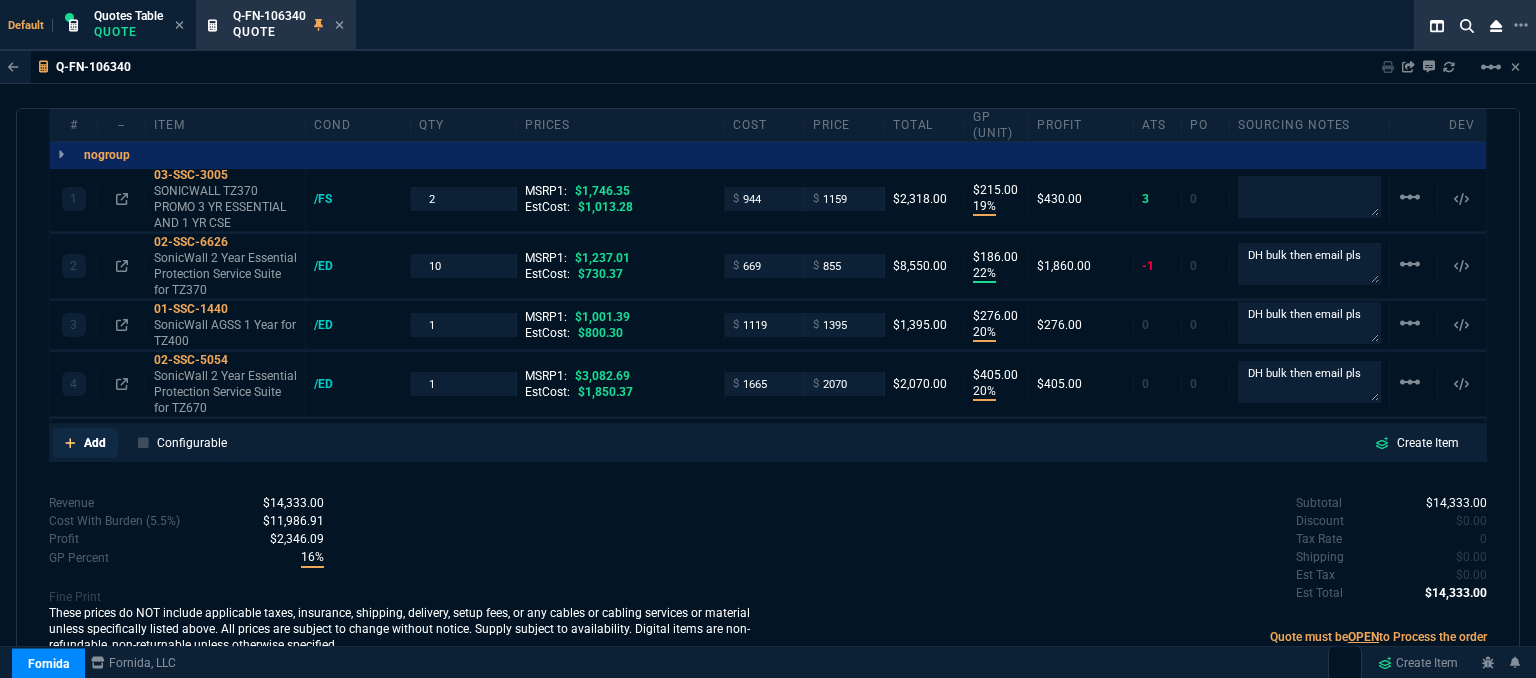 click at bounding box center [70, 443] 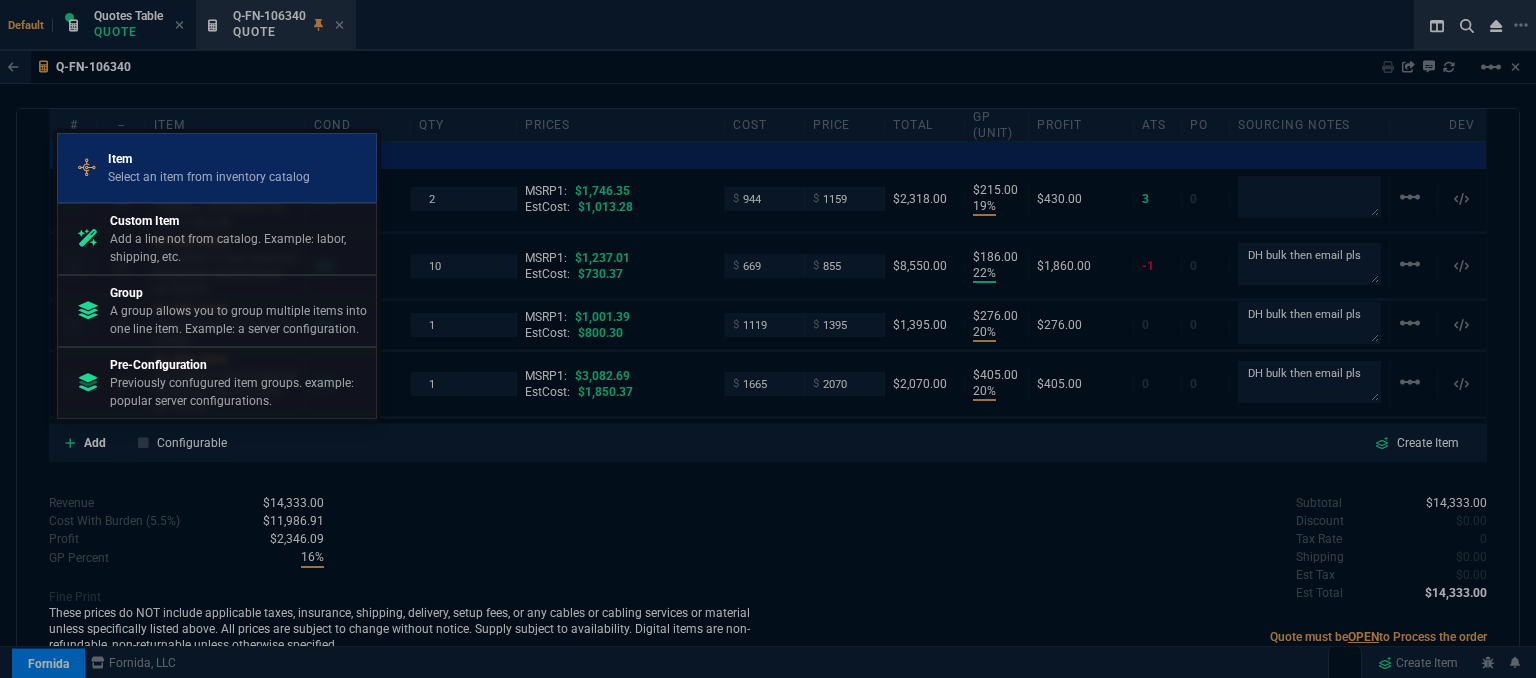 click on "Item" at bounding box center (209, 159) 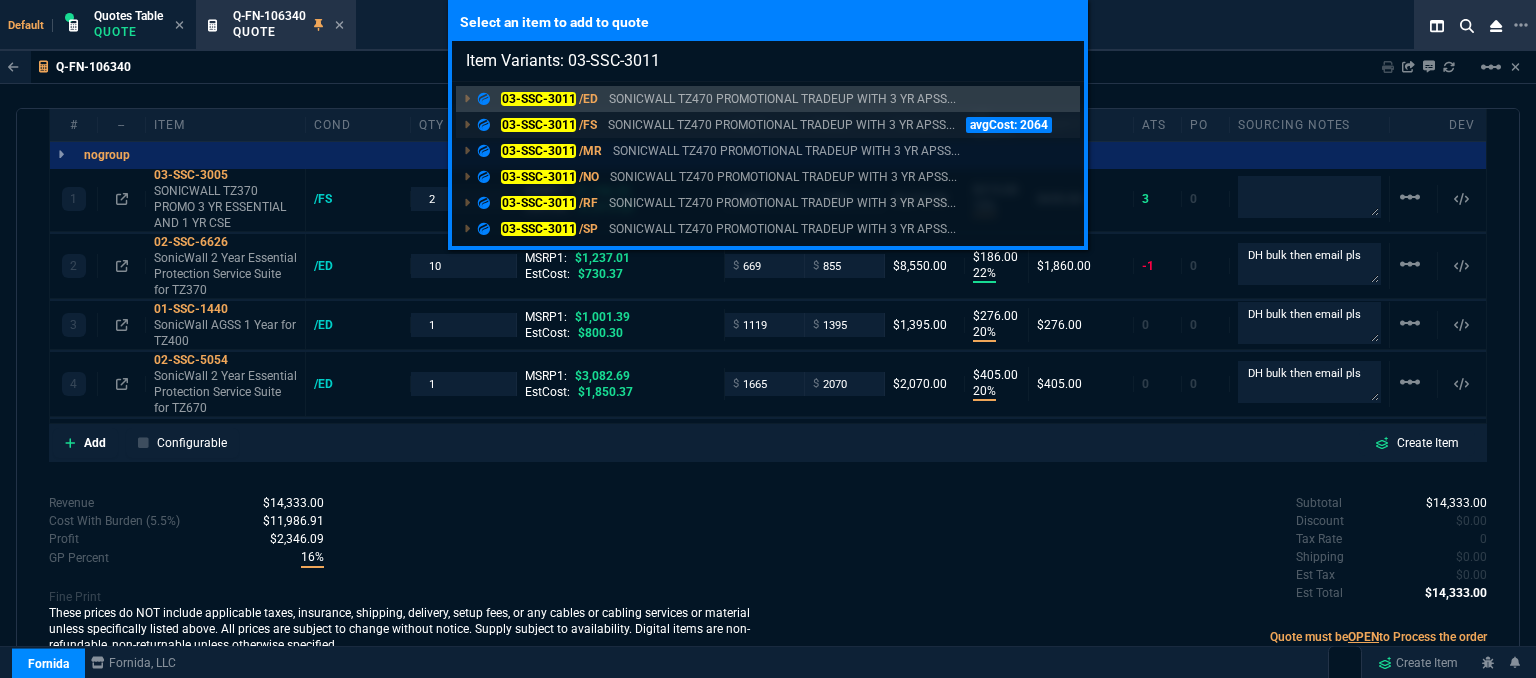 type on "Item Variants: 03-SSC-3011" 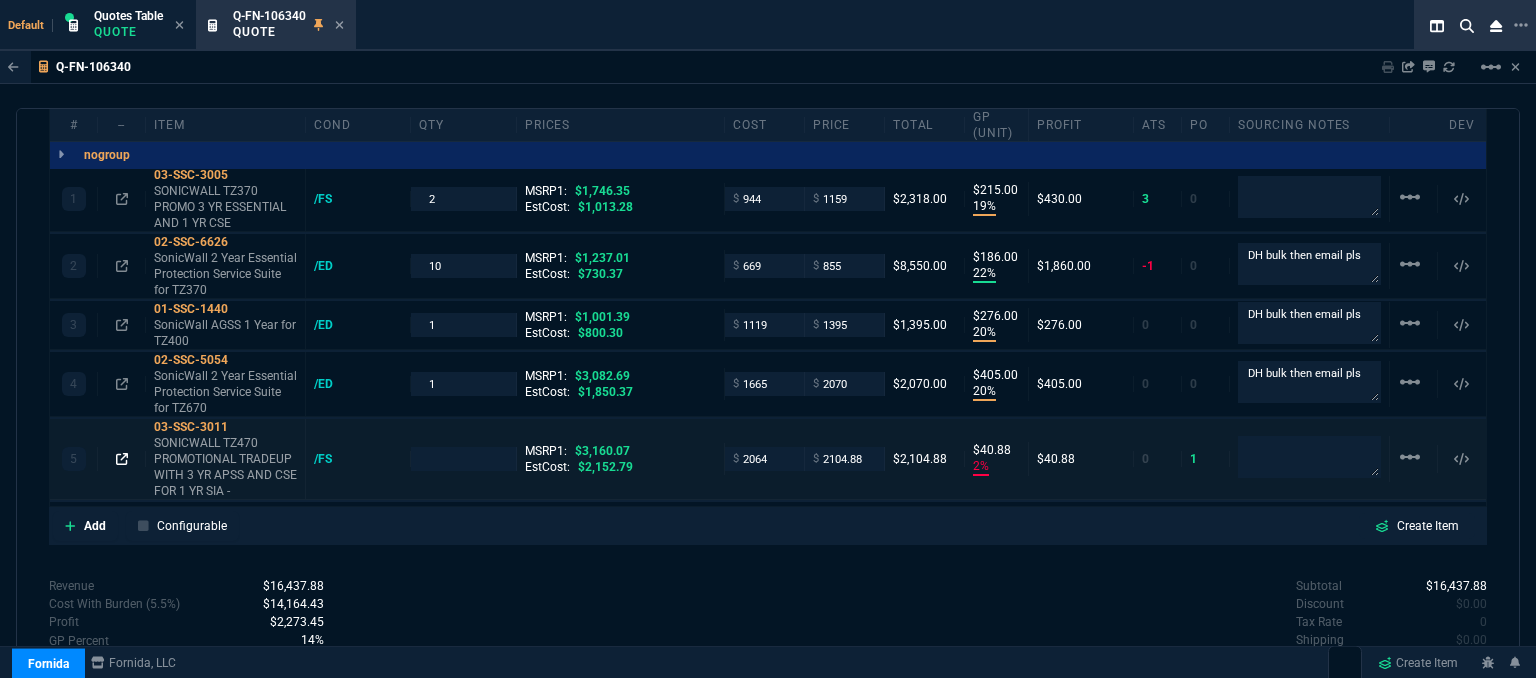 click at bounding box center [122, 199] 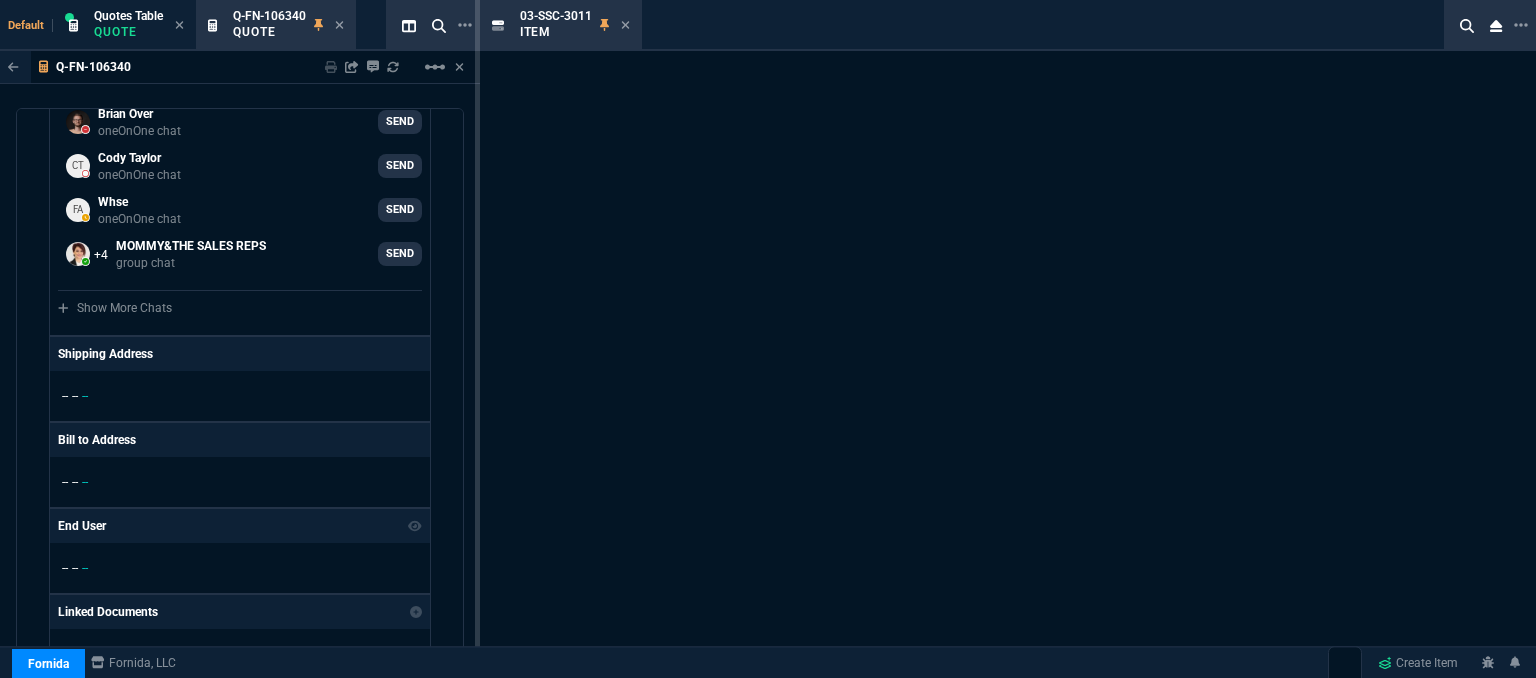 scroll, scrollTop: 2066, scrollLeft: 0, axis: vertical 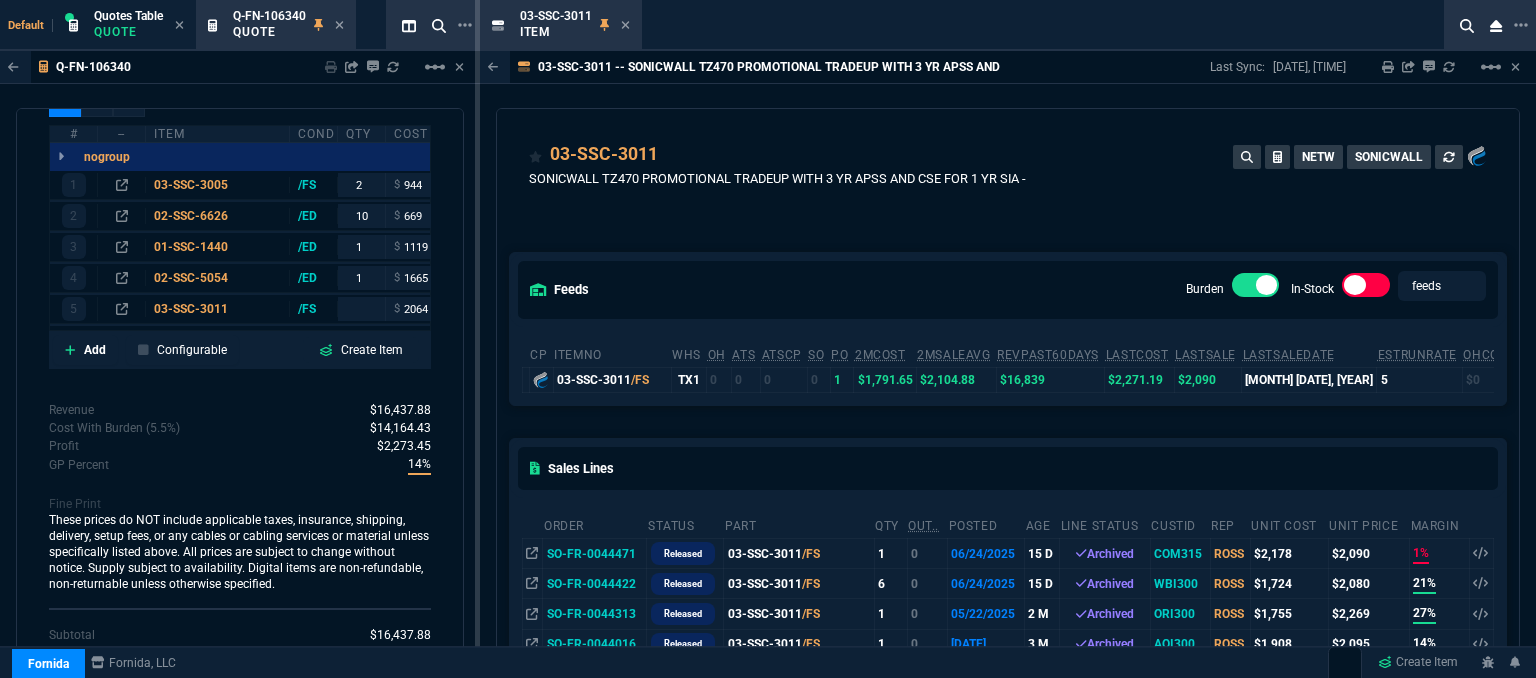 click on "SO-FR-0044471" at bounding box center (595, 554) 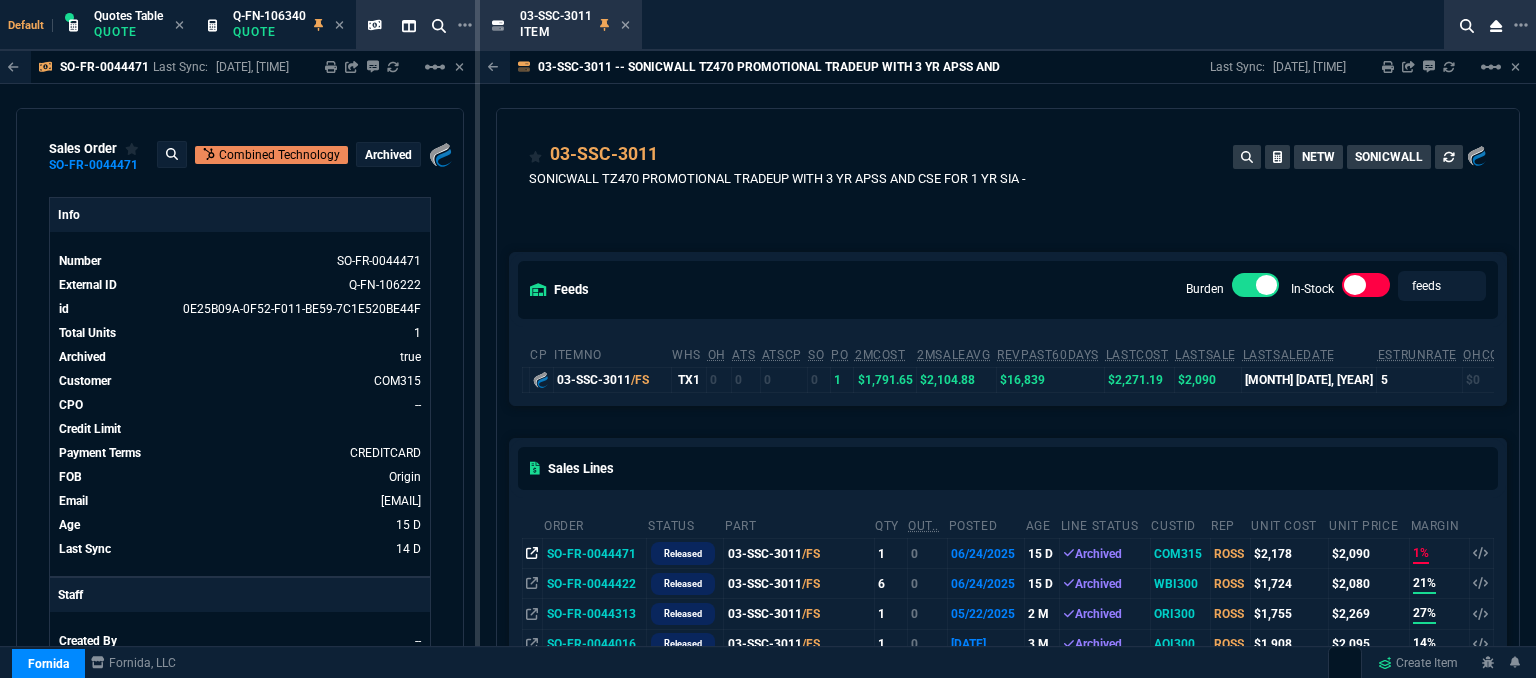 click at bounding box center (532, 553) 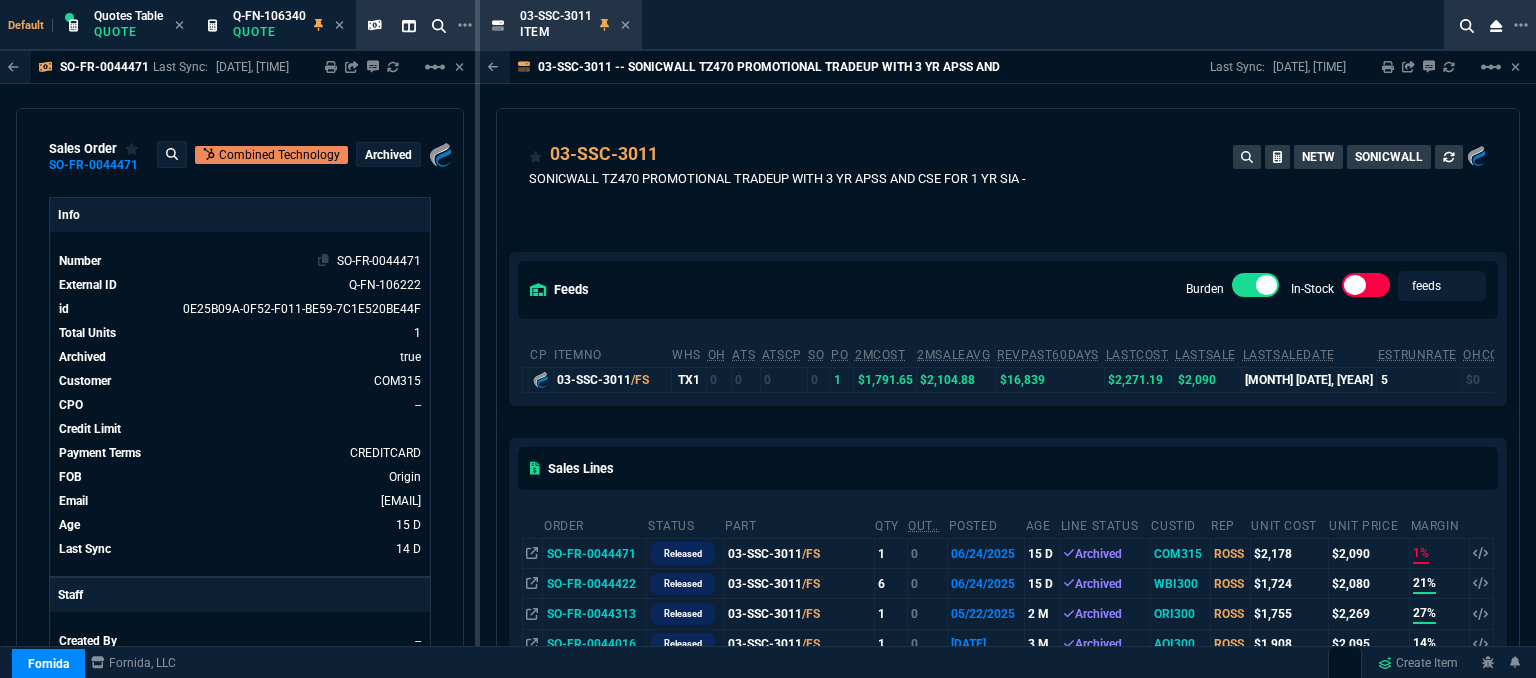 click on "SO-FR-0044471" at bounding box center (379, 261) 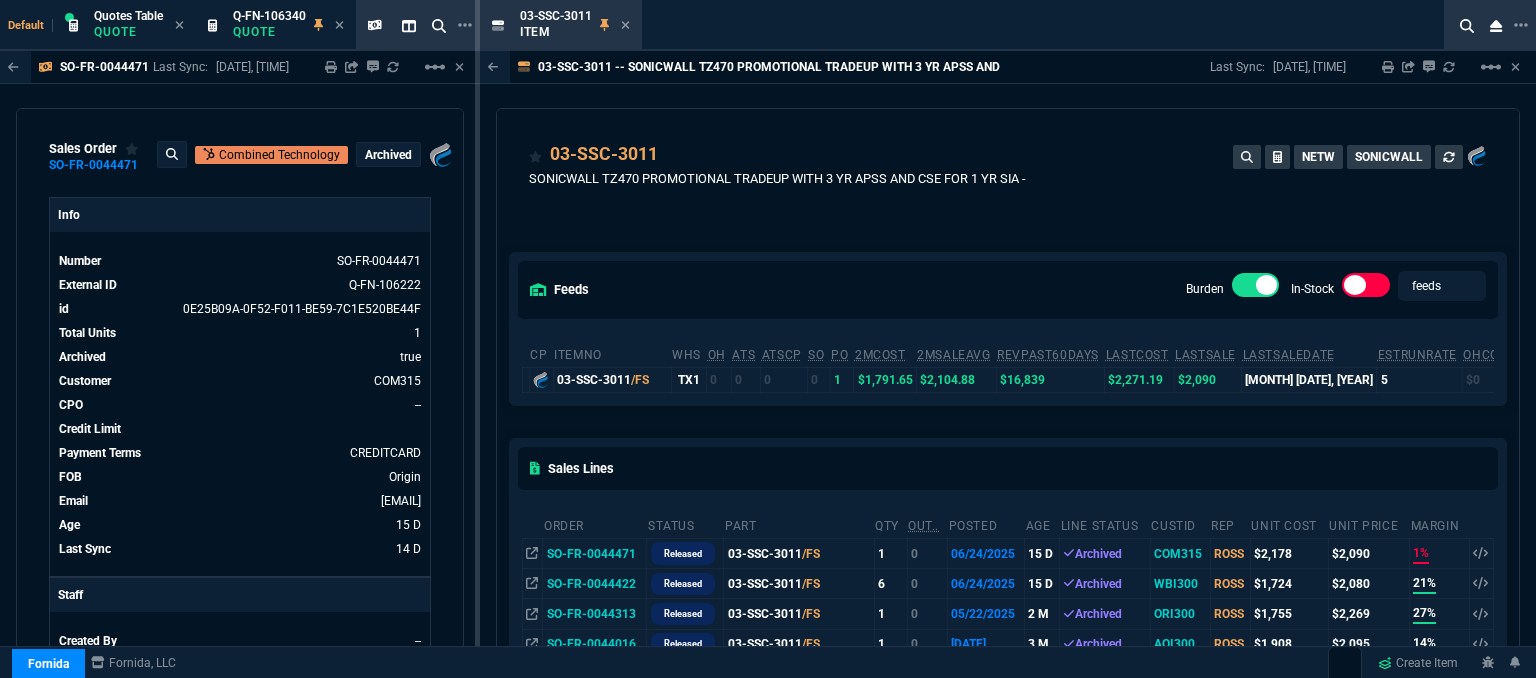 scroll, scrollTop: 100, scrollLeft: 0, axis: vertical 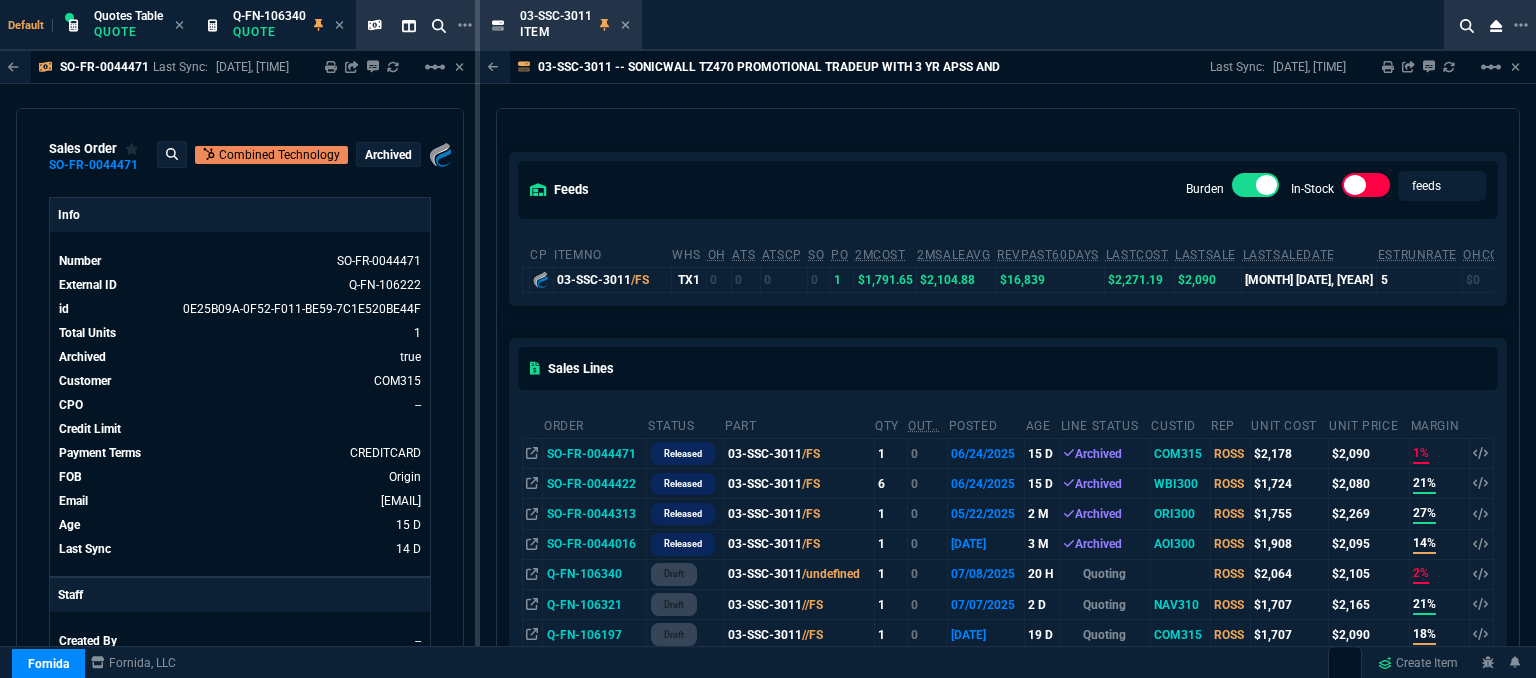 click on "SO-FR-0044471" at bounding box center (595, 454) 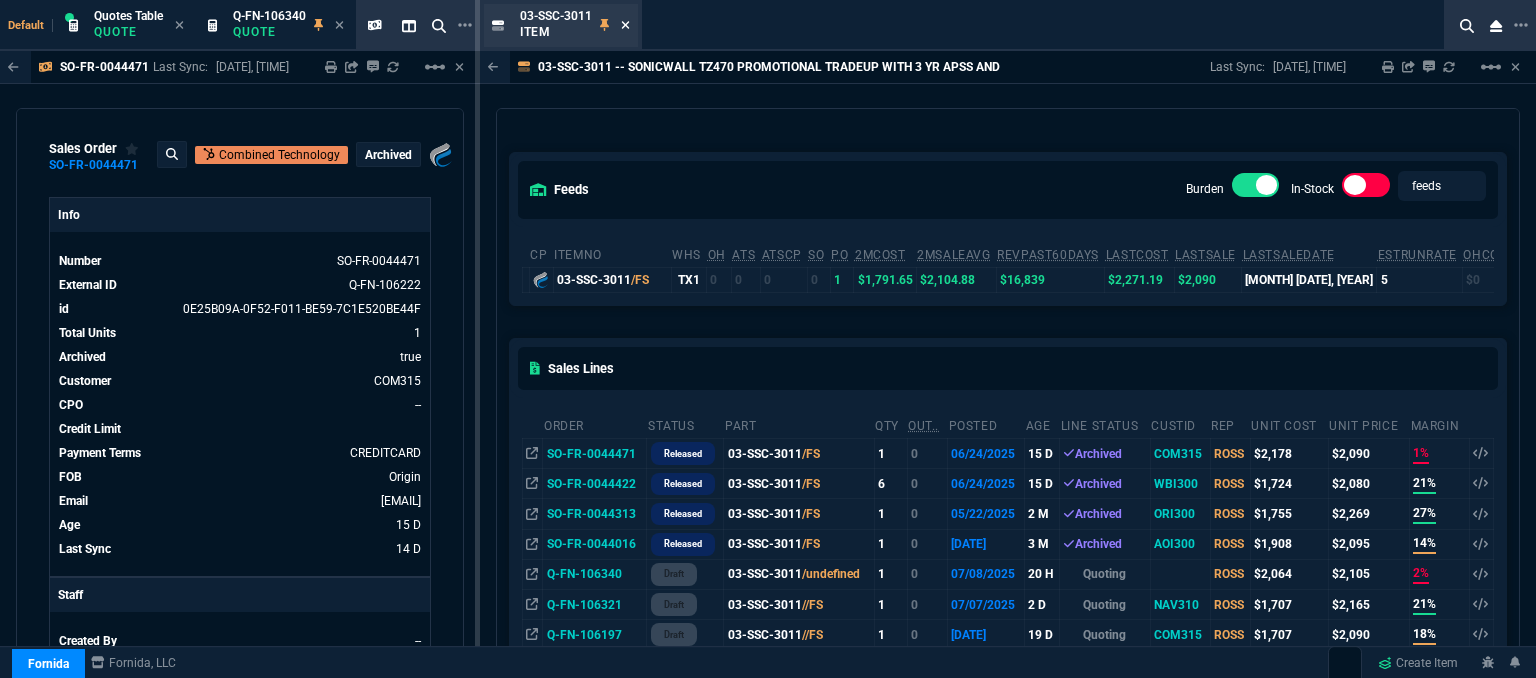 click at bounding box center (625, 25) 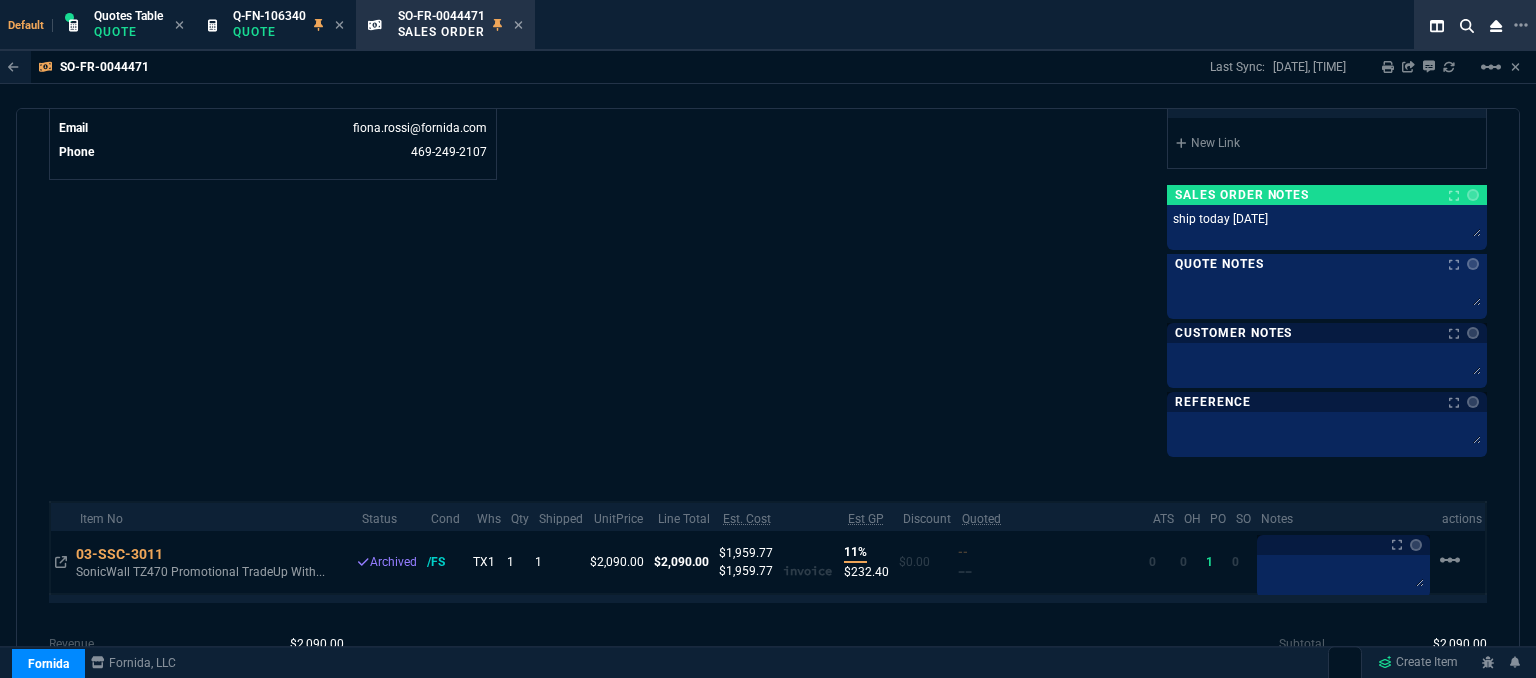 scroll, scrollTop: 1141, scrollLeft: 0, axis: vertical 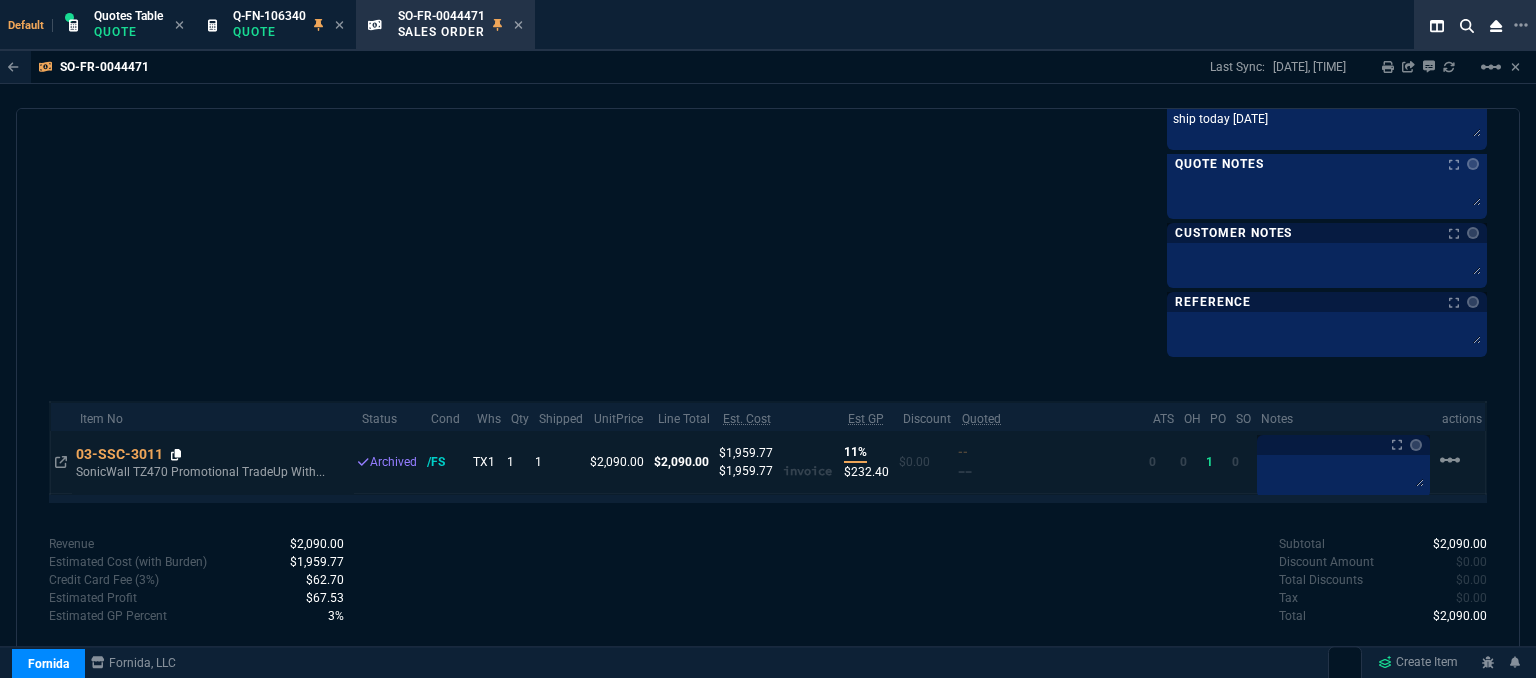 click at bounding box center (176, 455) 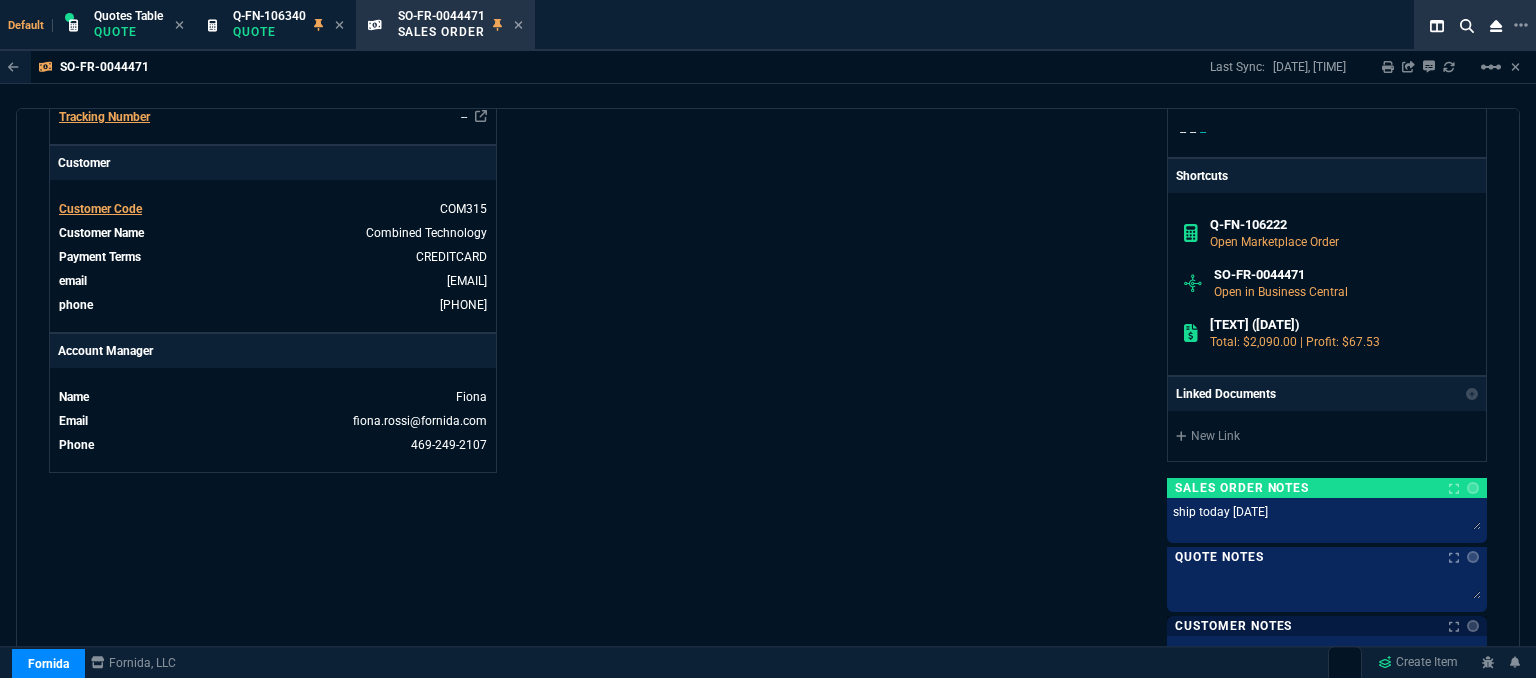 scroll, scrollTop: 741, scrollLeft: 0, axis: vertical 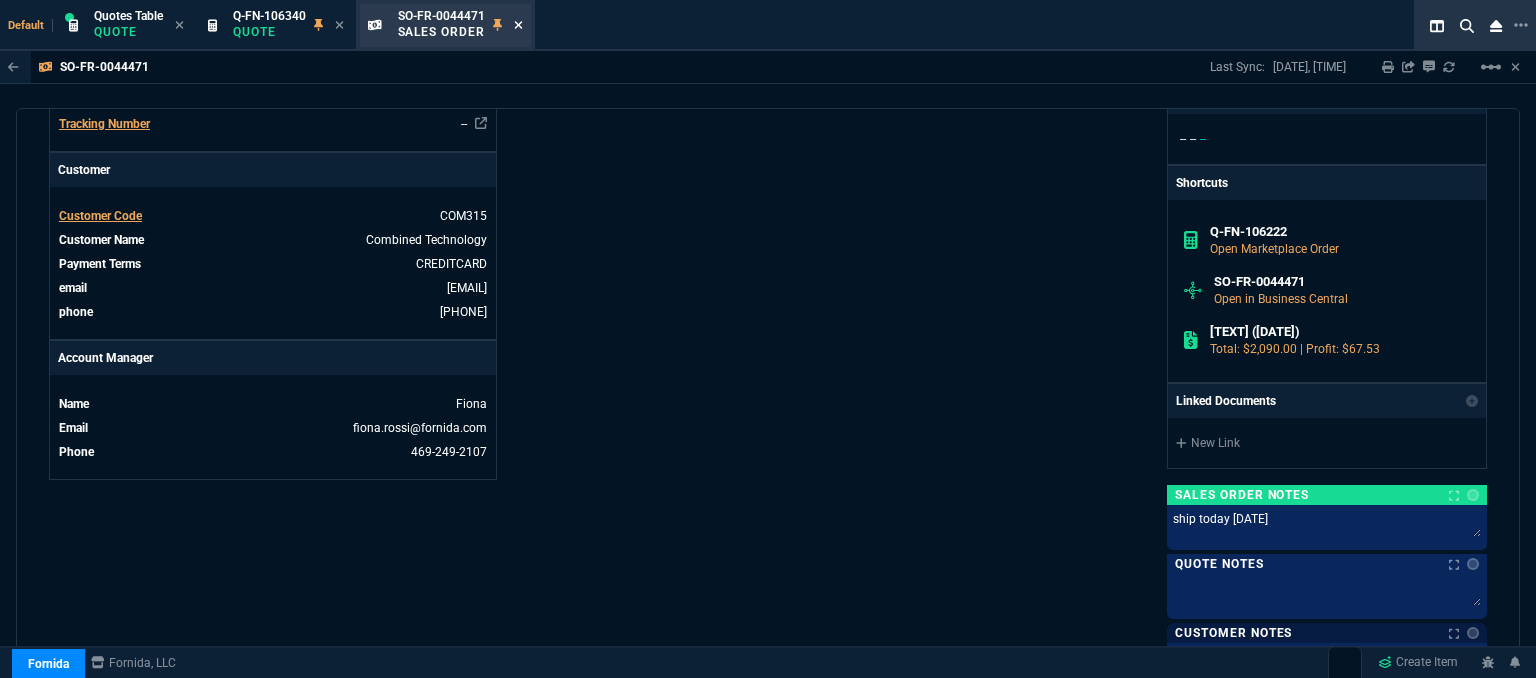 click at bounding box center (519, 25) 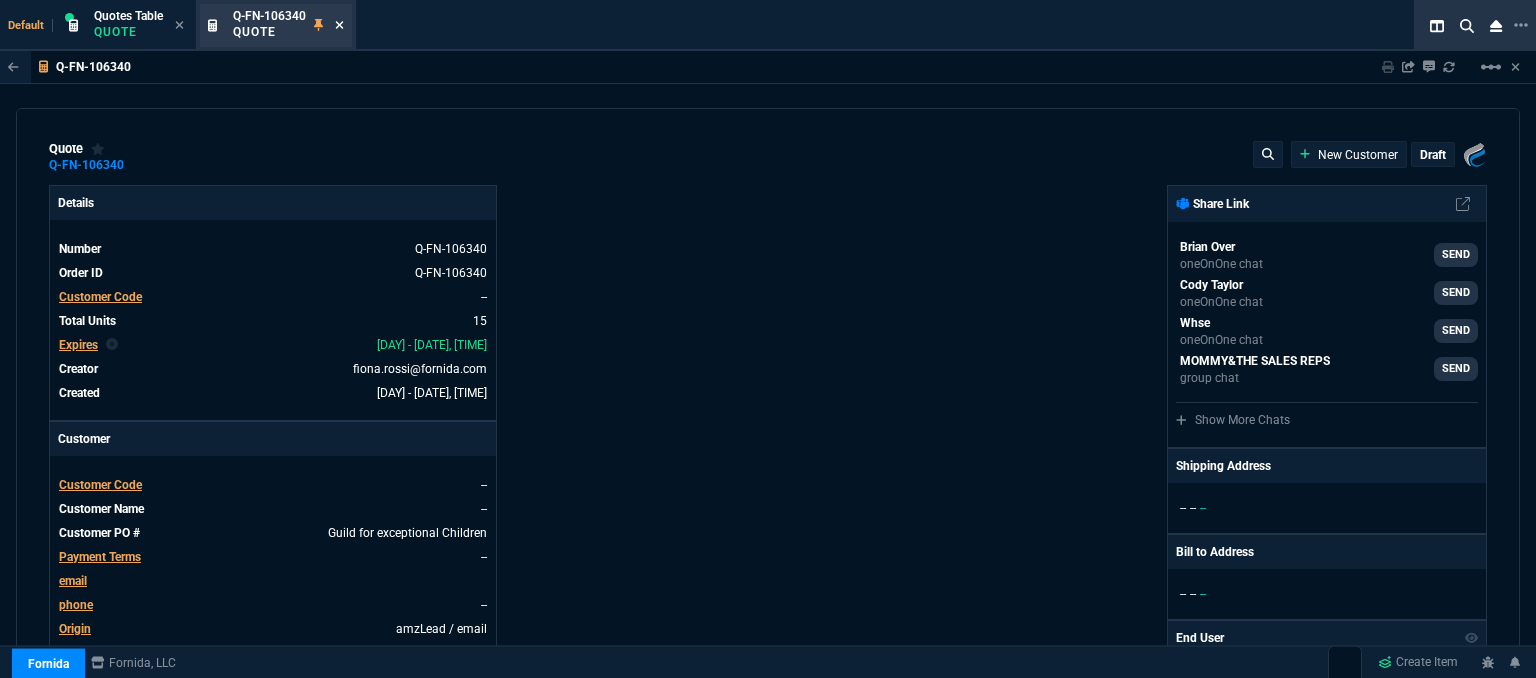 click at bounding box center [339, 25] 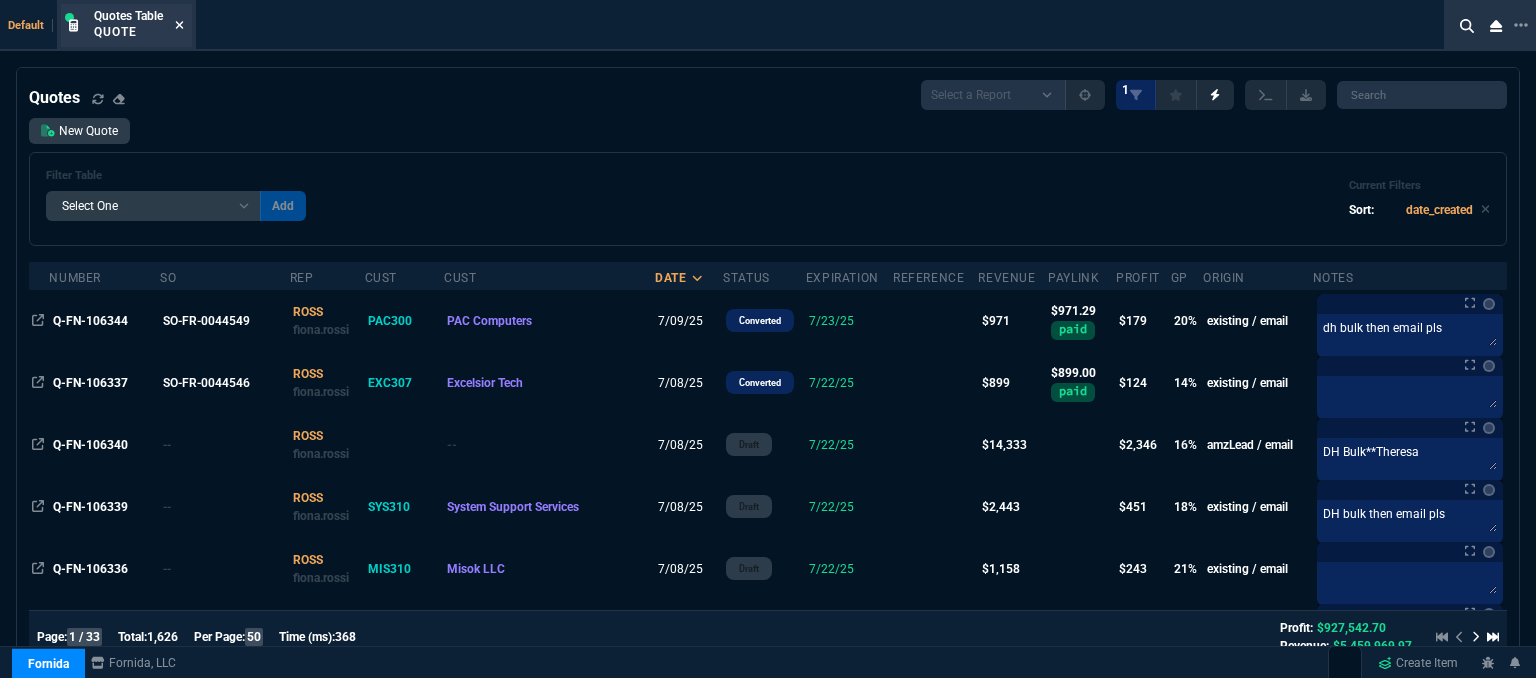 click at bounding box center [180, 25] 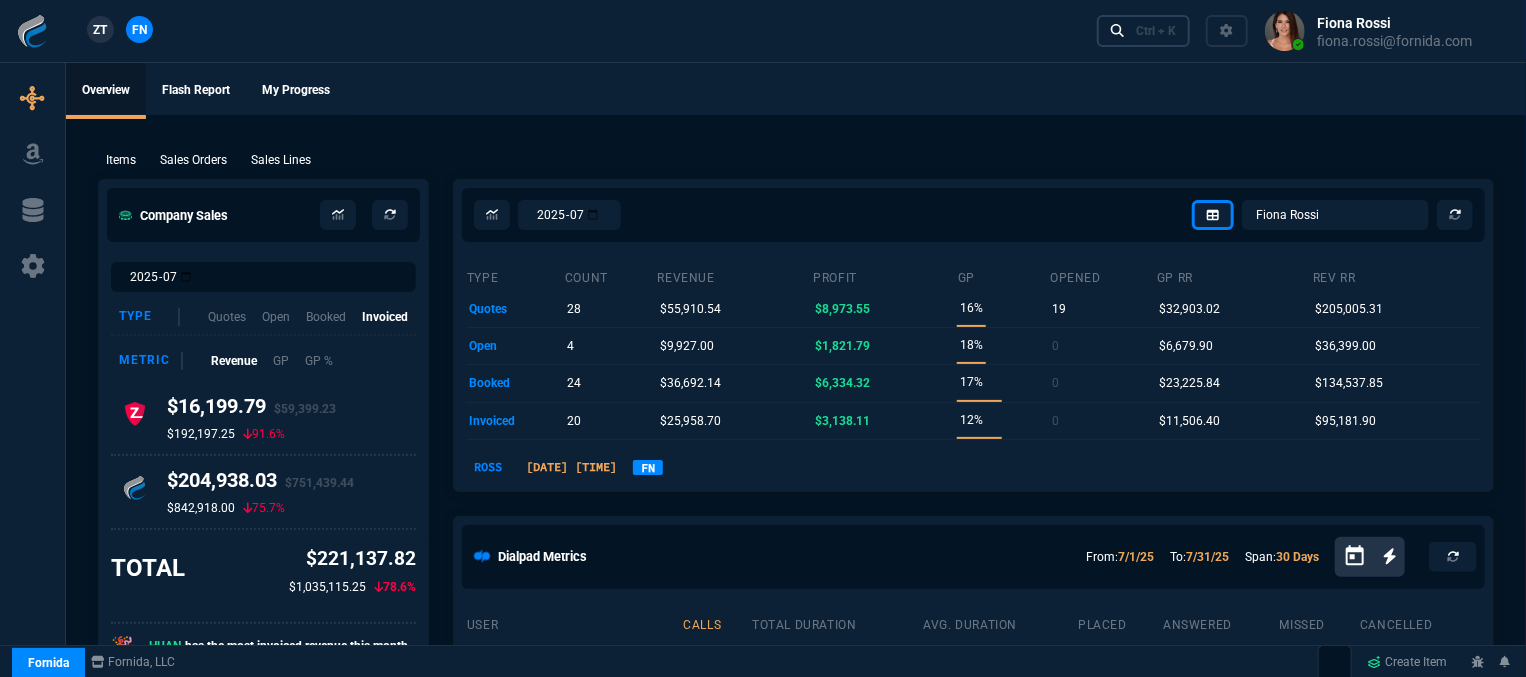 click on "Ctrl + K" at bounding box center [1156, 31] 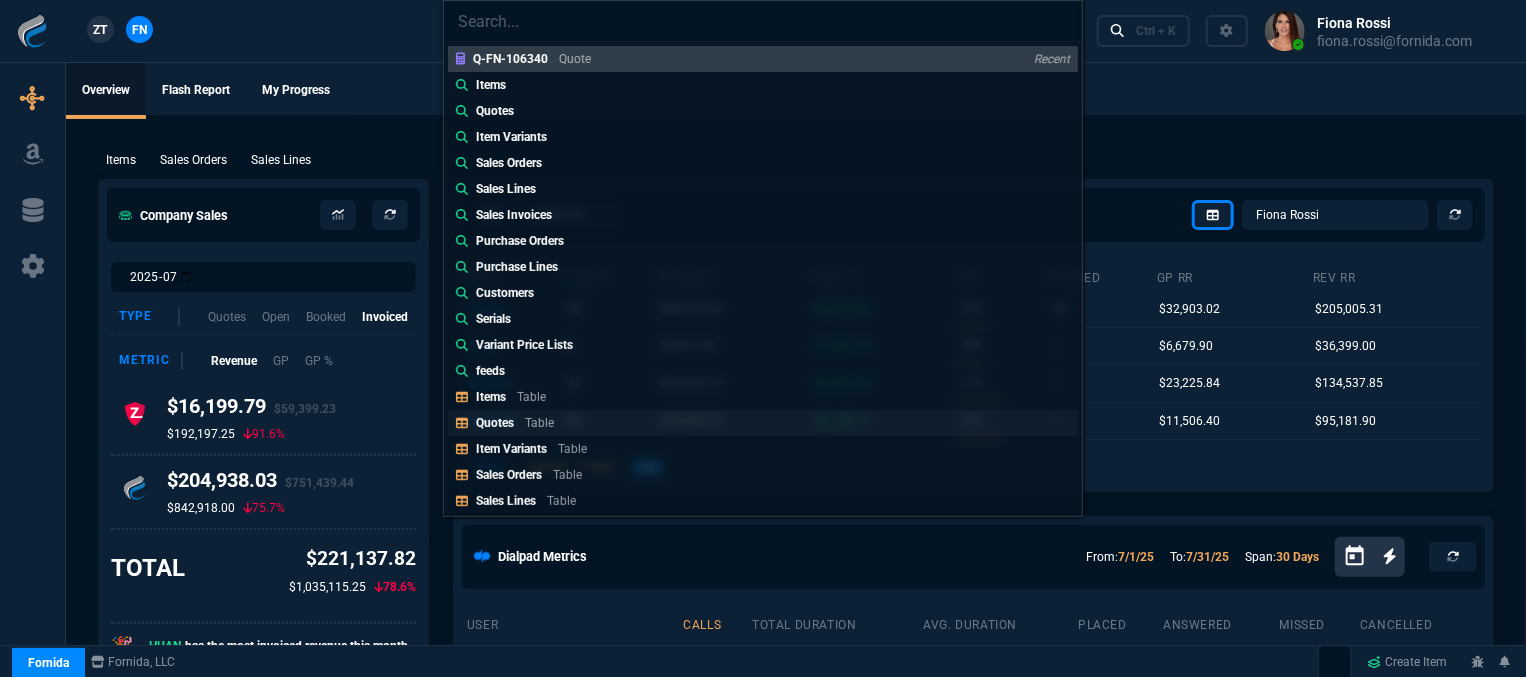 click on "Quotes
Table" at bounding box center [763, 59] 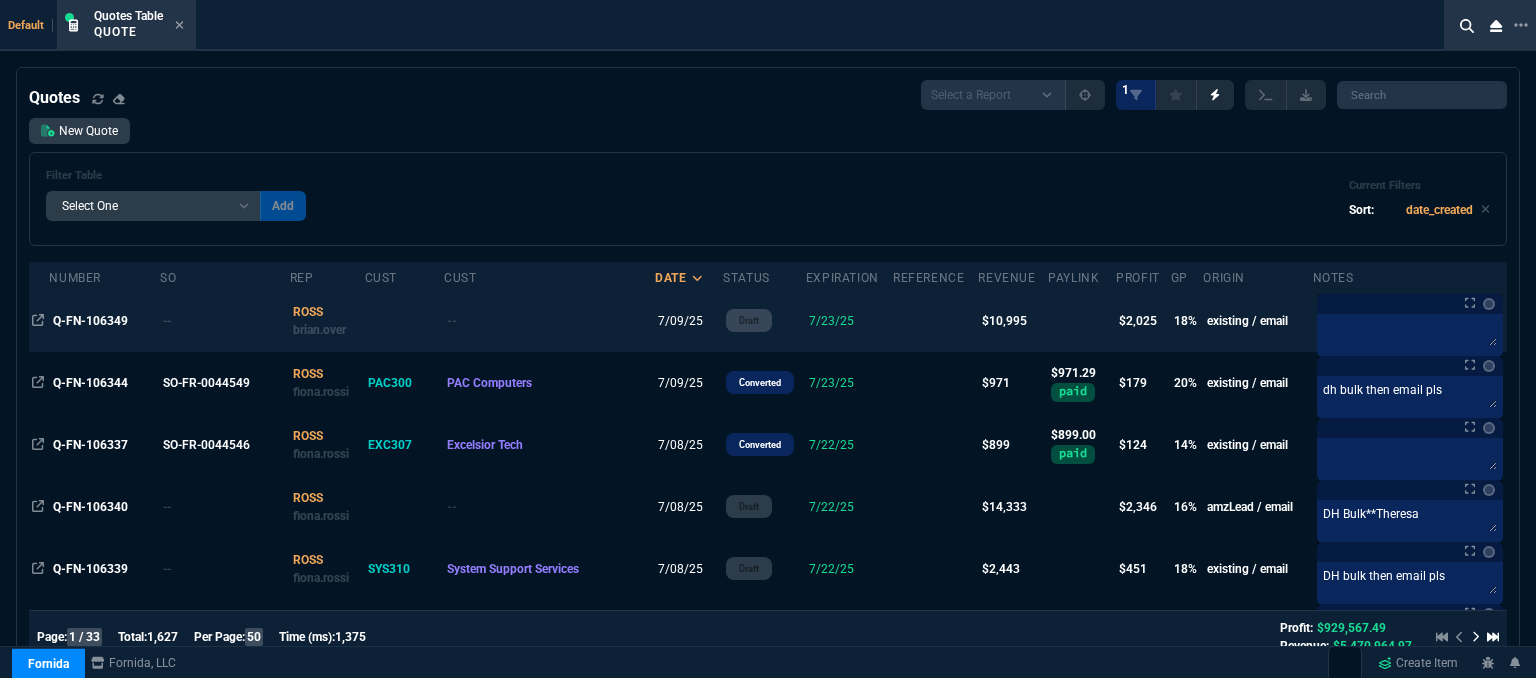 click on "7/23/25" at bounding box center [849, 321] 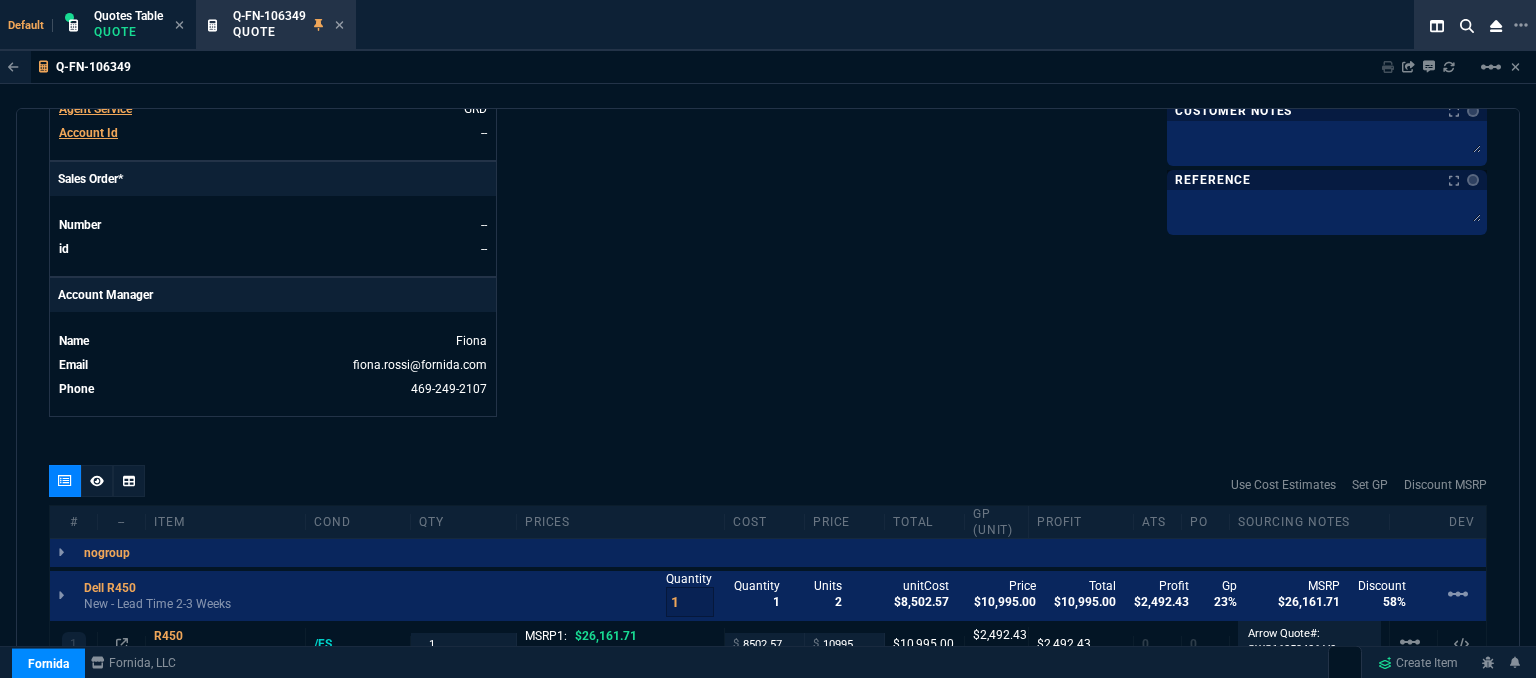 scroll, scrollTop: 1000, scrollLeft: 0, axis: vertical 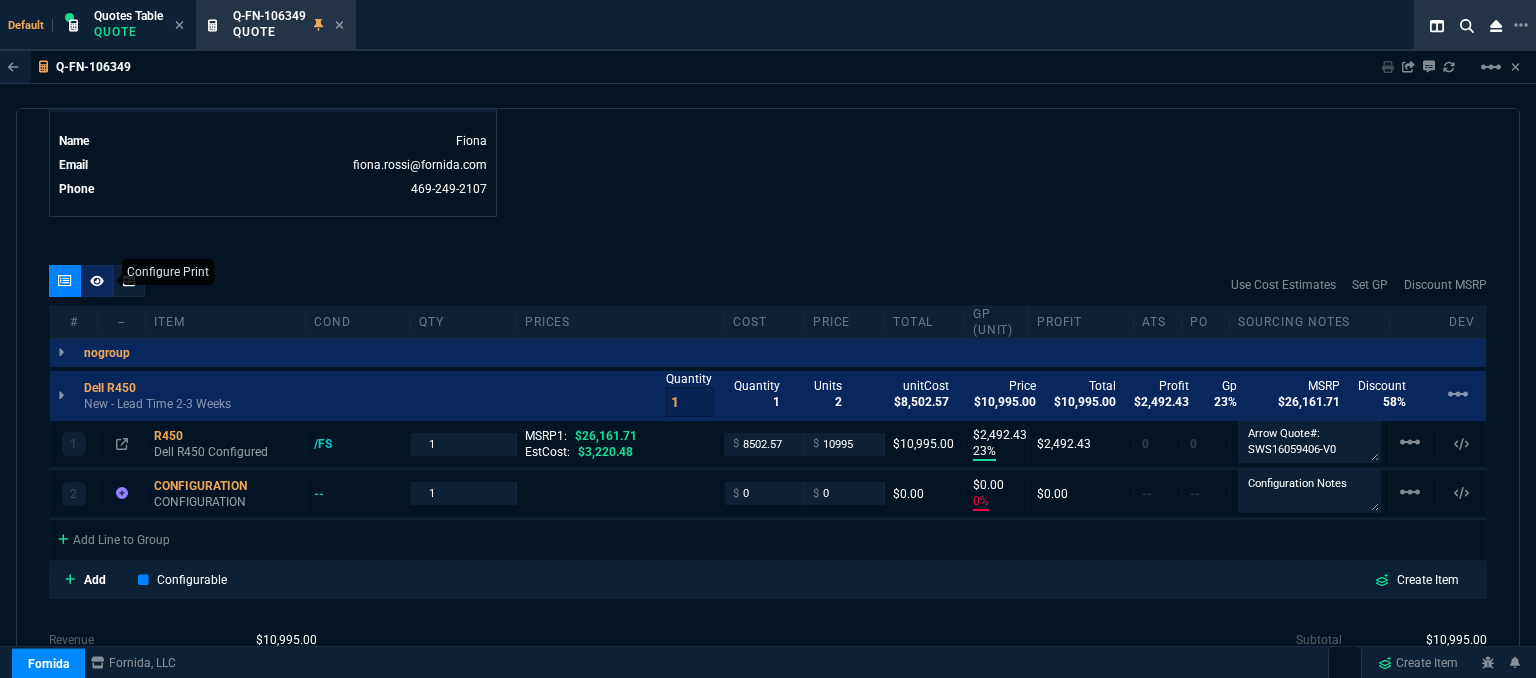 click at bounding box center [97, 280] 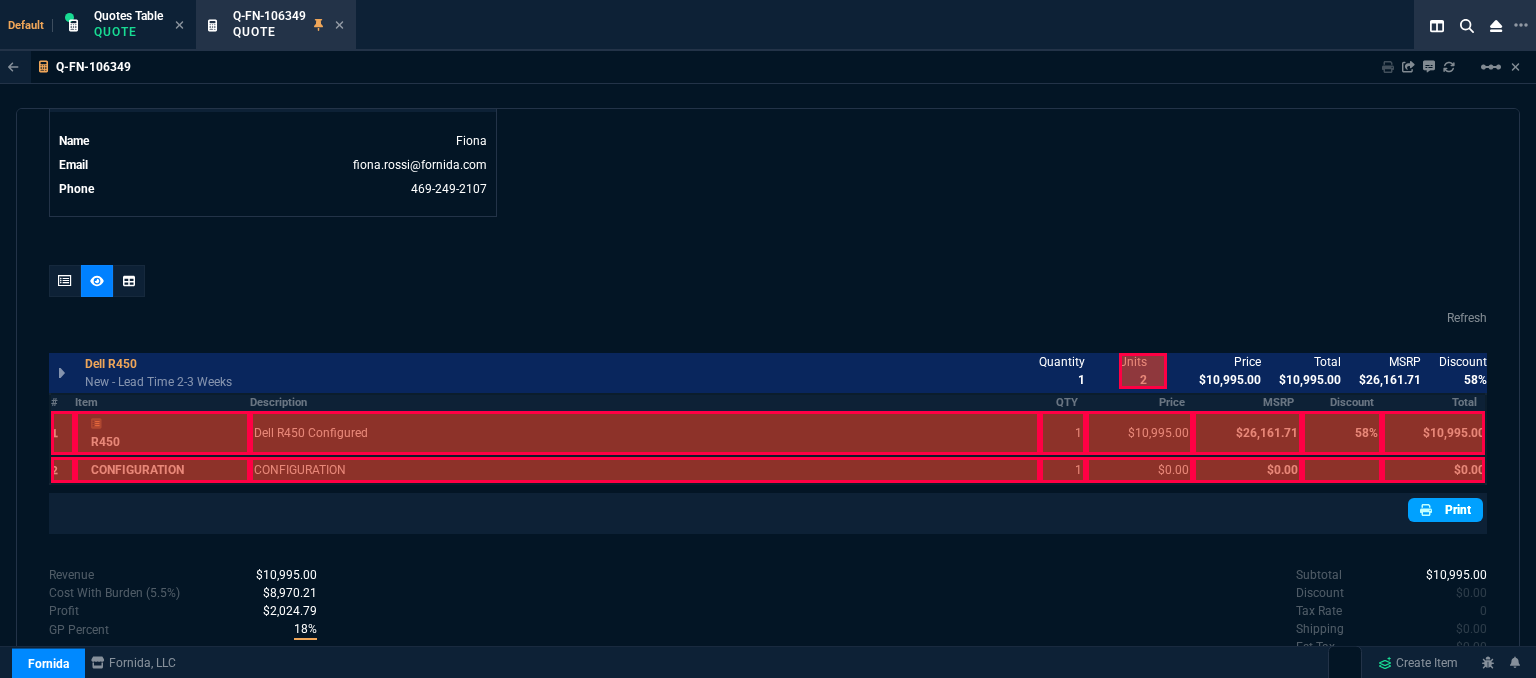 click on "Print" at bounding box center [1445, 510] 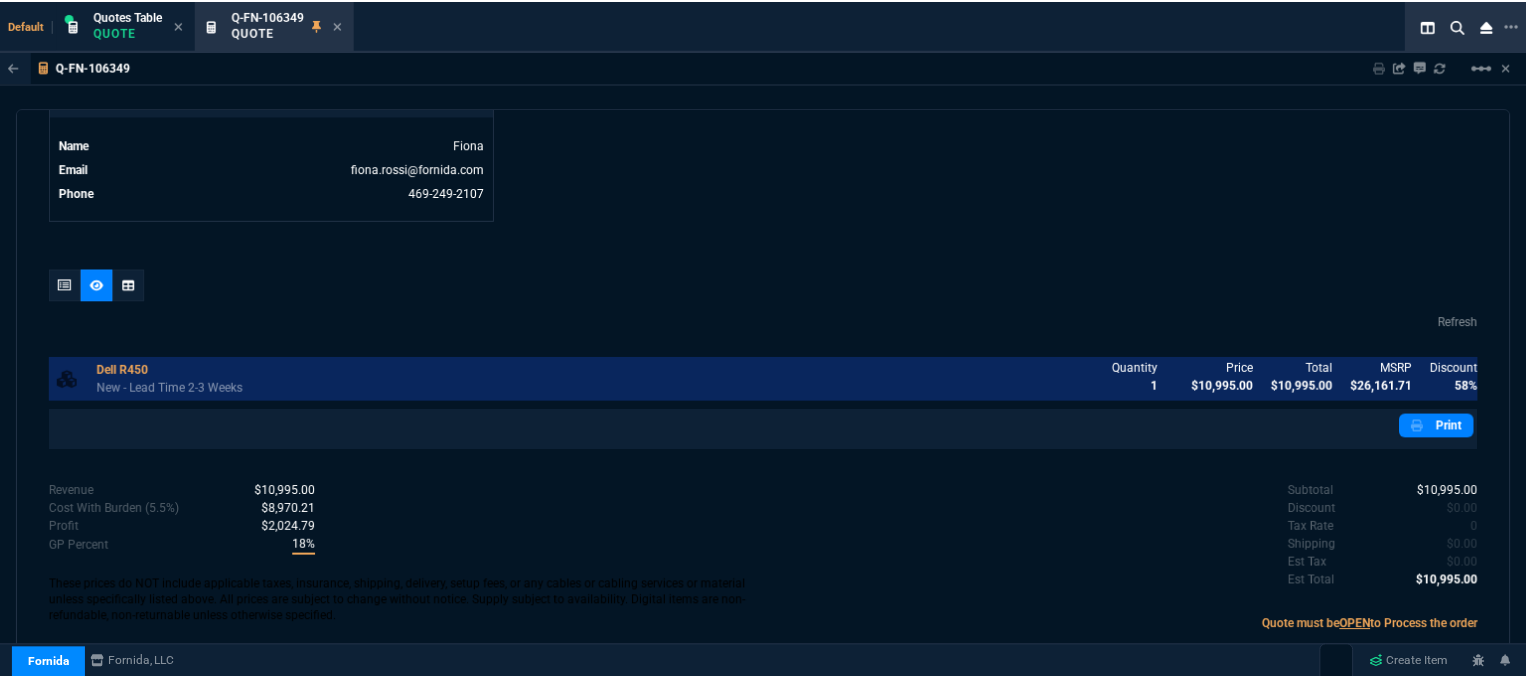 scroll, scrollTop: 996, scrollLeft: 0, axis: vertical 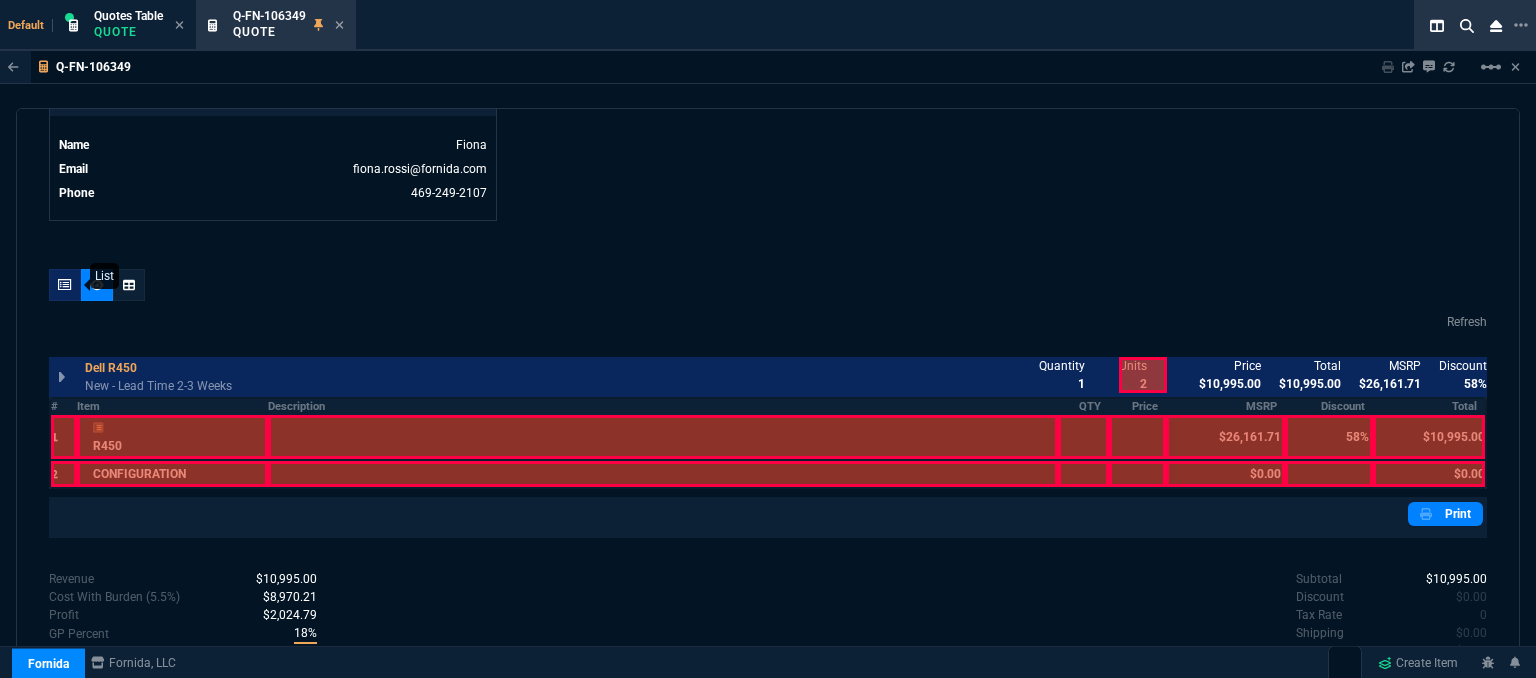 click at bounding box center (65, 285) 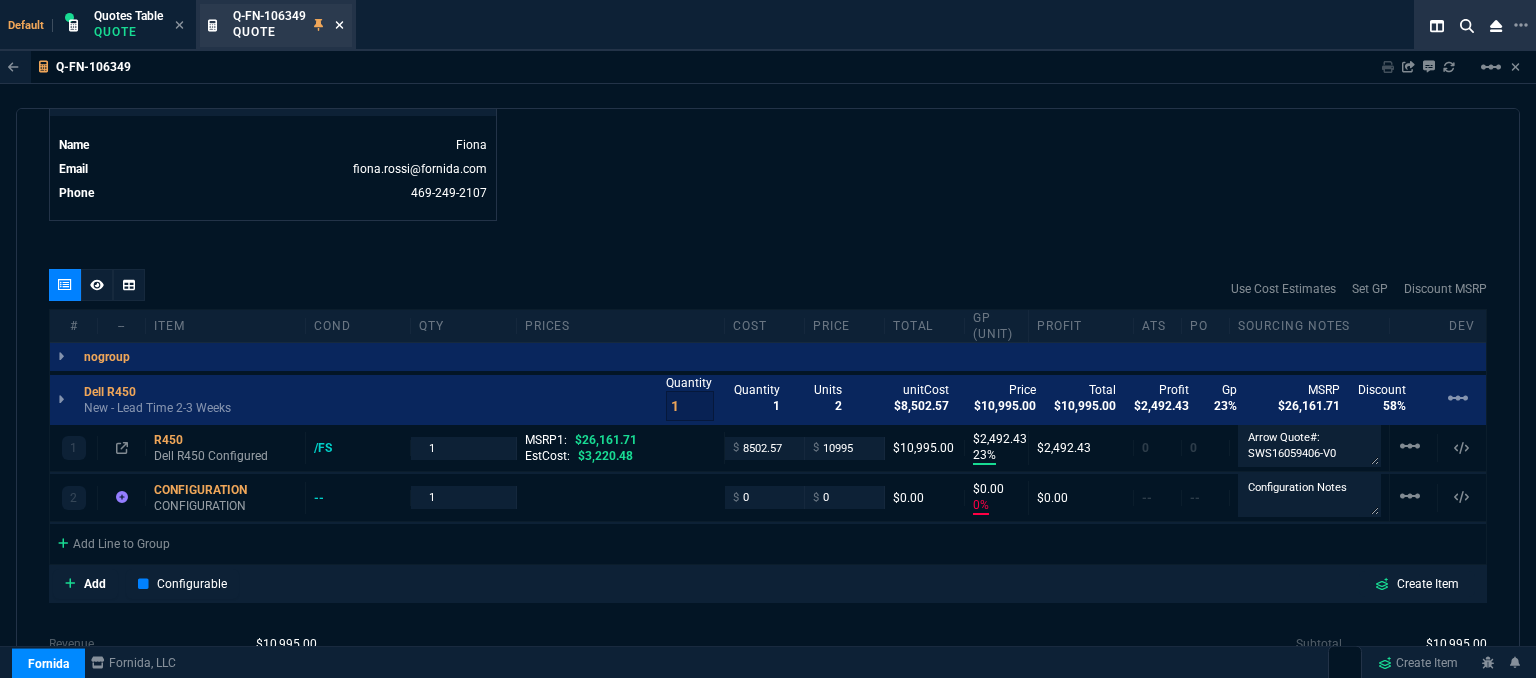 click at bounding box center (339, 25) 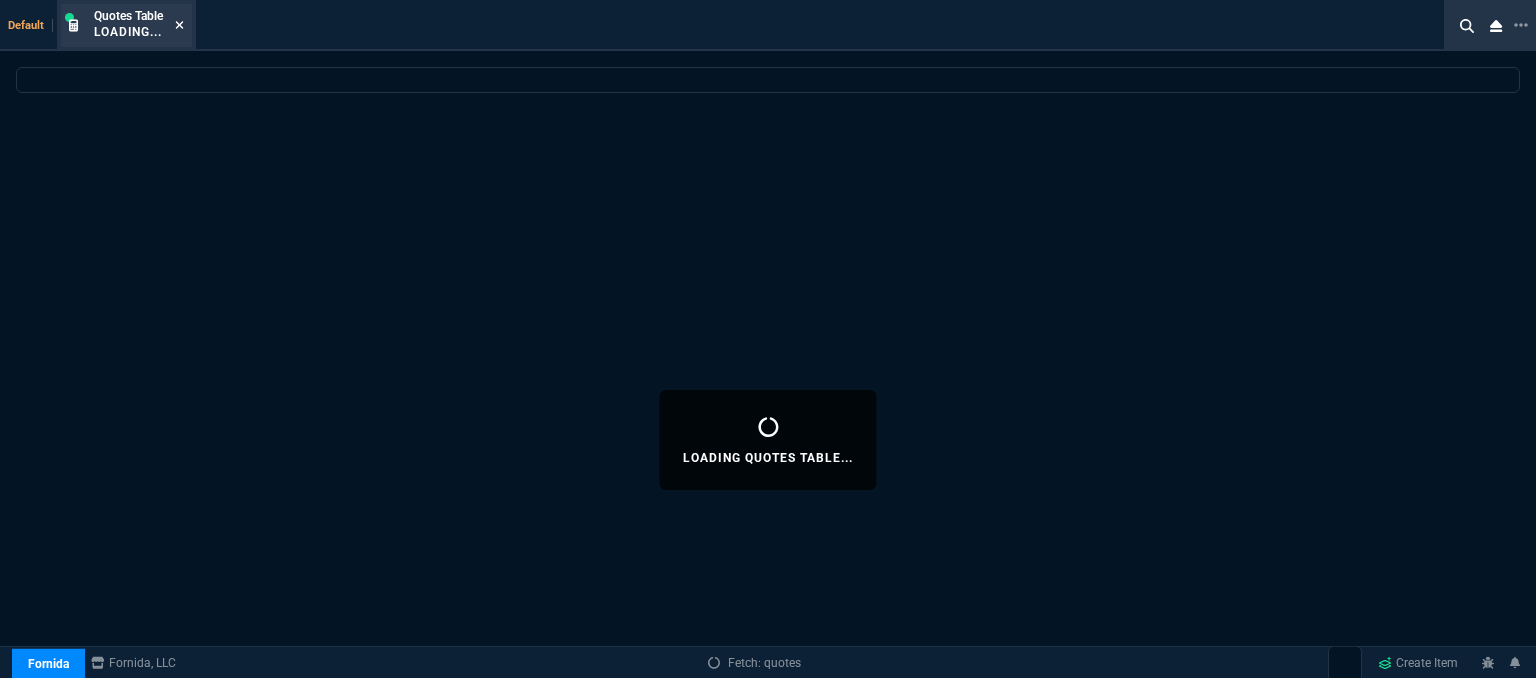 click at bounding box center (179, 25) 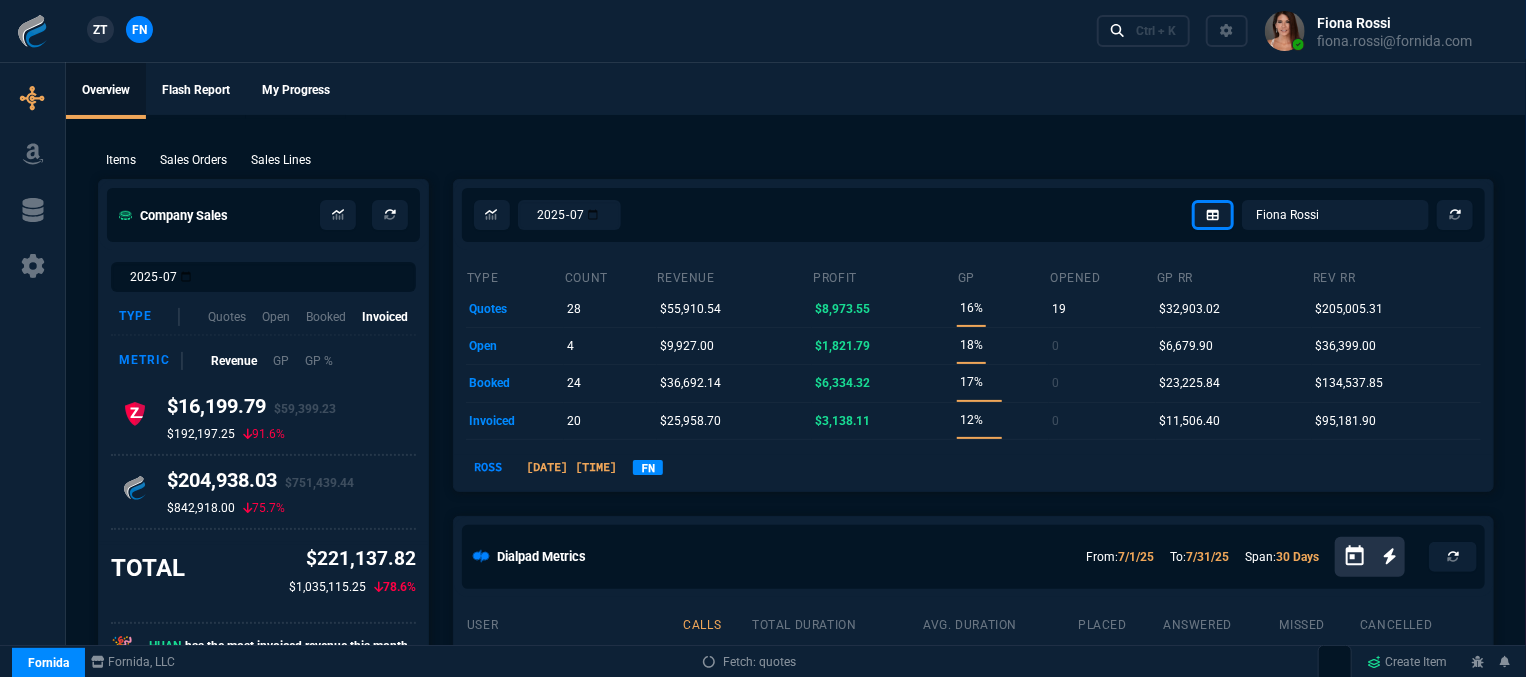 click on "Items Sales Orders Sales Lines Add Link  Company Sales  [YEAR]-07 Type Quotes Open Booked Invoiced Metric Revenue GP GP %  $16,199.79  $59,399.23  $192,197.25   91.6%   $204,938.03  $751,439.44  $842,918.00   75.7%  TOTAL $221,137.82 $1,035,115.25  78.6%  🎉 [NAME]  has the most invoiced revenue this month.   We are  NOT  projected to reach our July invoiced revenue goal. Click here for inspiration!  July Goal Current Revenue $221,137.82  Month Close Projection $810,838.67  Jul Revenue Goal $1,100,000.00  Ship Days Remaining 16/22  Delta $878,862.18  Projected Delta $289,161.33  Day Revenue Goal $54,928.89  Progress Meter  $1,100,000.00   $810,838.67   $221,137.82  Today's Wins Booked Count 0  Booked Revenue   ZT Revenue   FN Revenue   Announcement Inbound WD19S180W  Sales Team,500x WD19S180S is expected to land [DATE] at $135 Cost be... 2 Y NEW Features press ctrl+shift+r when using the dash next. Changes include.Reliable ... 2 Y Hard Refresh Required 2 Y Collections Items Quotes Item Variants Sales Orders" at bounding box center (796, 1041) 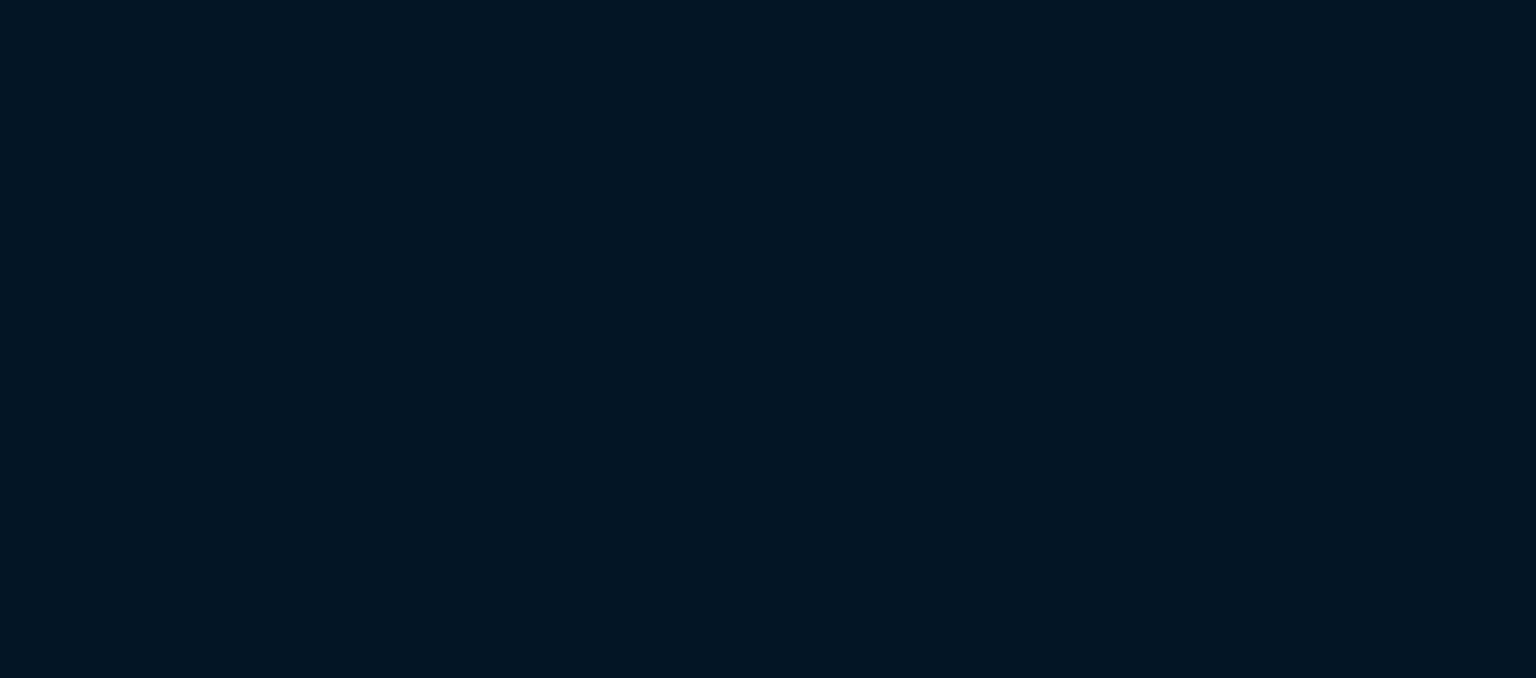 scroll, scrollTop: 0, scrollLeft: 0, axis: both 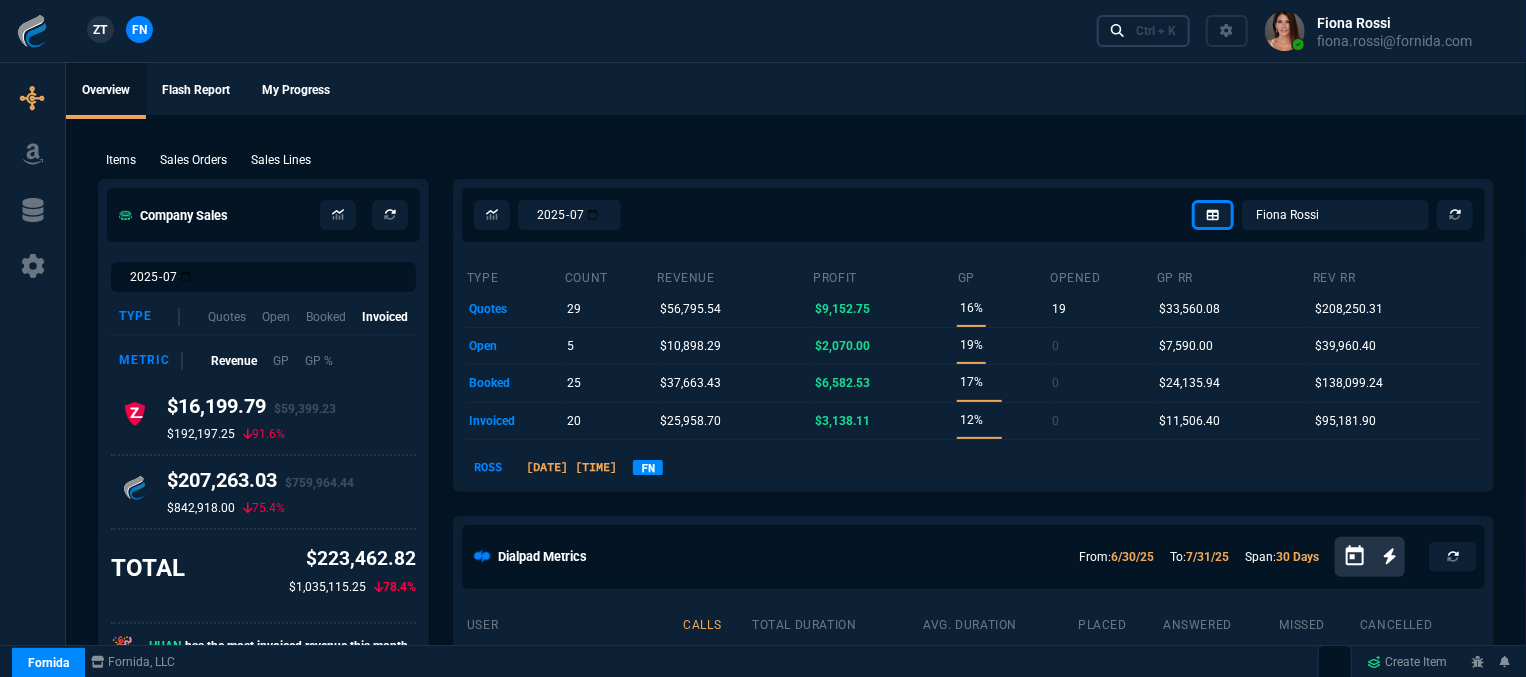click on "Ctrl + K" at bounding box center [1156, 31] 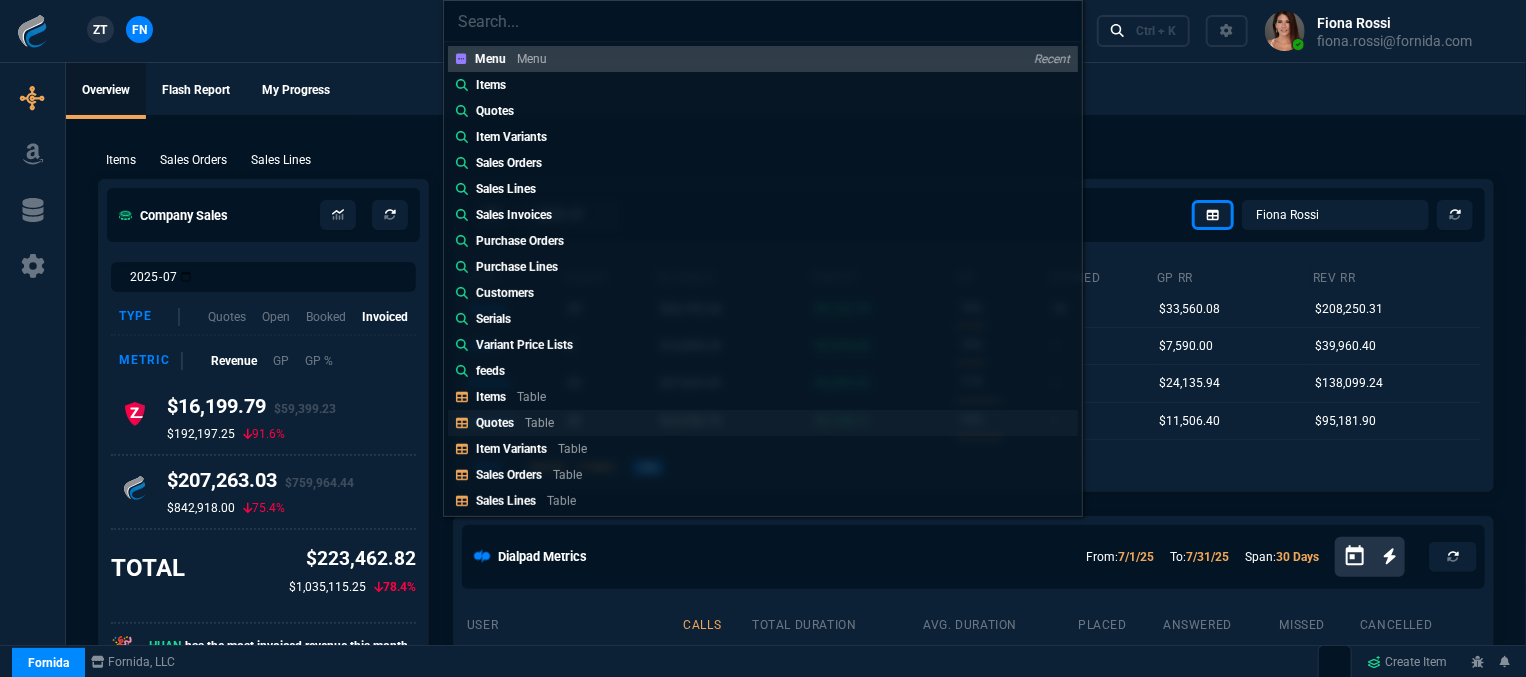 click on "Quotes" at bounding box center [490, 59] 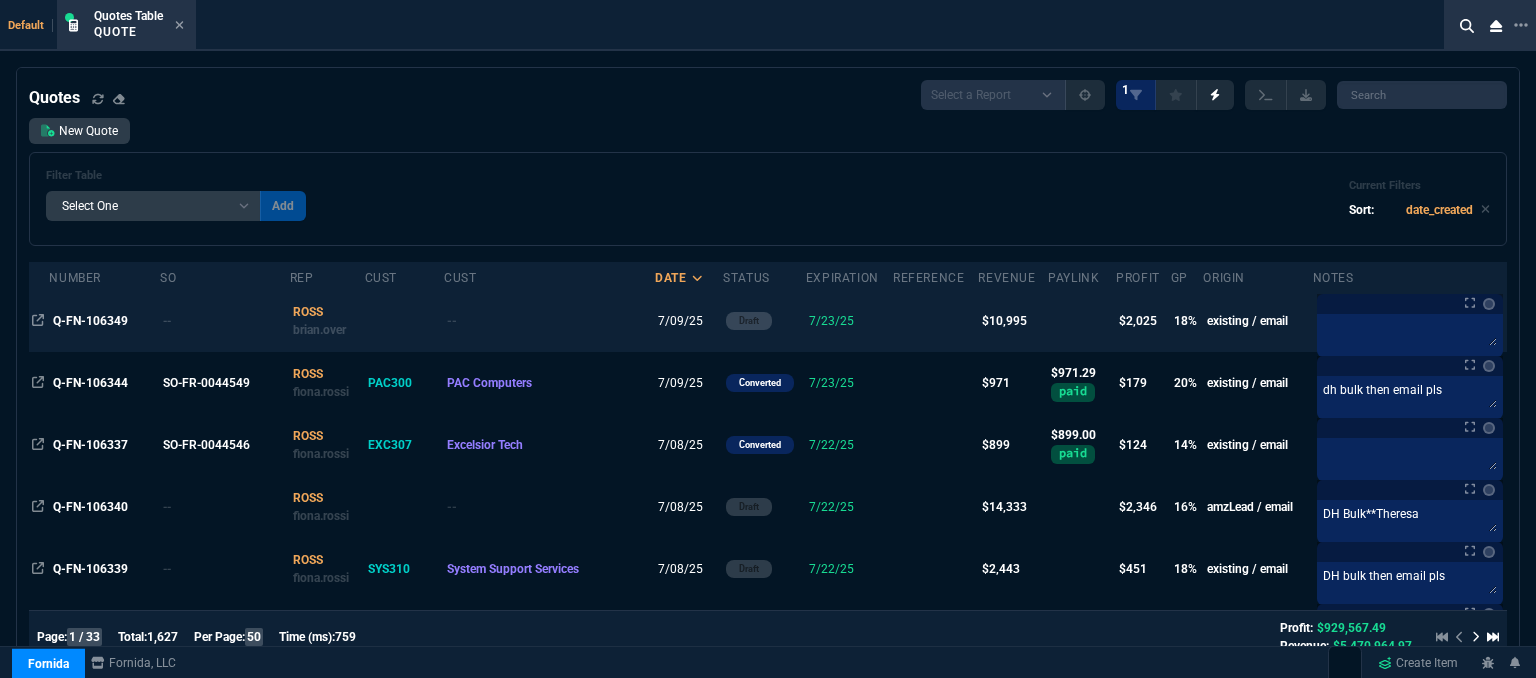 click at bounding box center (935, 321) 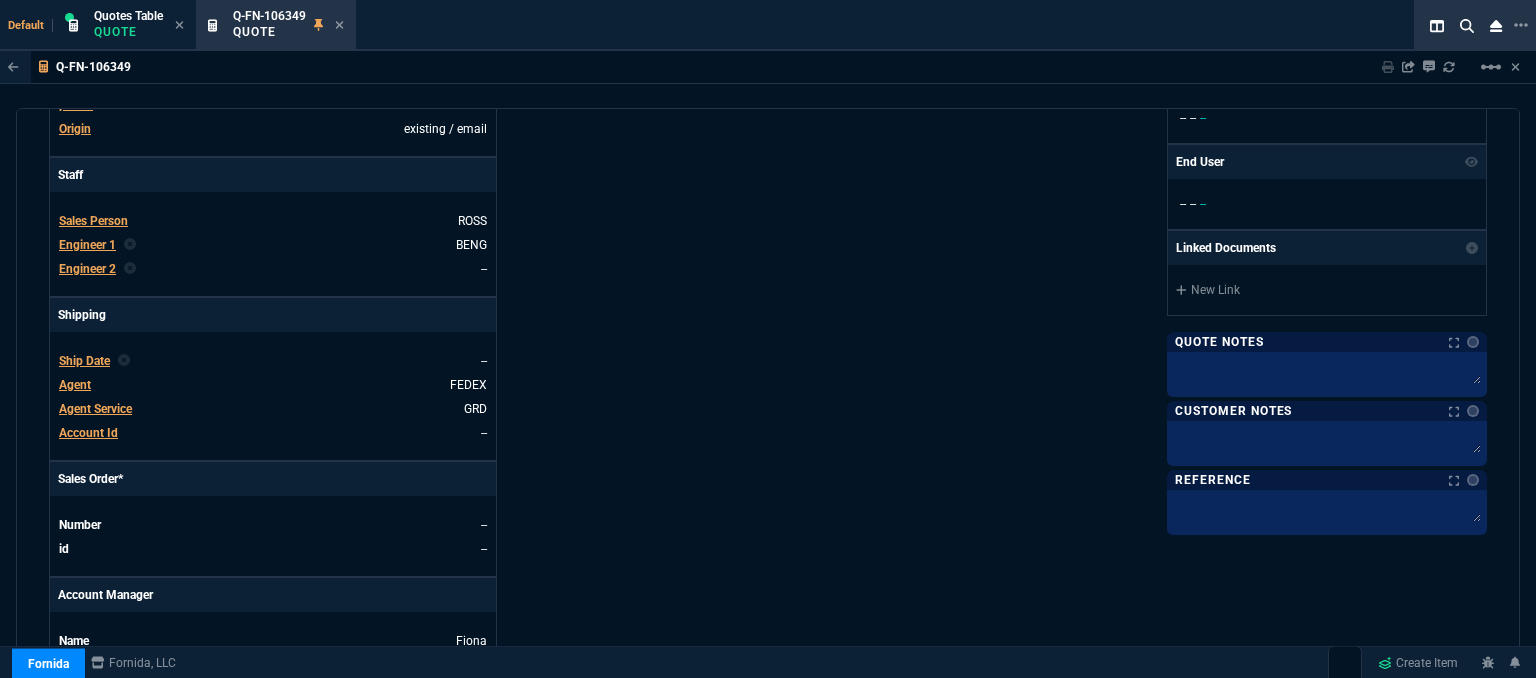 scroll, scrollTop: 1100, scrollLeft: 0, axis: vertical 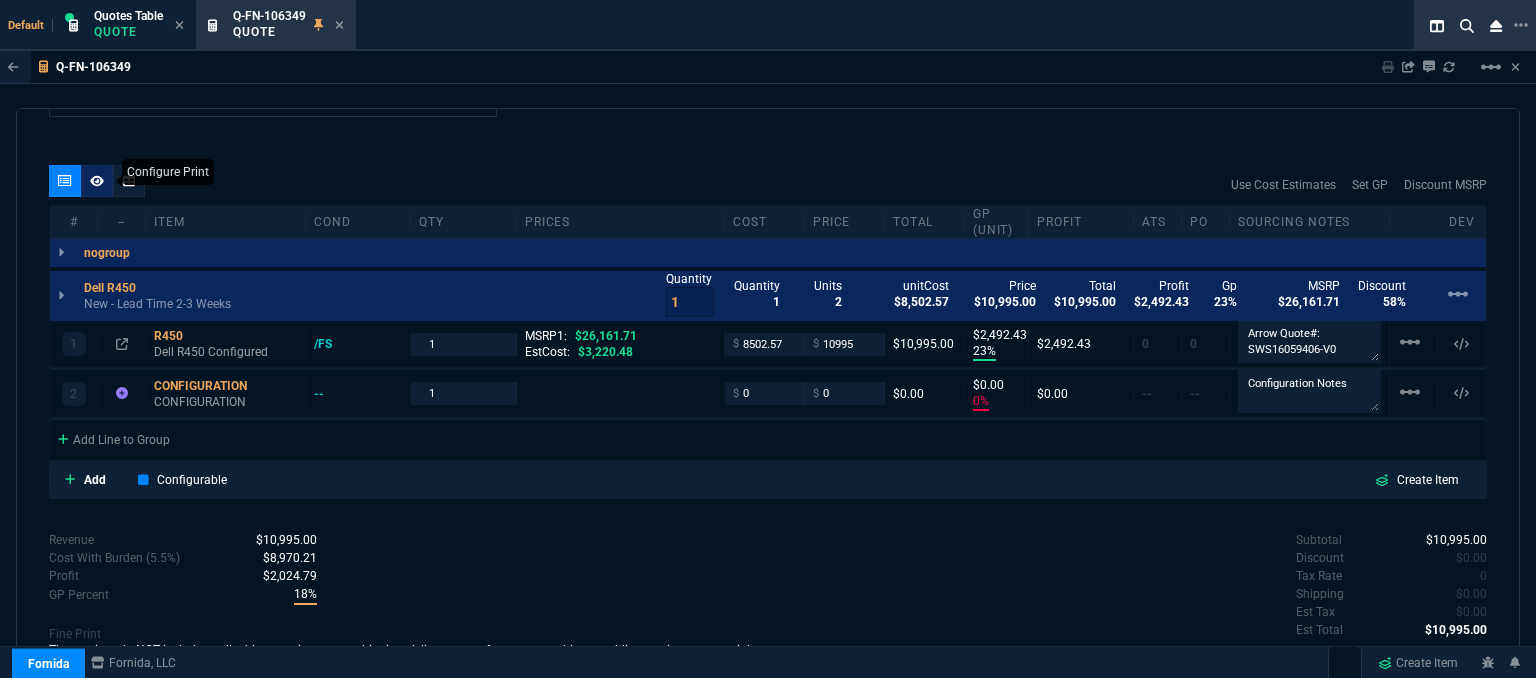 click at bounding box center (97, 180) 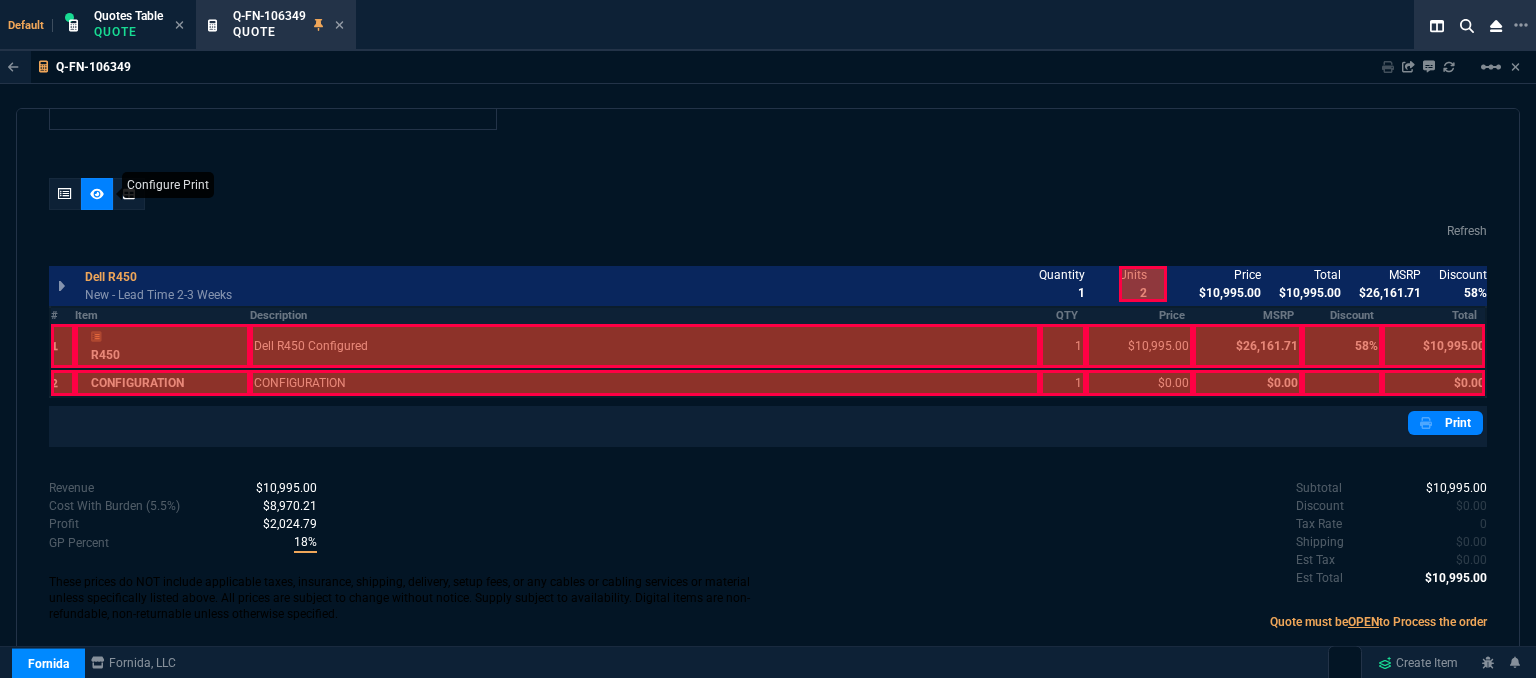 scroll, scrollTop: 1083, scrollLeft: 0, axis: vertical 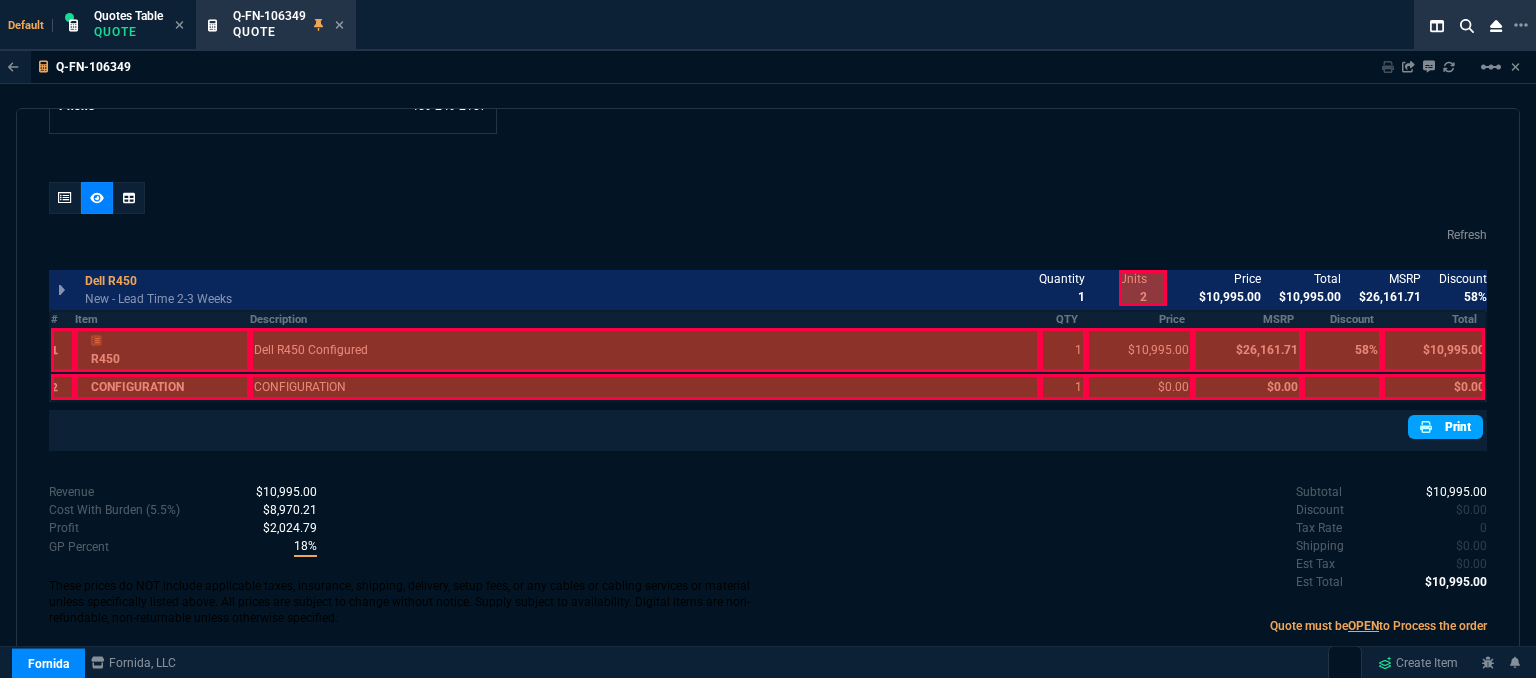 click on "Print" at bounding box center (1445, 427) 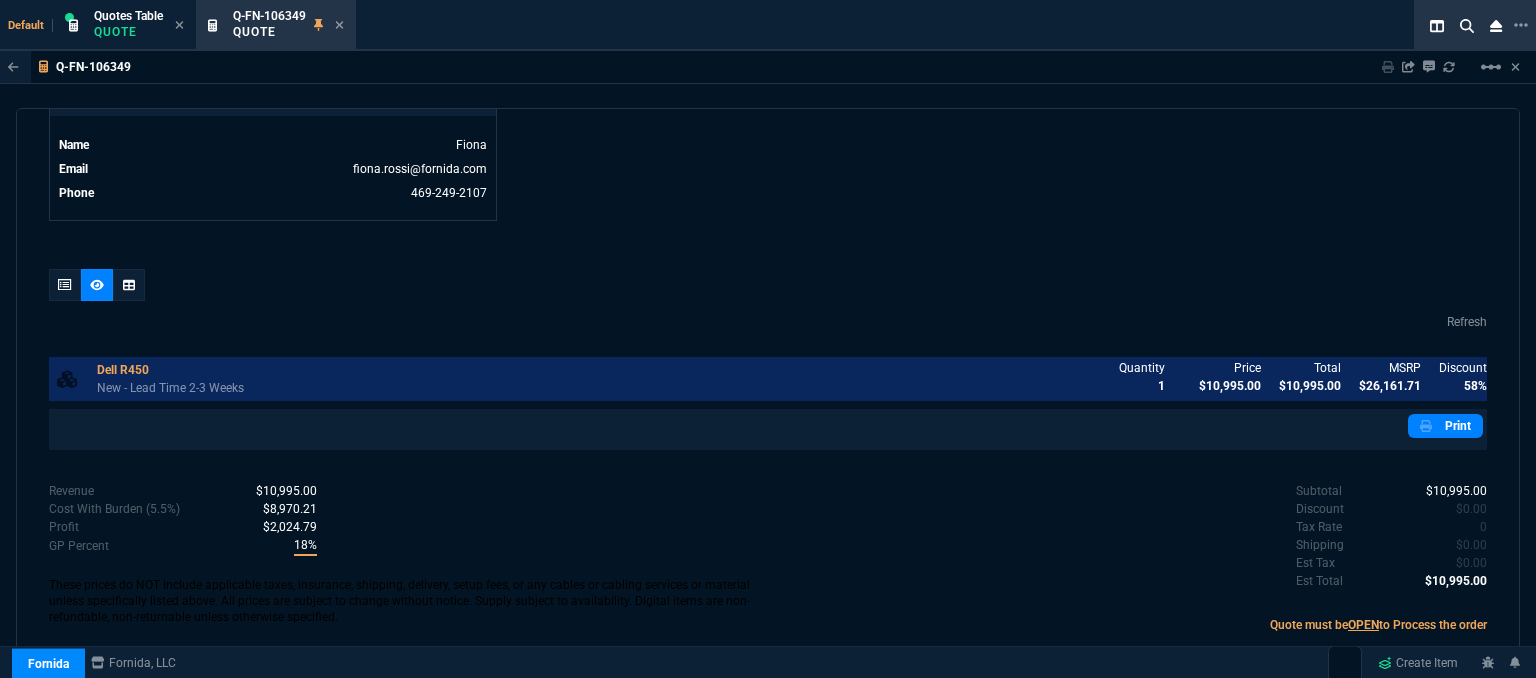 scroll, scrollTop: 996, scrollLeft: 0, axis: vertical 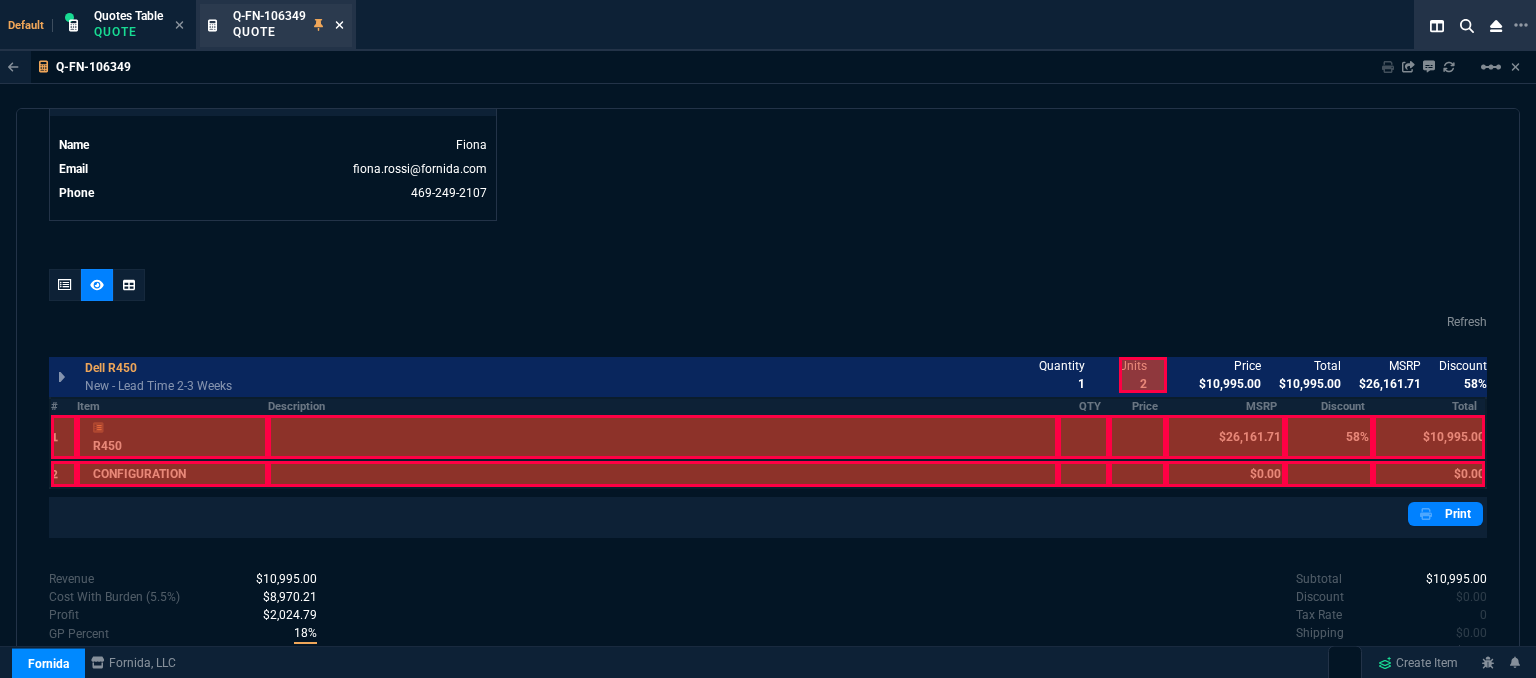 click at bounding box center (339, 25) 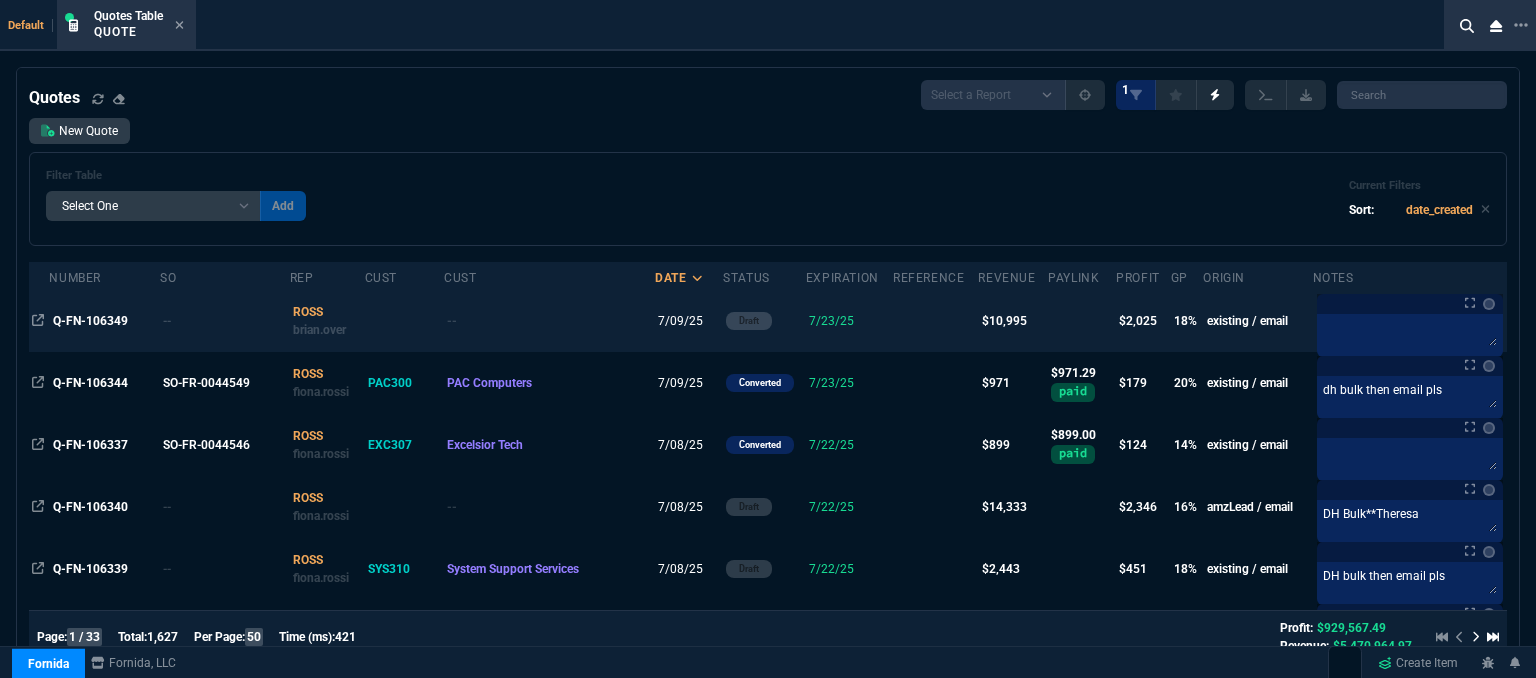 click at bounding box center (935, 321) 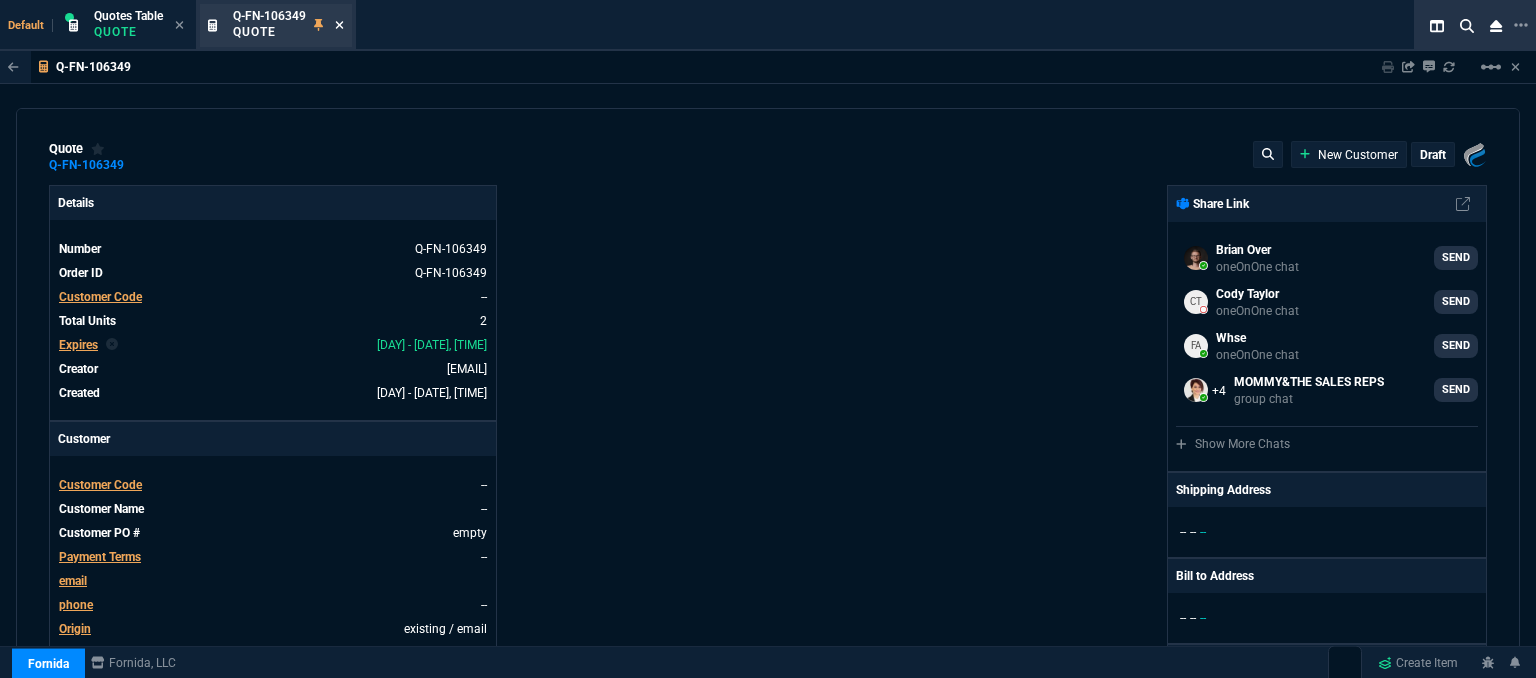 click at bounding box center (340, 25) 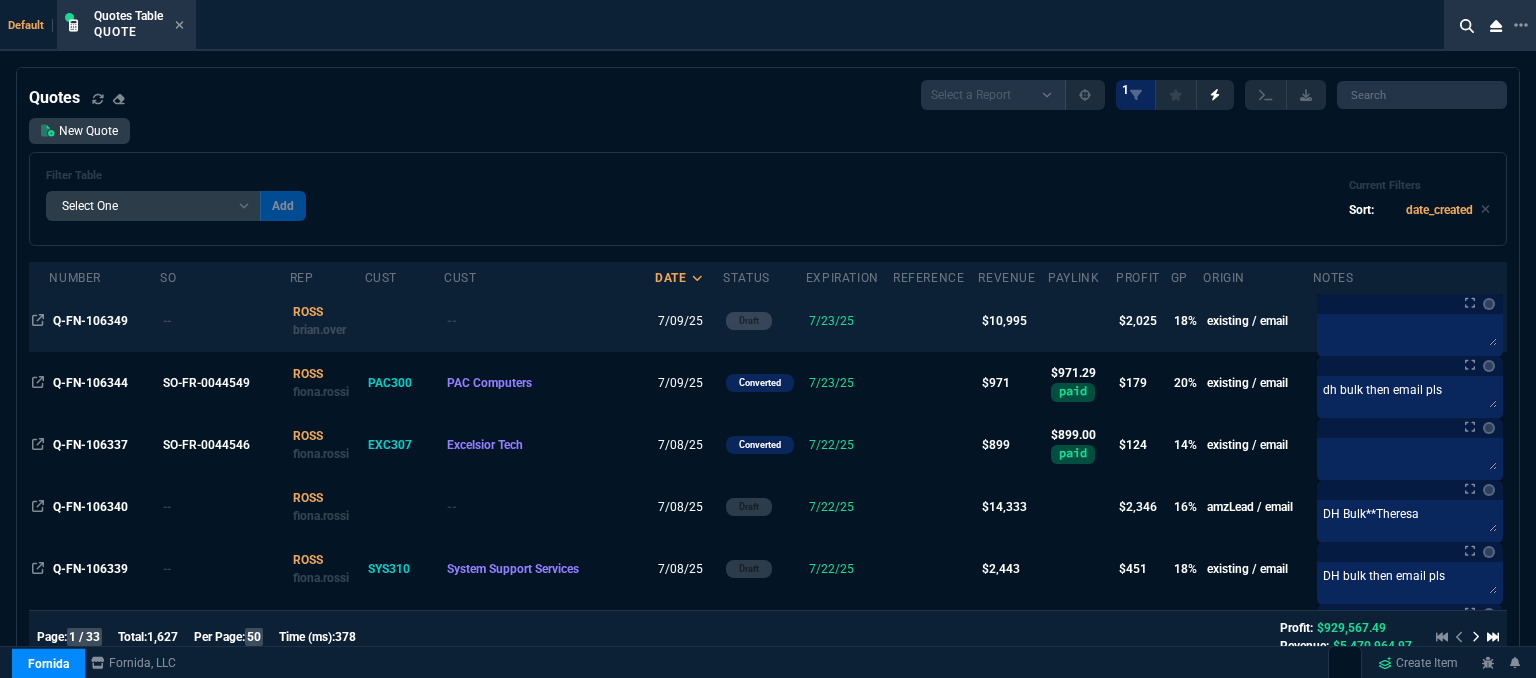 click at bounding box center [935, 321] 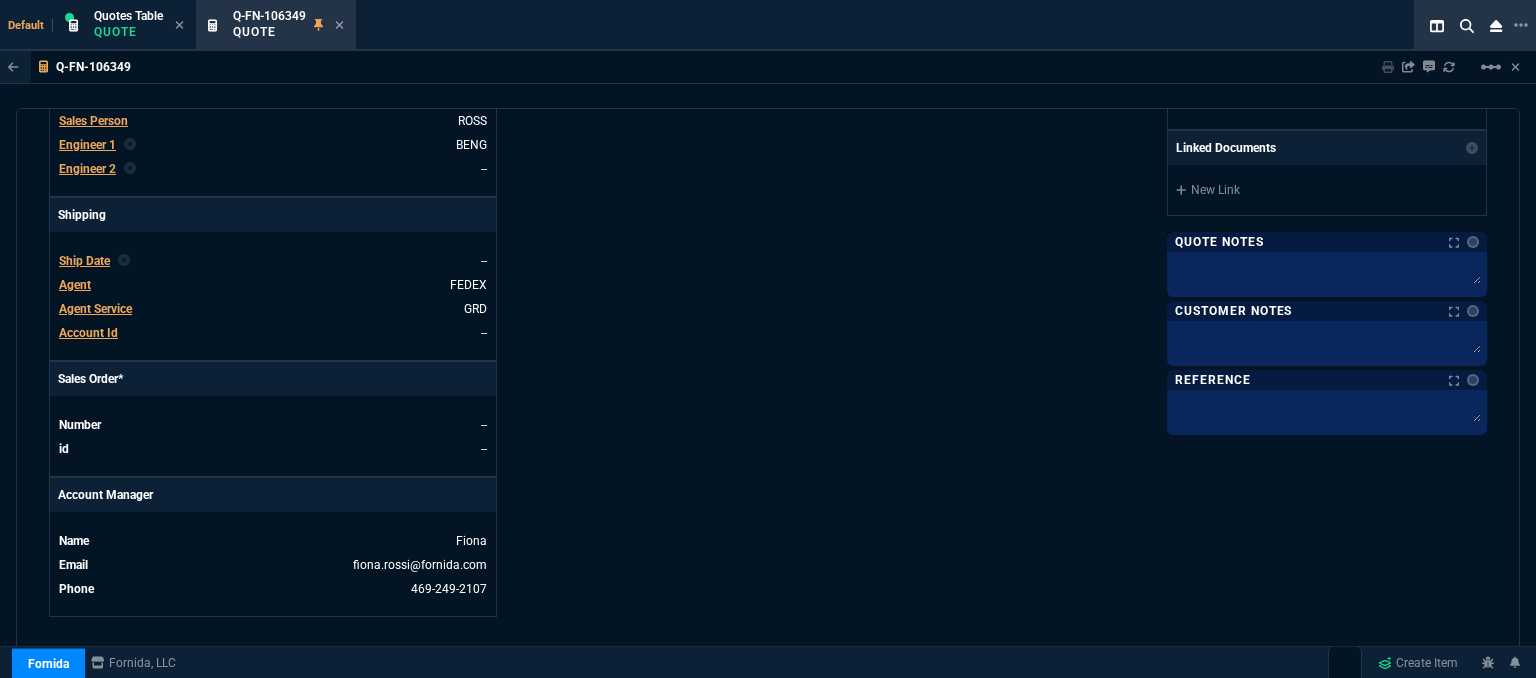 scroll, scrollTop: 1000, scrollLeft: 0, axis: vertical 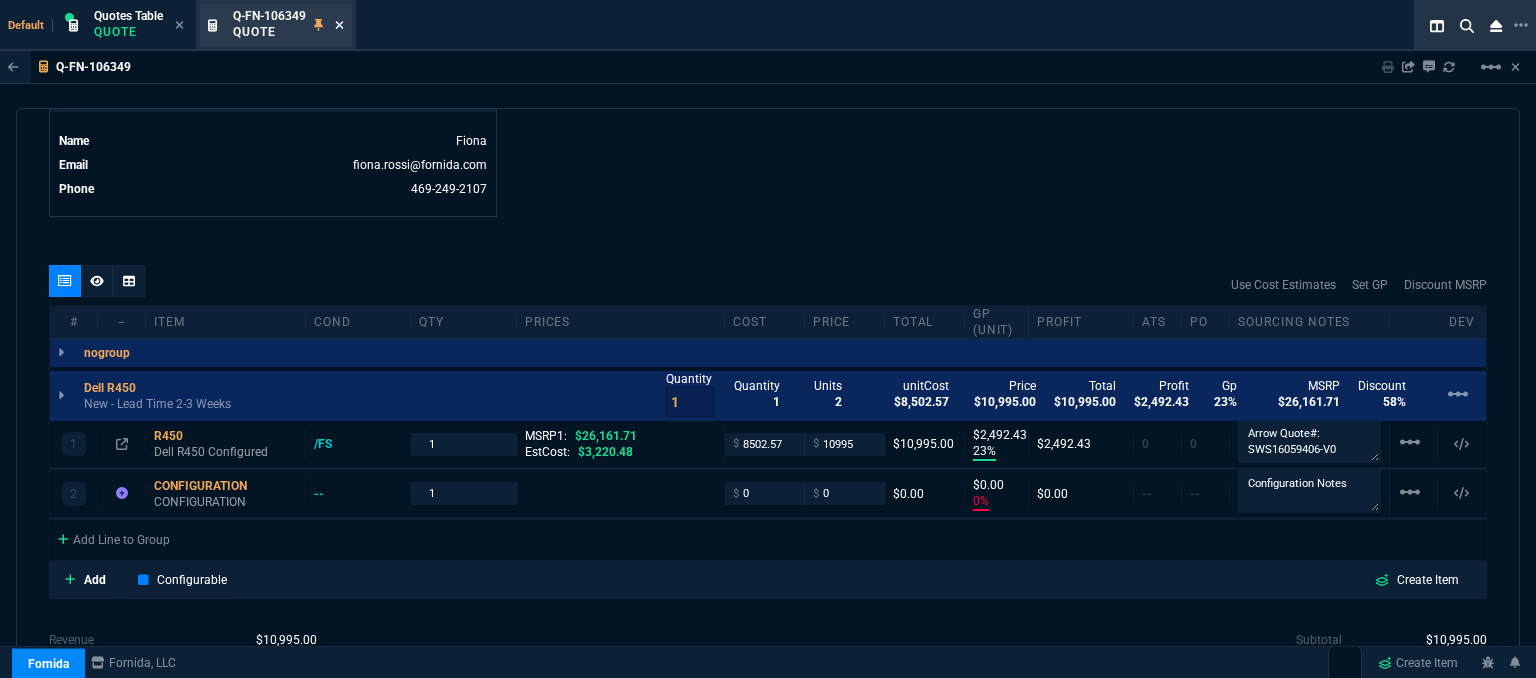 click at bounding box center (340, 25) 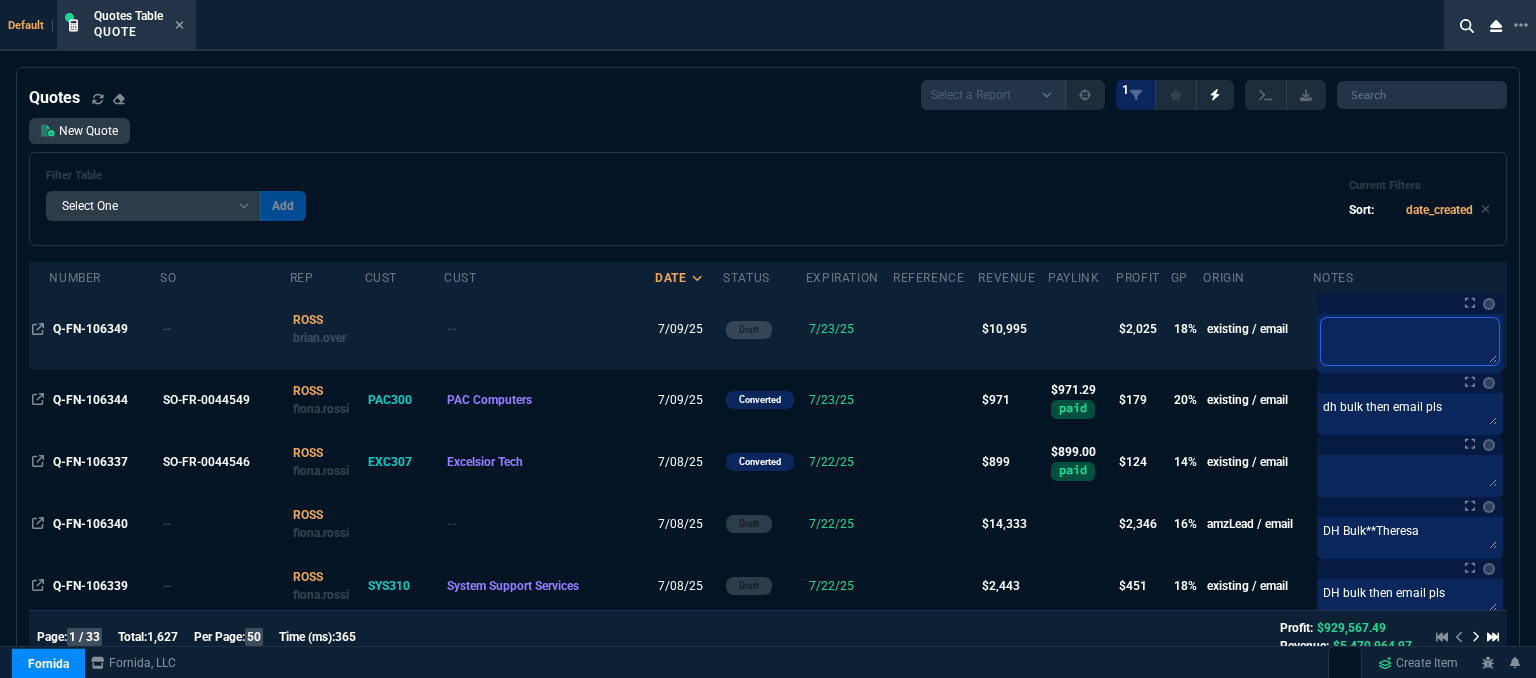 click at bounding box center [1410, 341] 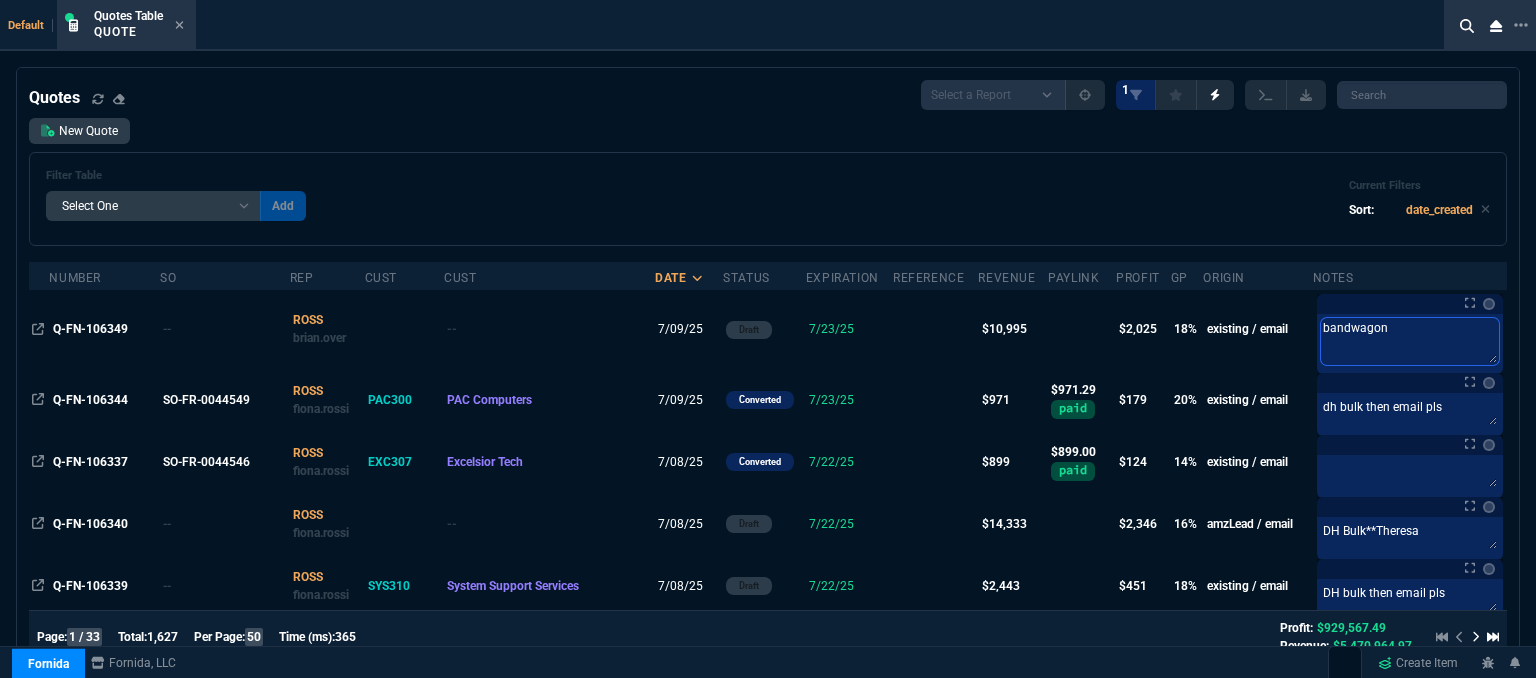 type on "bandwagon" 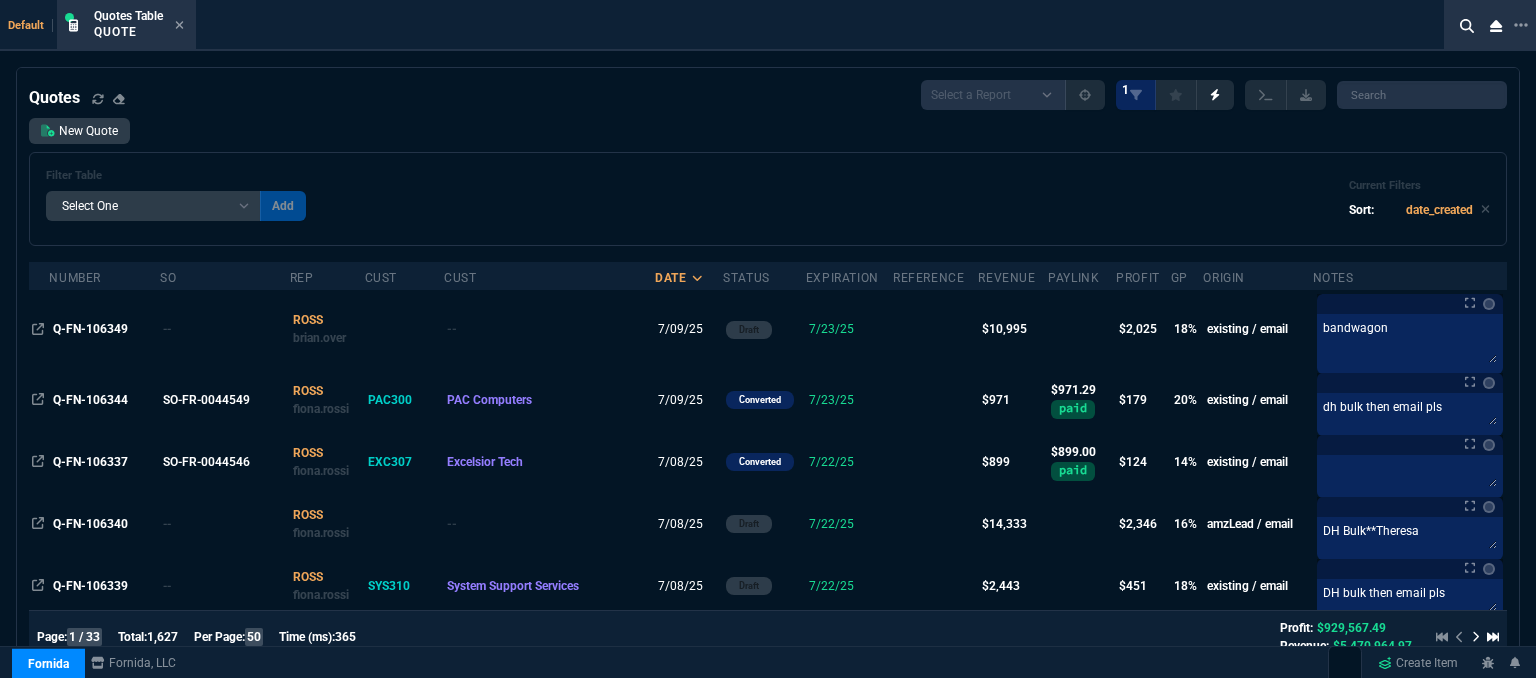 click on "Filter Table Select One Add Filter  () creator (creator) Cust (headers.customerNumber) Cust (headers._customerName) Date (date_created) Expiration (expires) GP (marginsObj.Profit) Notes (notes) Number (number) origin (origin) PayLink (stripeInvoice.status) profit (marginsObj.Profit) Reference (reference) Rep (headers.salesperson) Revenue (margins.0.value) SO (SO.number) Status (status) Add Current Filters Sort: date_created" at bounding box center (768, 199) 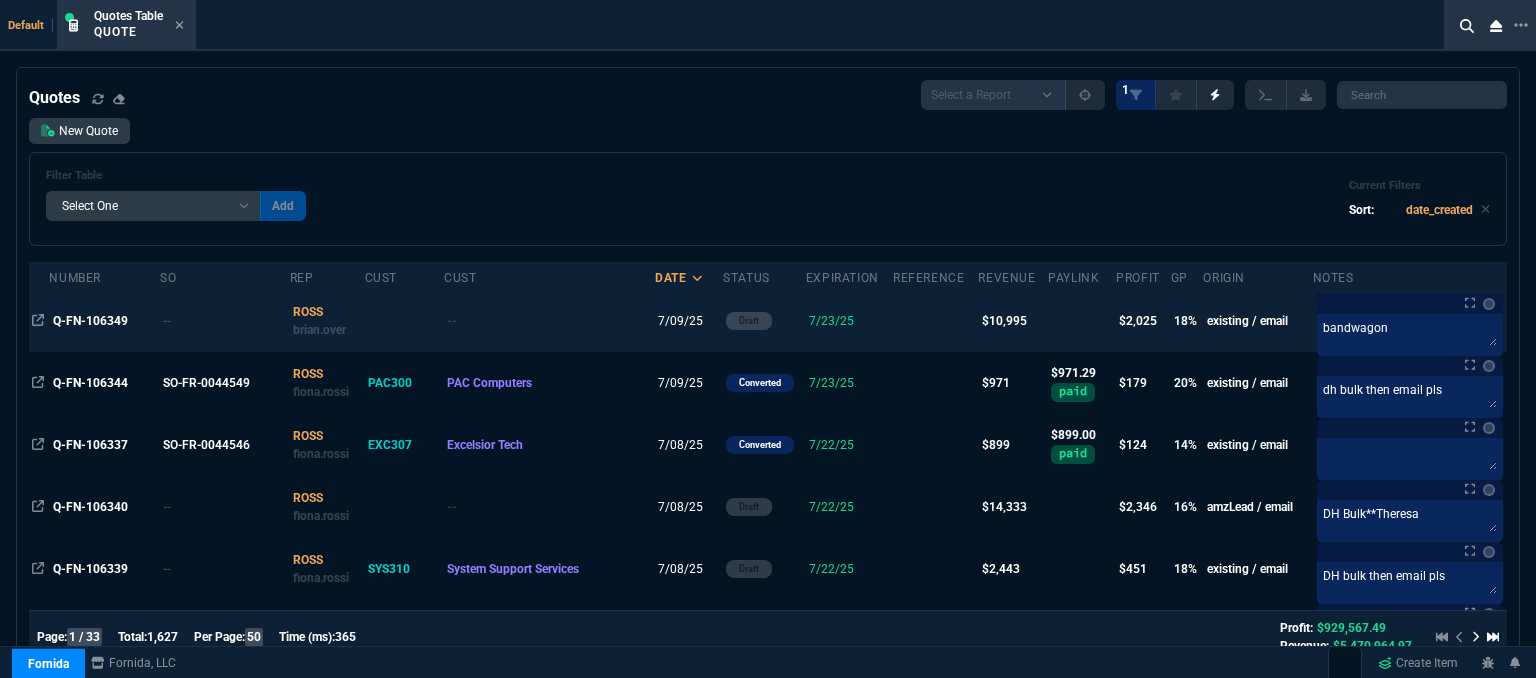 click on "7/23/25" at bounding box center [849, 321] 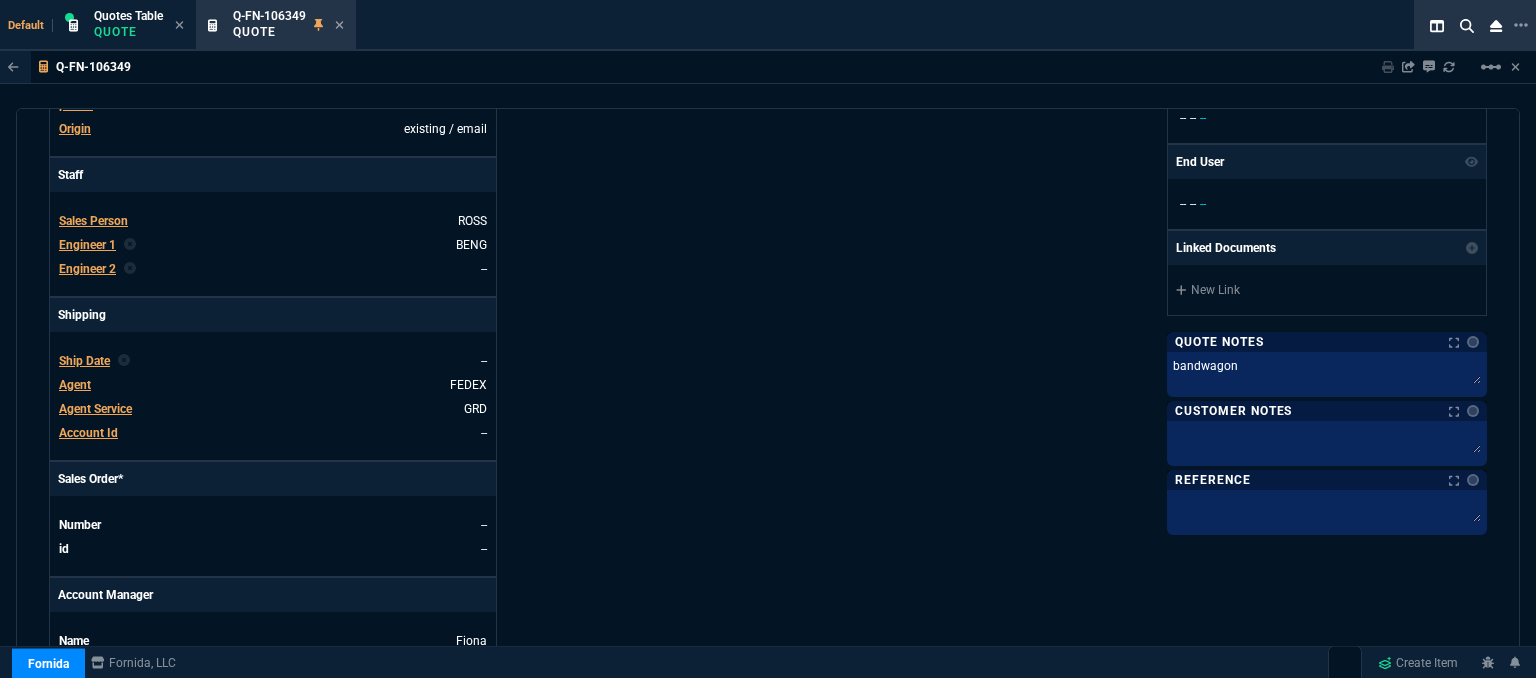 scroll, scrollTop: 900, scrollLeft: 0, axis: vertical 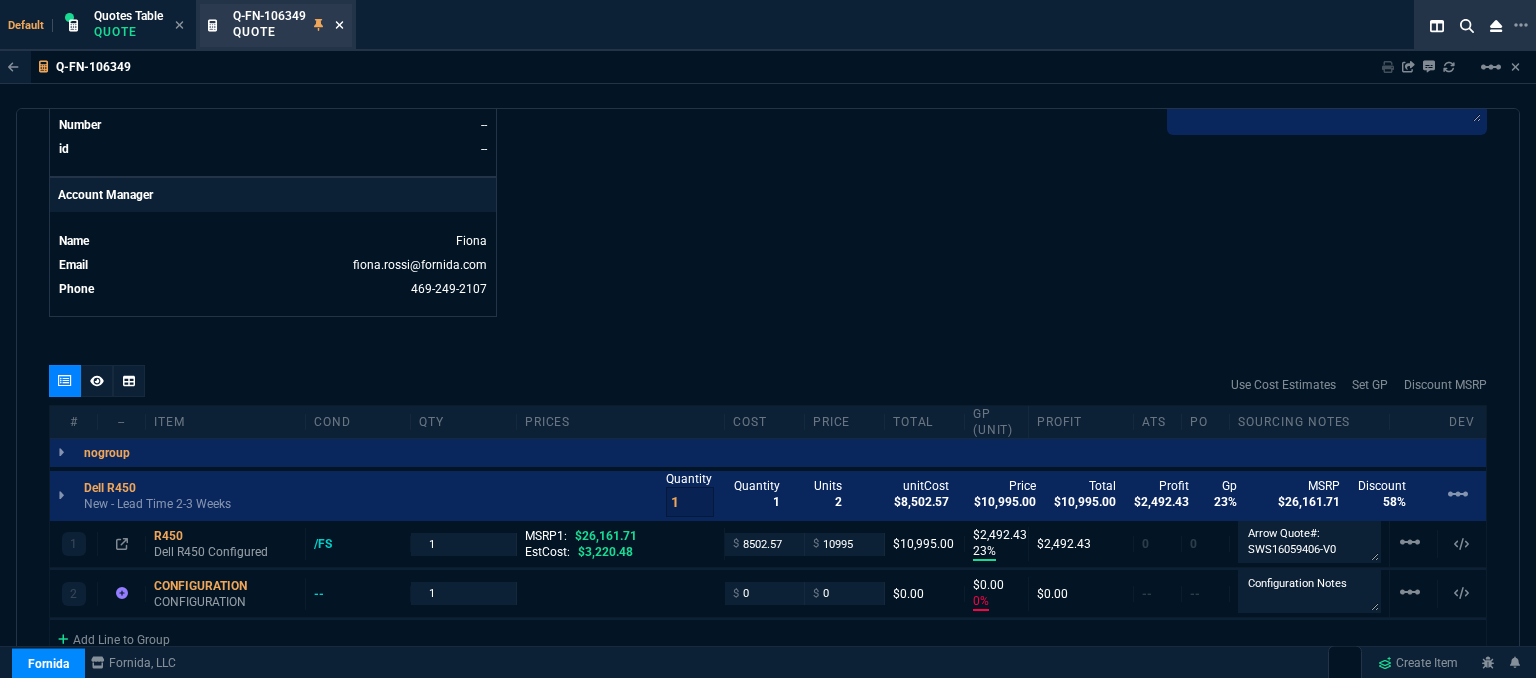 click at bounding box center (339, 25) 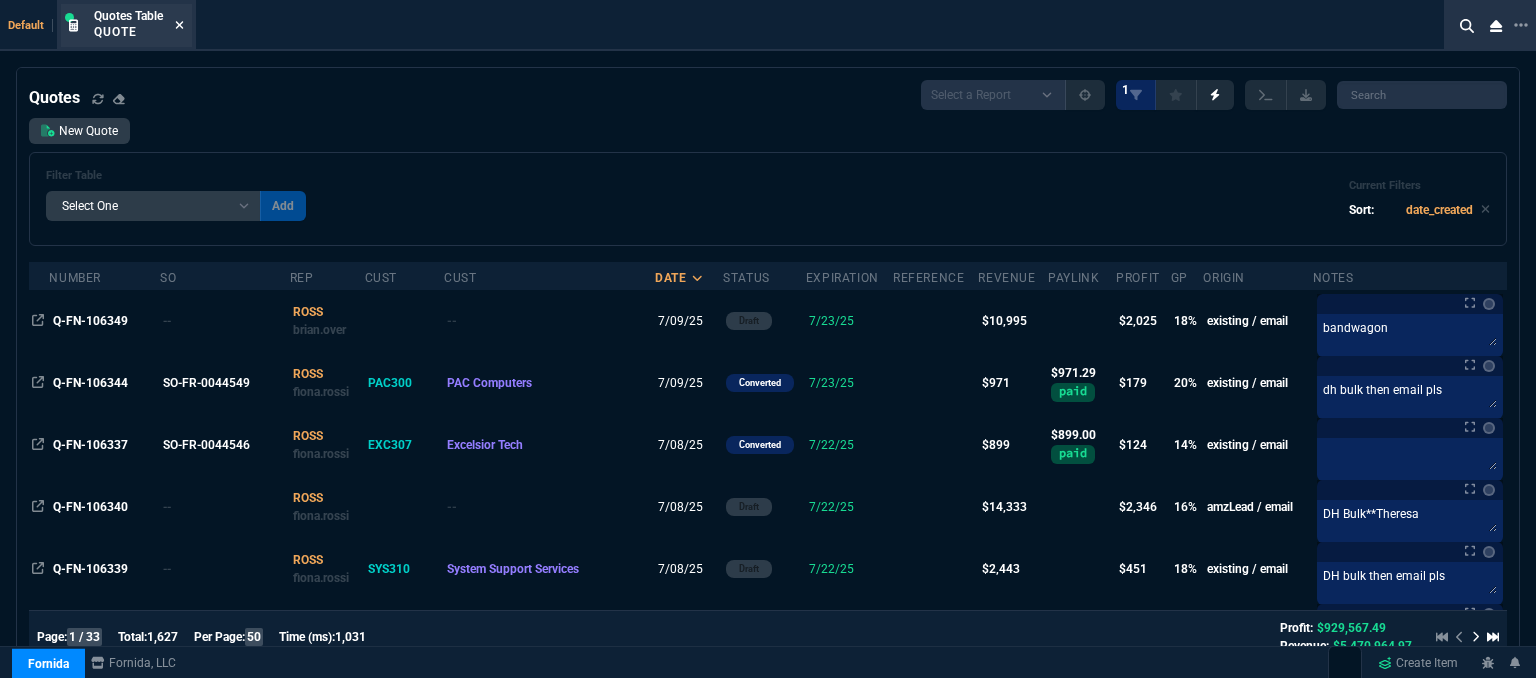 click at bounding box center [179, 25] 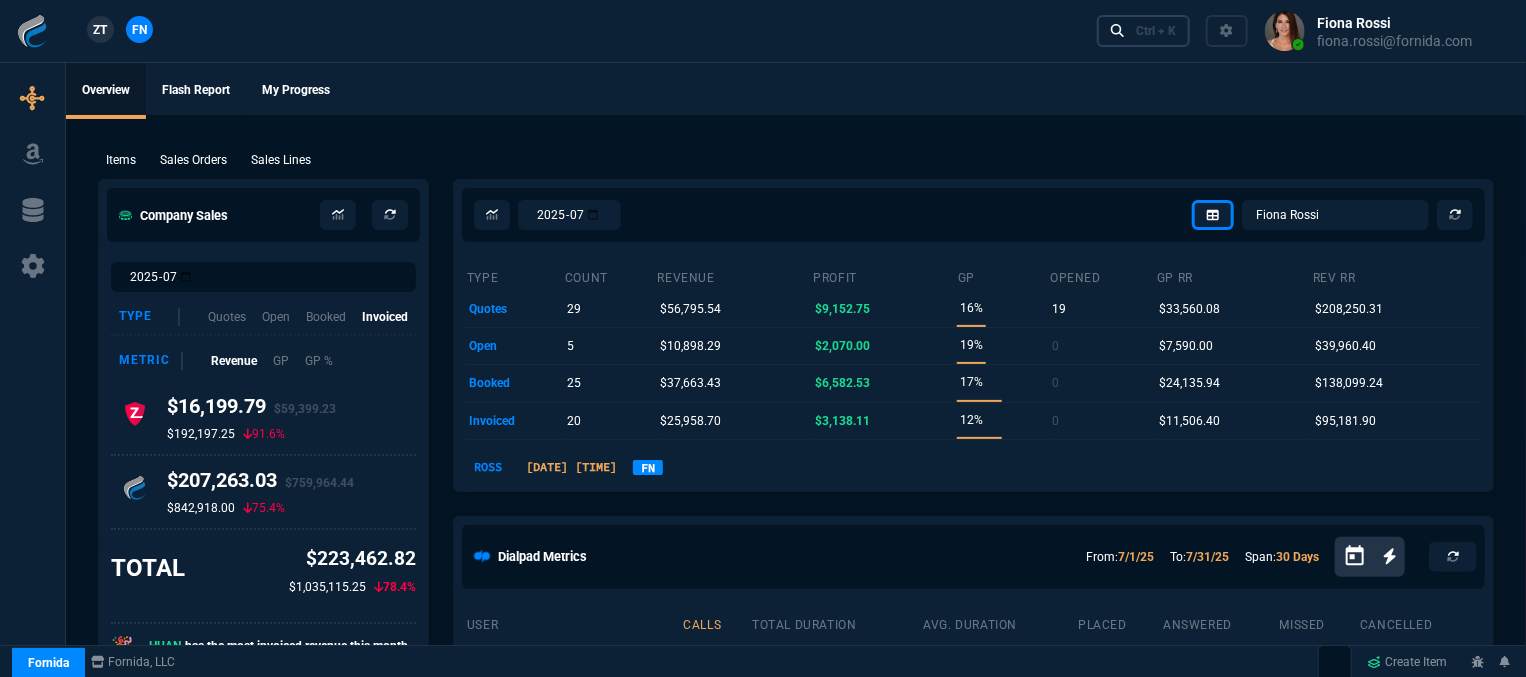click on "Ctrl + K" at bounding box center (1156, 31) 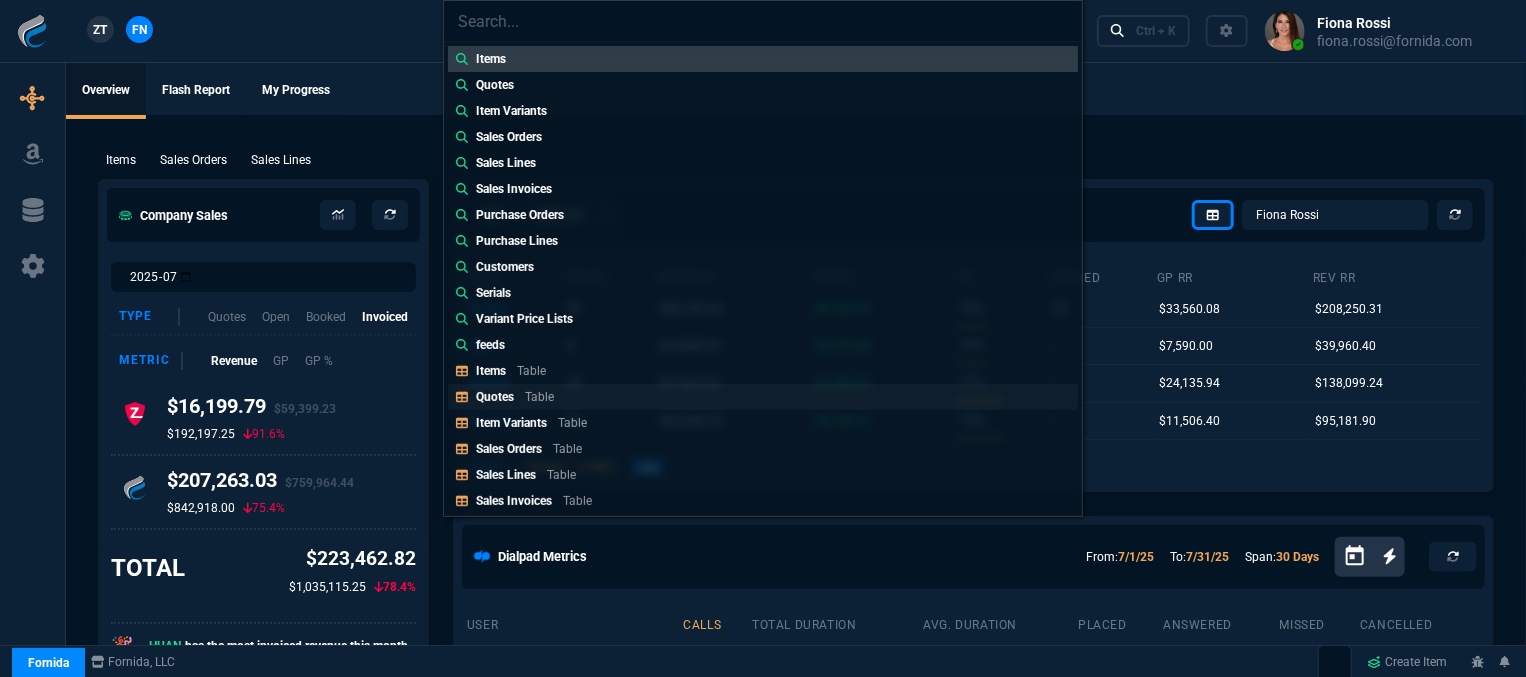 click on "Table" at bounding box center (531, 371) 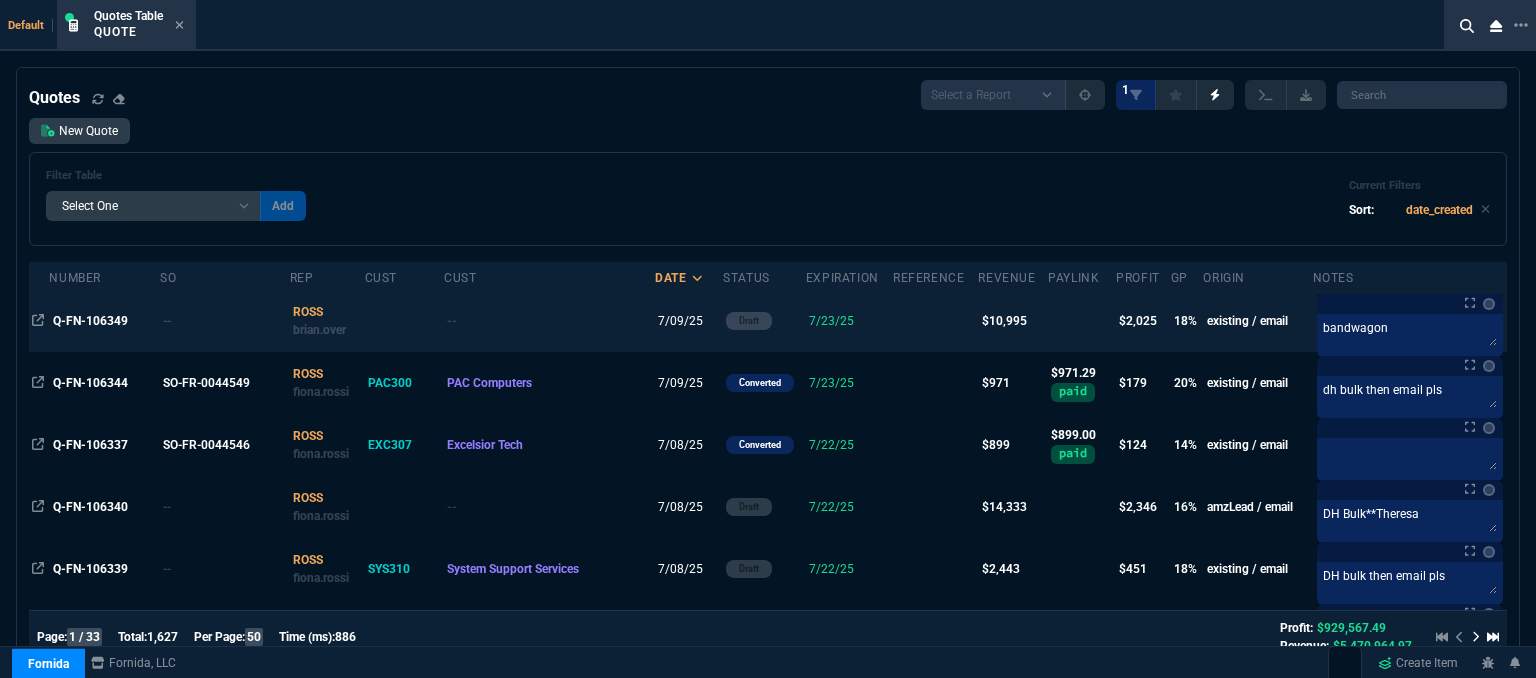 click on "7/23/25" at bounding box center (849, 321) 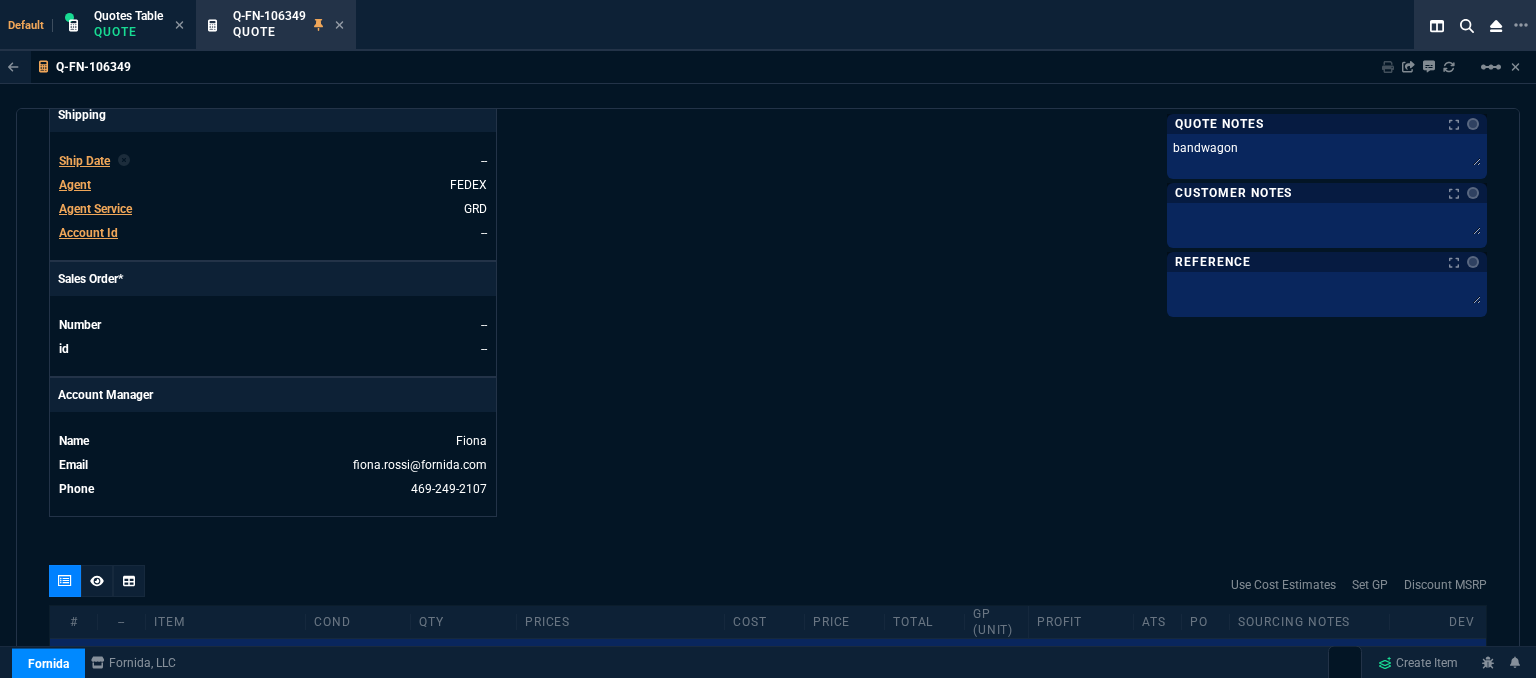 scroll, scrollTop: 900, scrollLeft: 0, axis: vertical 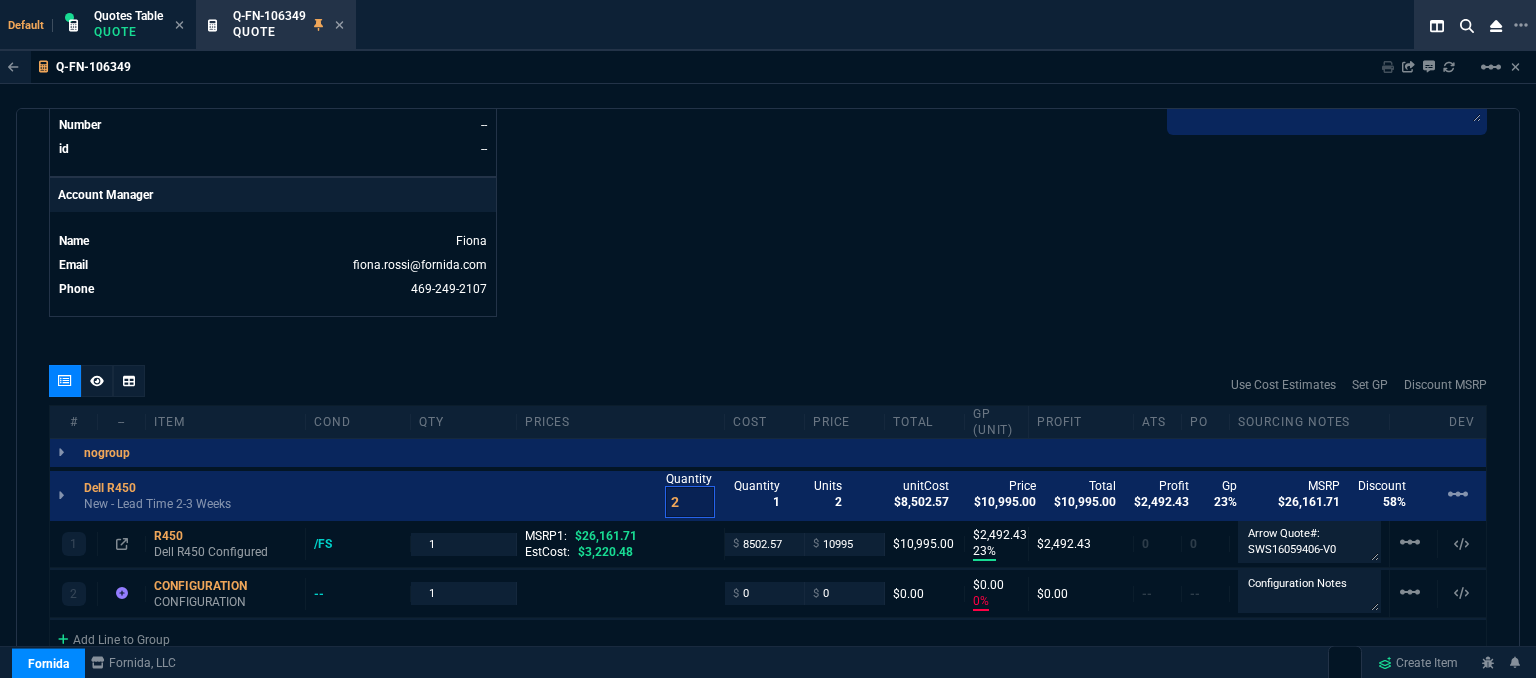 click on "2" at bounding box center [690, 502] 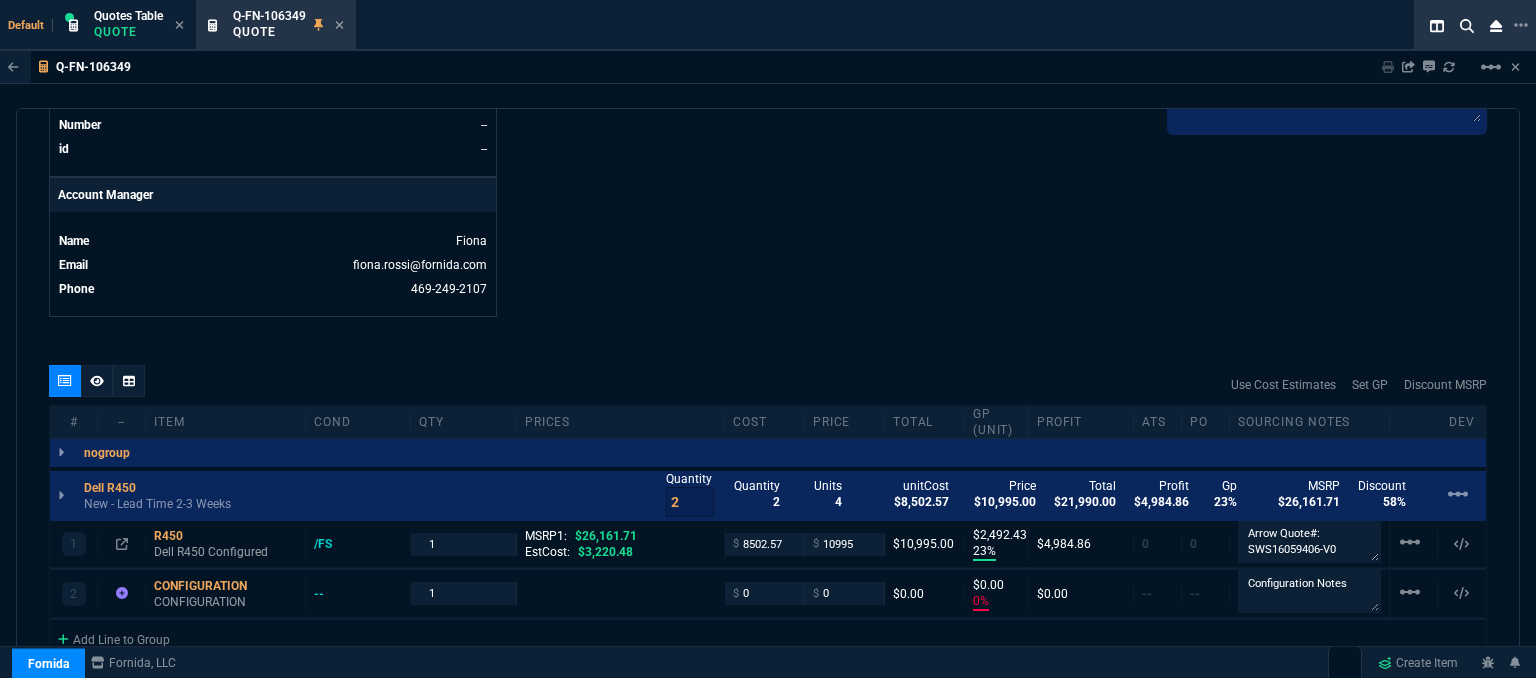 click on "Use Cost Estimates   Set GP   Discount MSRP" at bounding box center [768, 385] 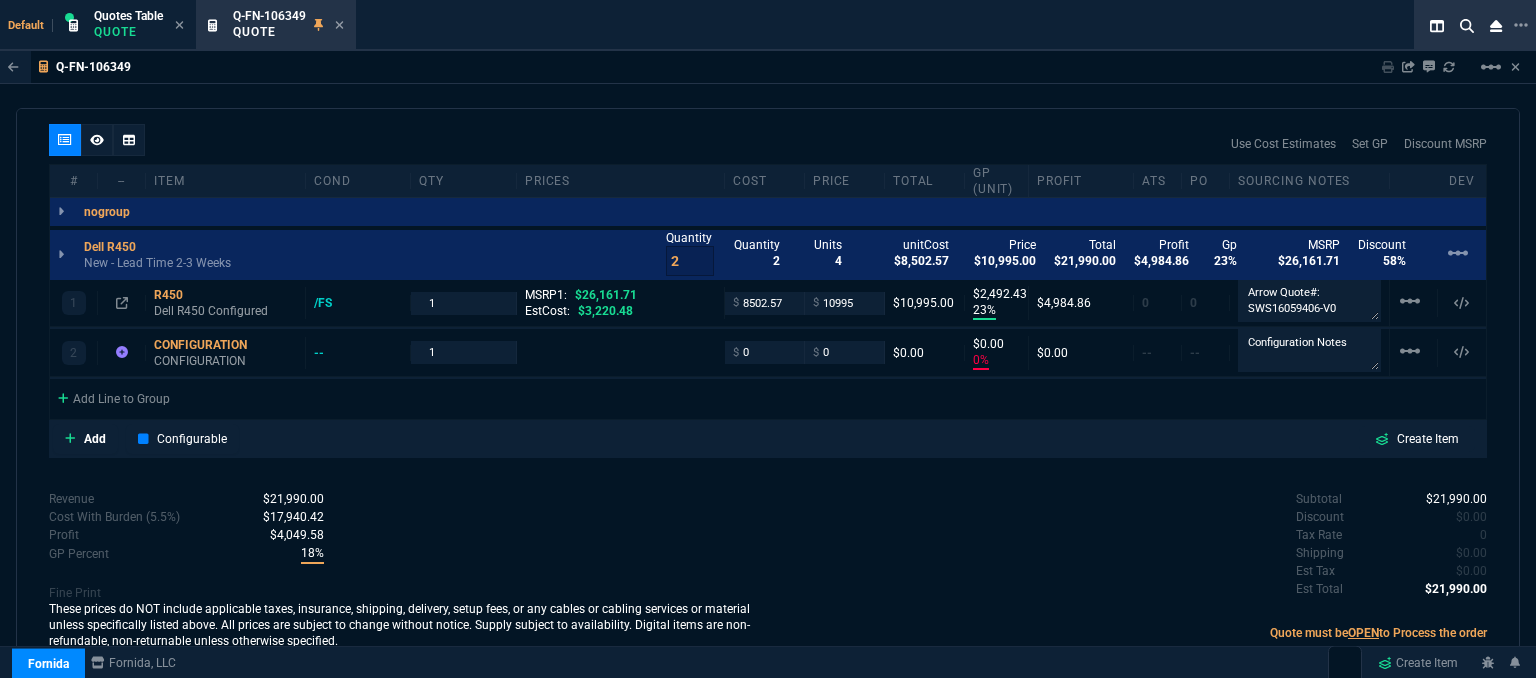 scroll, scrollTop: 1144, scrollLeft: 0, axis: vertical 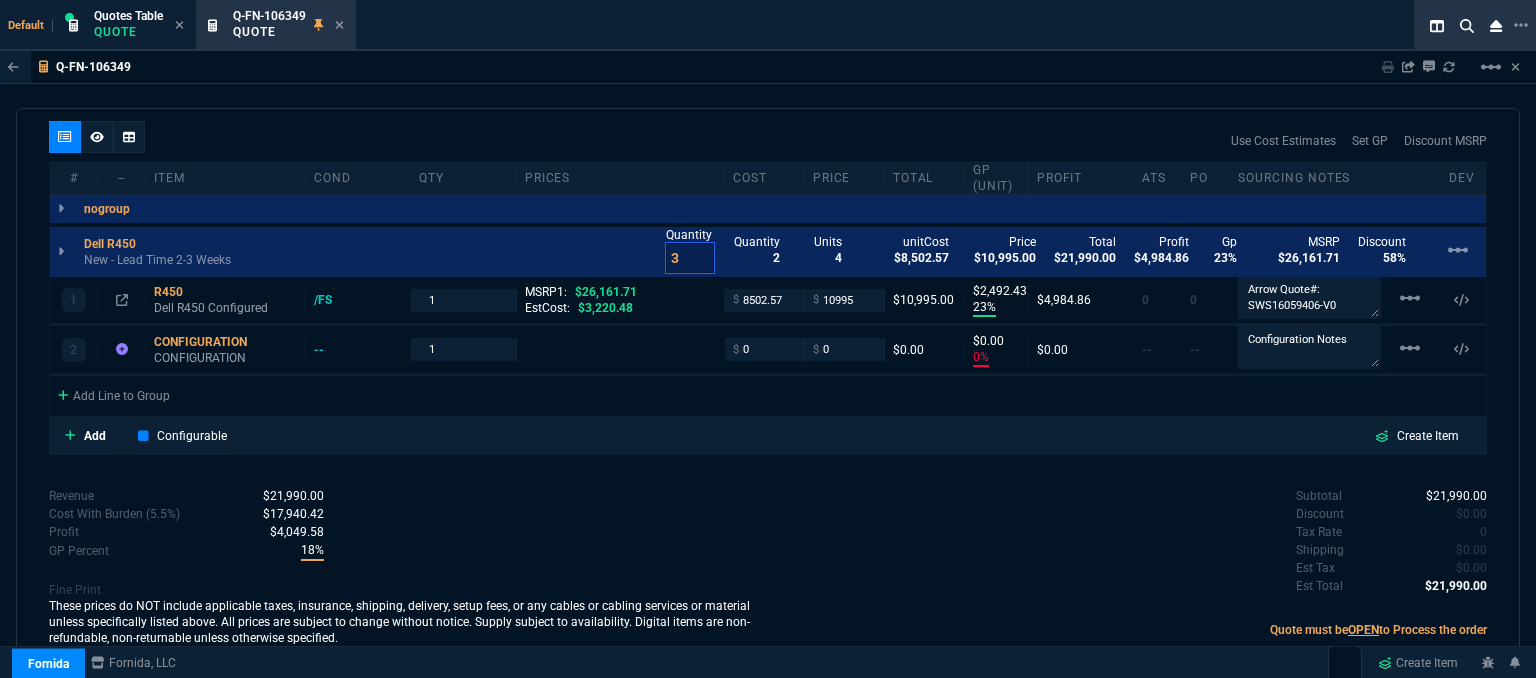 click on "3" at bounding box center [690, 258] 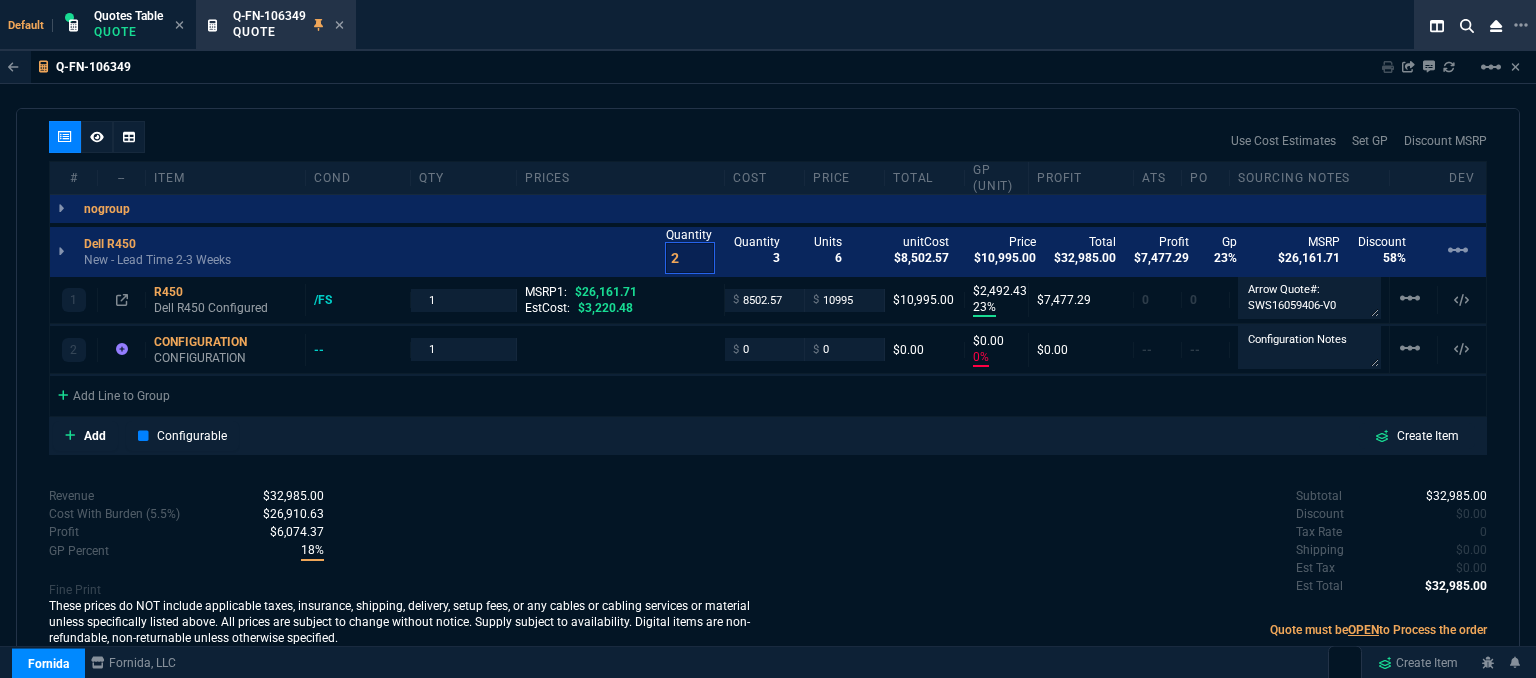 click on "2" at bounding box center (690, 258) 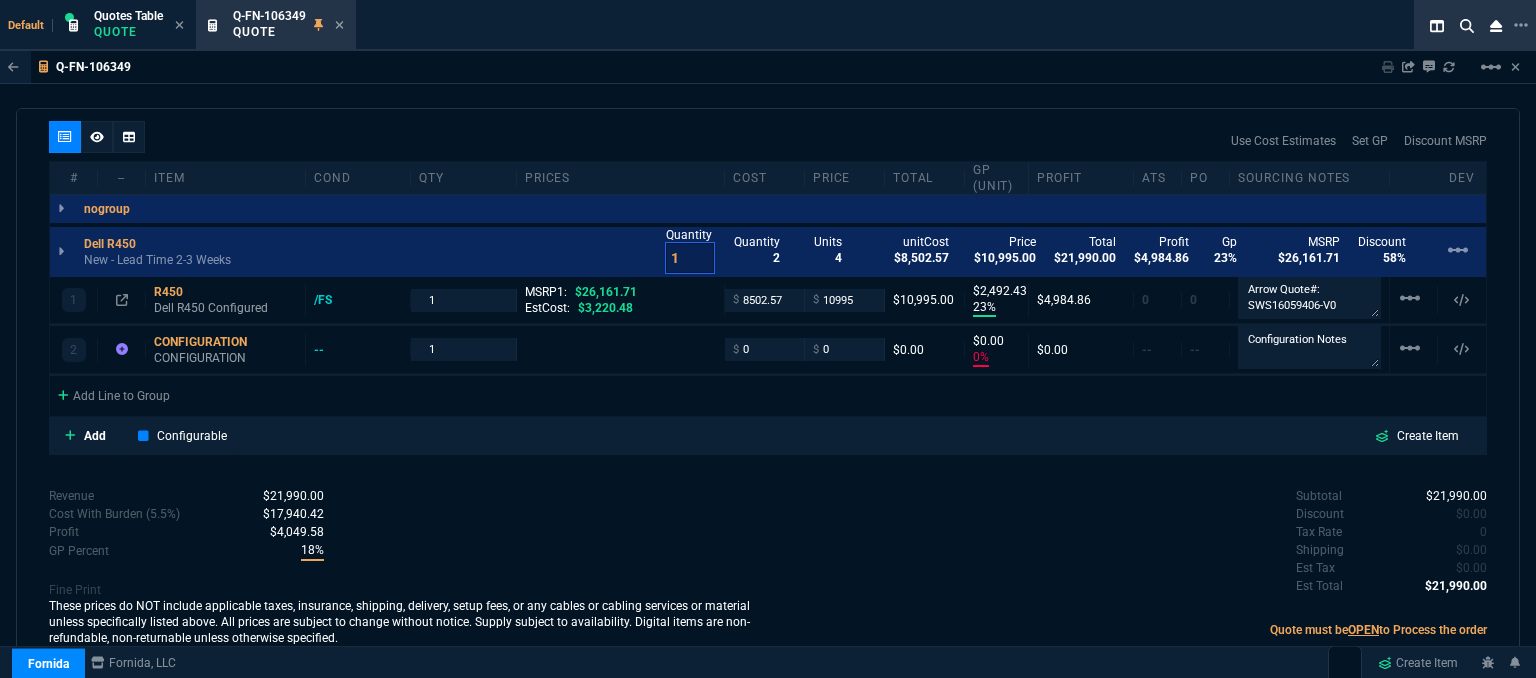 click on "1" at bounding box center (690, 258) 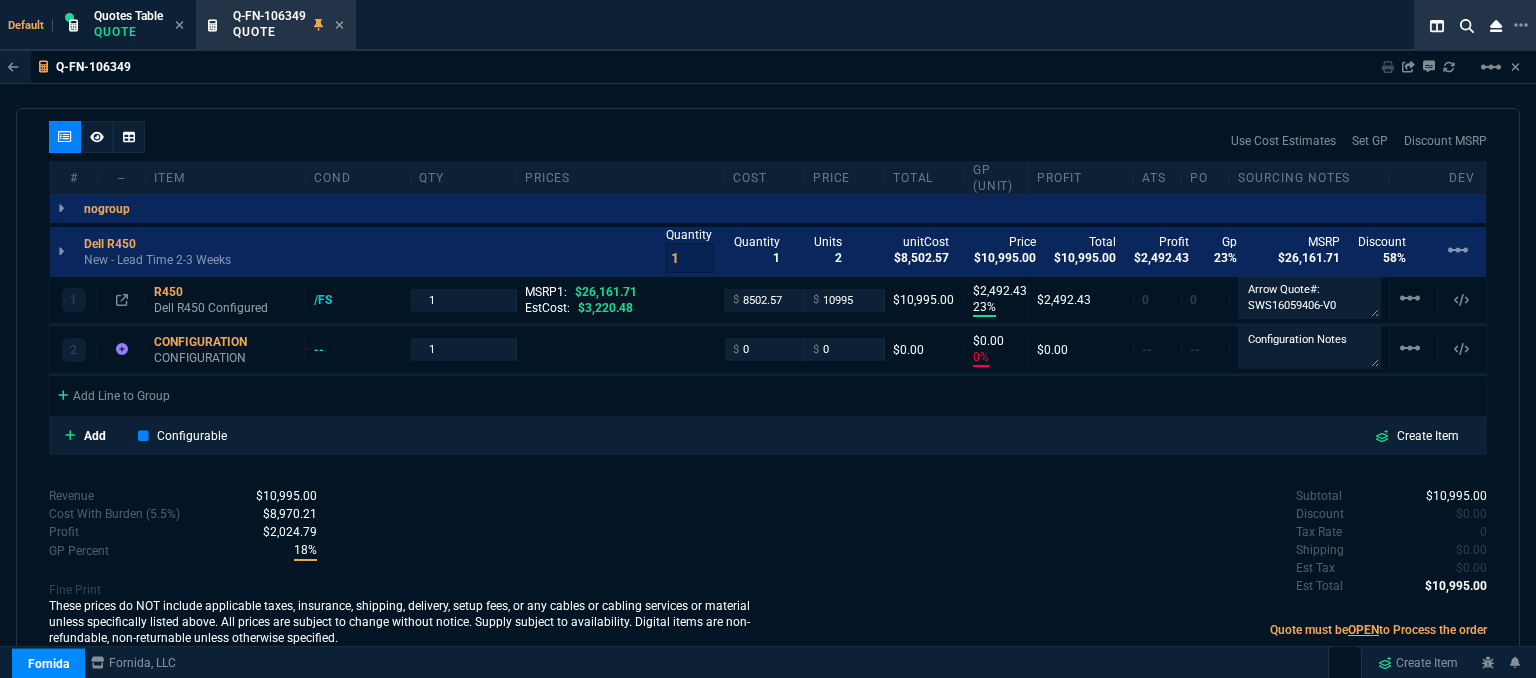 click on "quote   Q-FN-106349   New Customer  draft Fornida, LLC 2609 Technology Dr Suite 300 Plano, TX 75074 Details Number Q-FN-106349  Order ID Q-FN-106349  Customer Code --  Total Units 2  Expires Wed - 7/23/25, 3:53 PM Creator brian.over@fornida.com  Created Wed - 7/9/25, 3:53 PM Print Specs Number Q-FN-106349  Customer ID   Customer Name   Expires 7/23/25,  10:53 AM  Customer PO # --  Payment Terms --  Shipping Agent FEDEX | GRD  Customer Customer Code --  Customer Name --  Customer PO # empty  Payment Terms --  email   phone --   Origin  existing / email   Origin Comment    Staff Sales Person ROSS  Engineer 1 BENG  Engineer 2 --  Shipping Ship Date -- Agent FEDEX  Agent Service GRD  Account Id --  Sales Order* Number --  id --  Account Manager Name Fiona  Email fiona.rossi@fornida.com  Phone 469-249-2107  Fornida, LLC 2609 Technology Dr Suite 300 Plano, TX 75074  Share Link  Brian Over oneOnOne chat SEND Cody Taylor oneOnOne chat SEND Whse oneOnOne chat SEND MOMMY&THE SALES REPS group chat SEND Shipping Address" at bounding box center [768, 396] 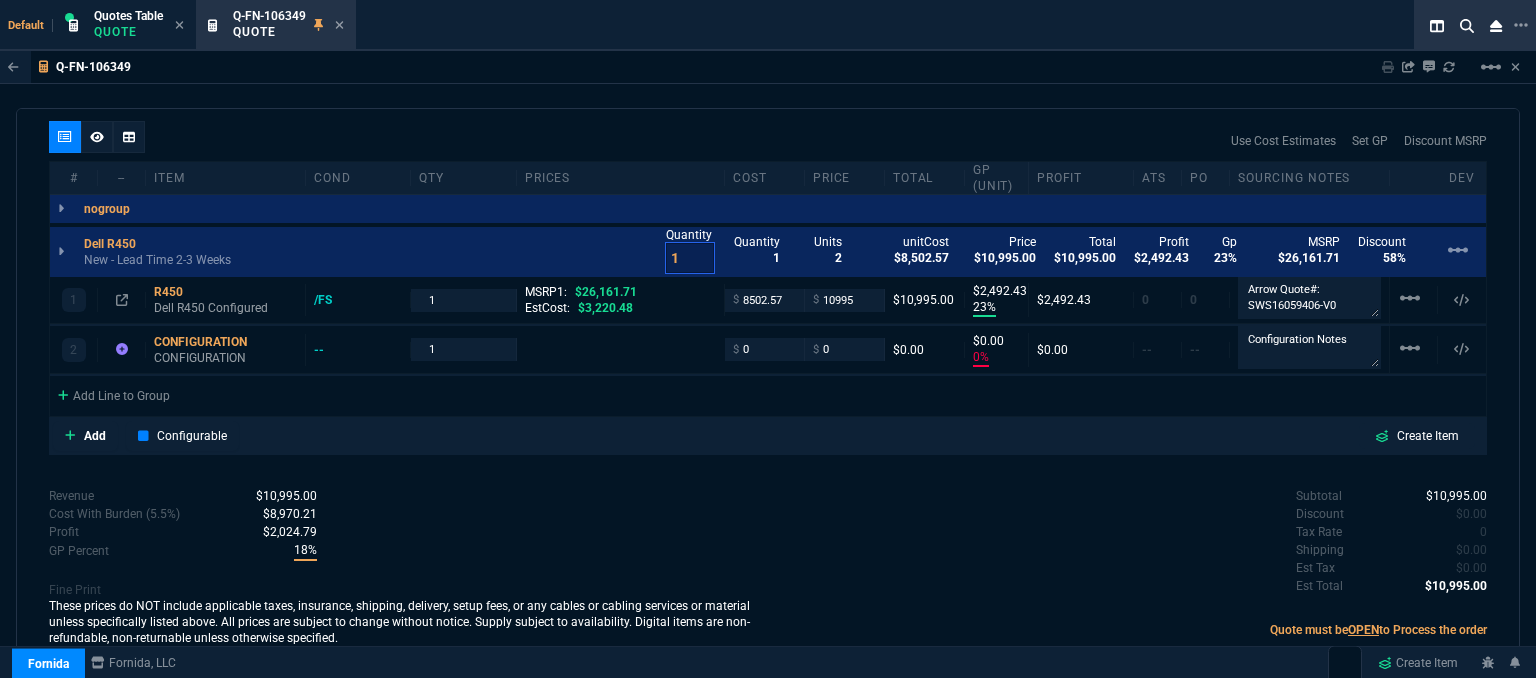 type on "2" 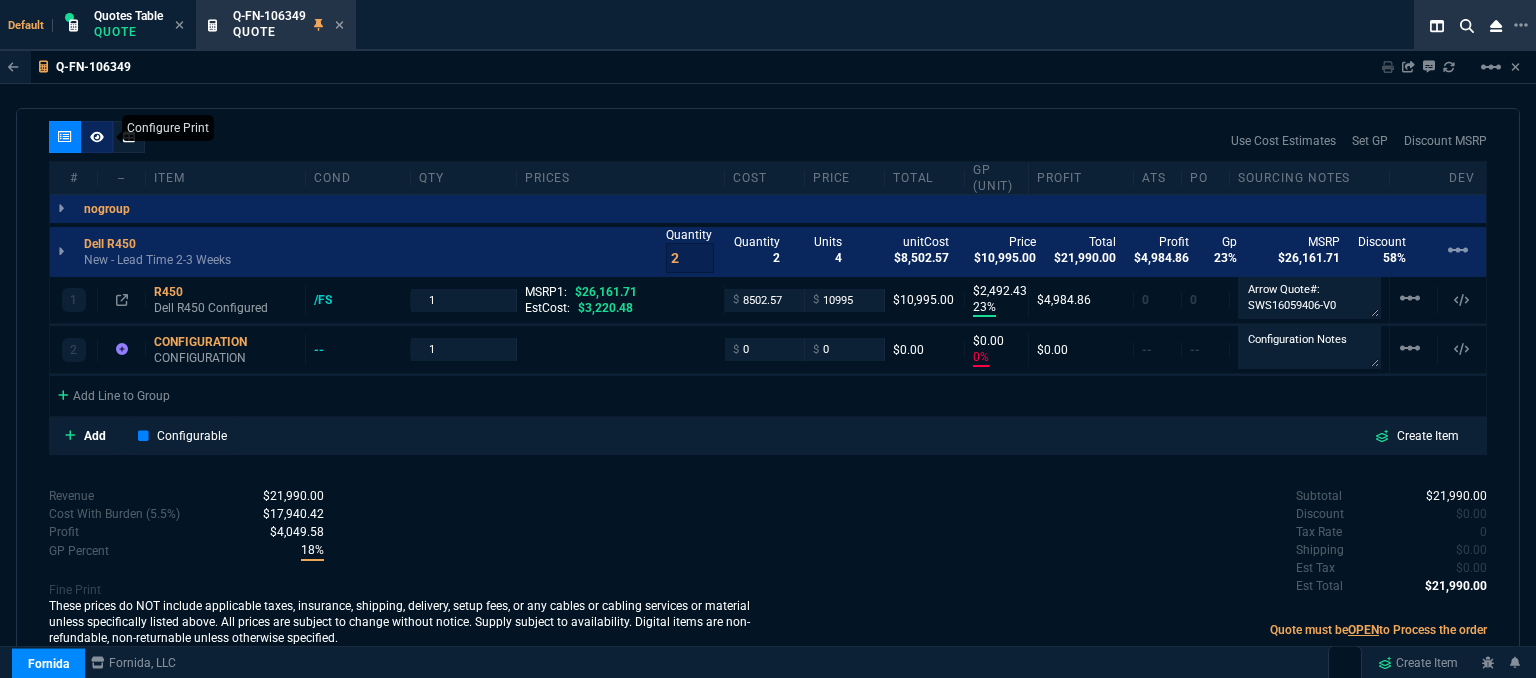 click at bounding box center [97, 137] 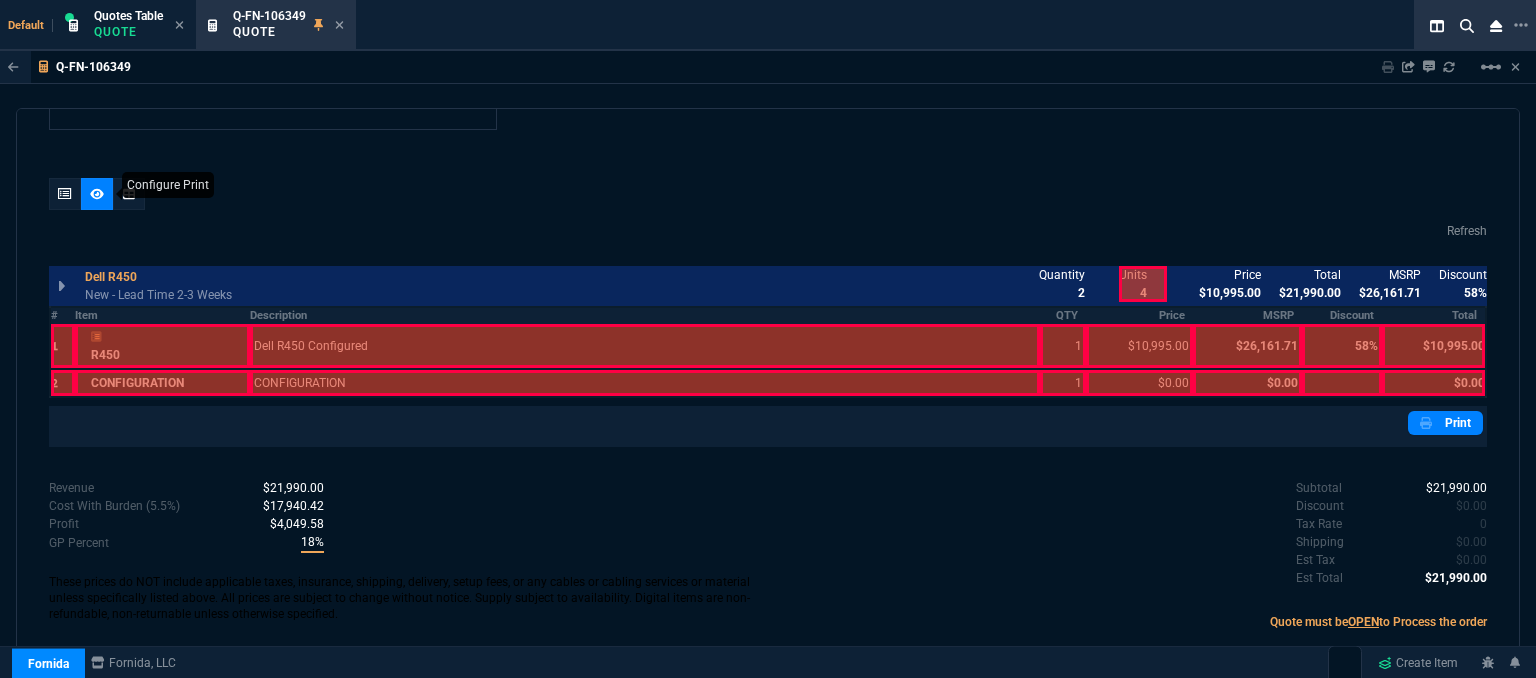 scroll, scrollTop: 1083, scrollLeft: 0, axis: vertical 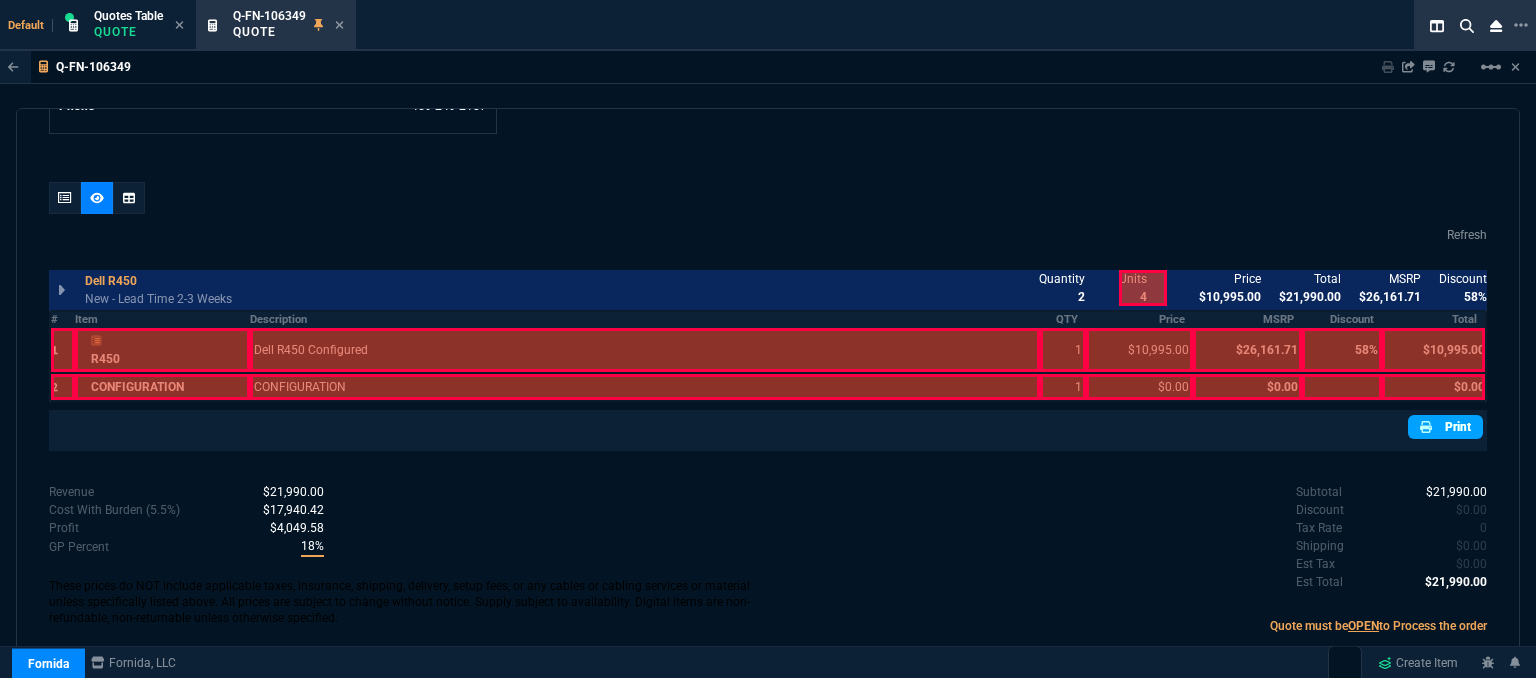 click at bounding box center [1428, 427] 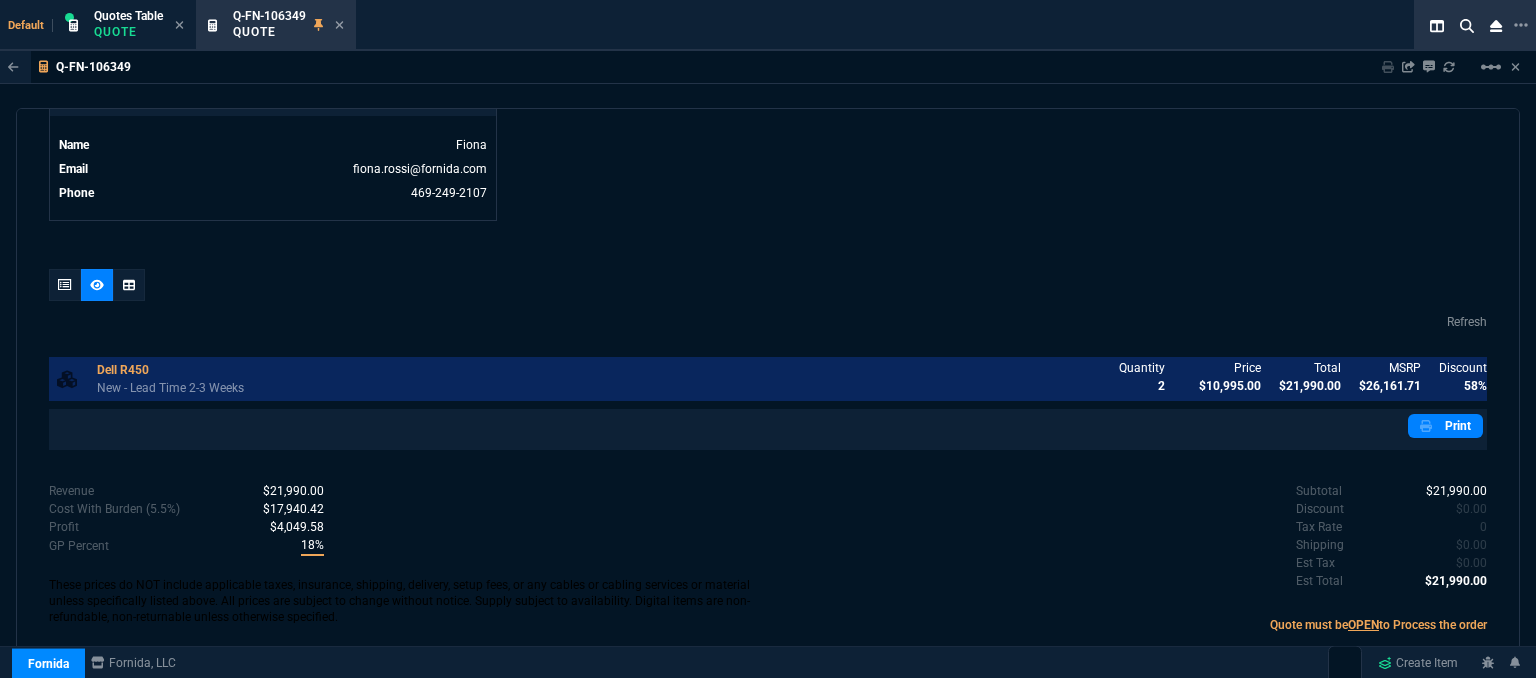 scroll, scrollTop: 996, scrollLeft: 0, axis: vertical 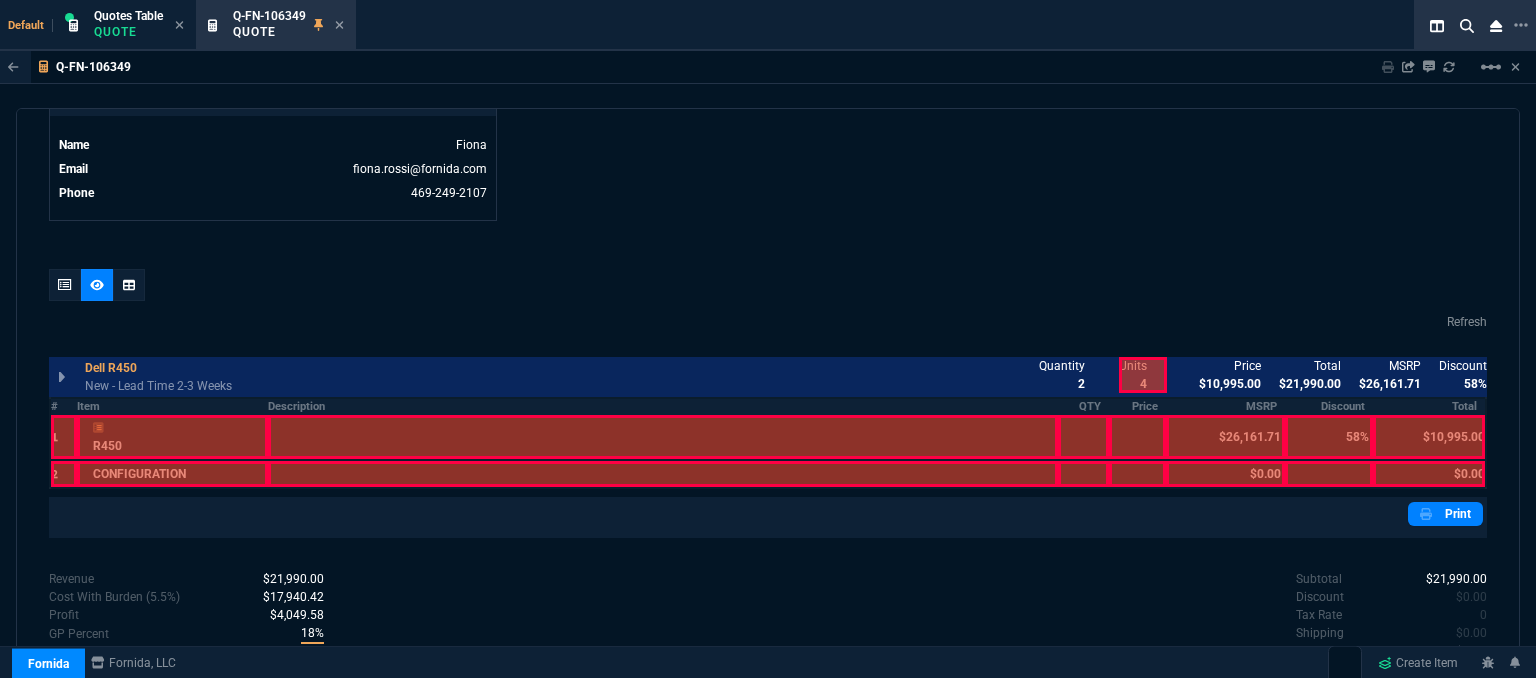 click at bounding box center (1383, 375) 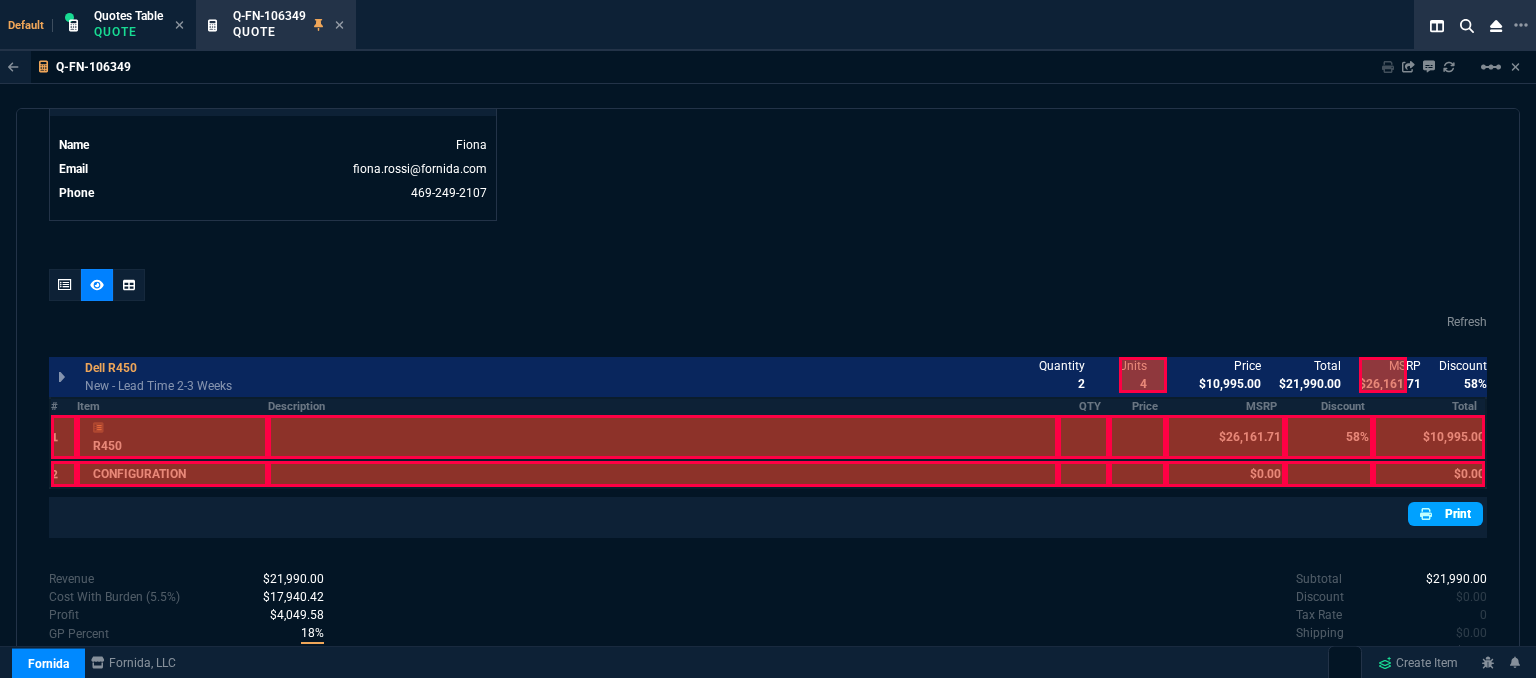 click on "Print" at bounding box center [1445, 514] 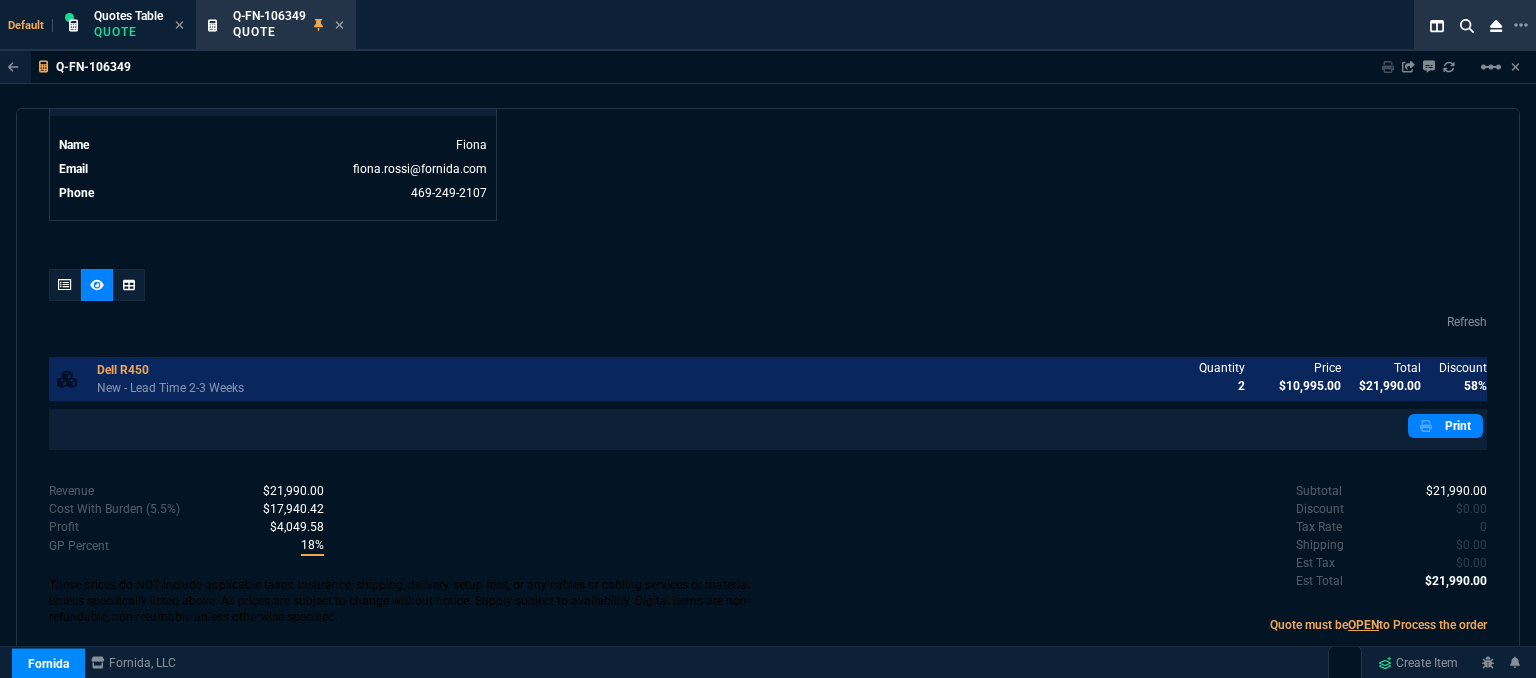 scroll, scrollTop: 996, scrollLeft: 0, axis: vertical 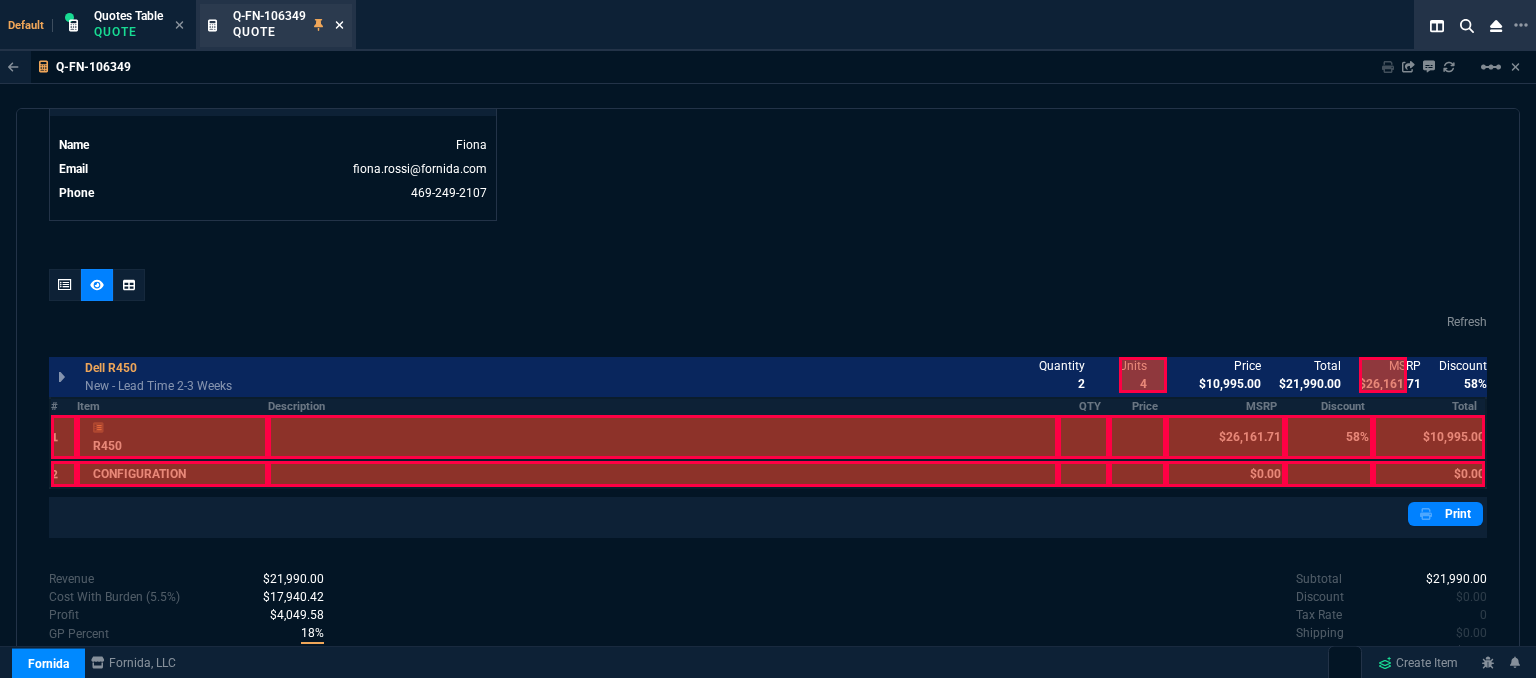 click at bounding box center (339, 25) 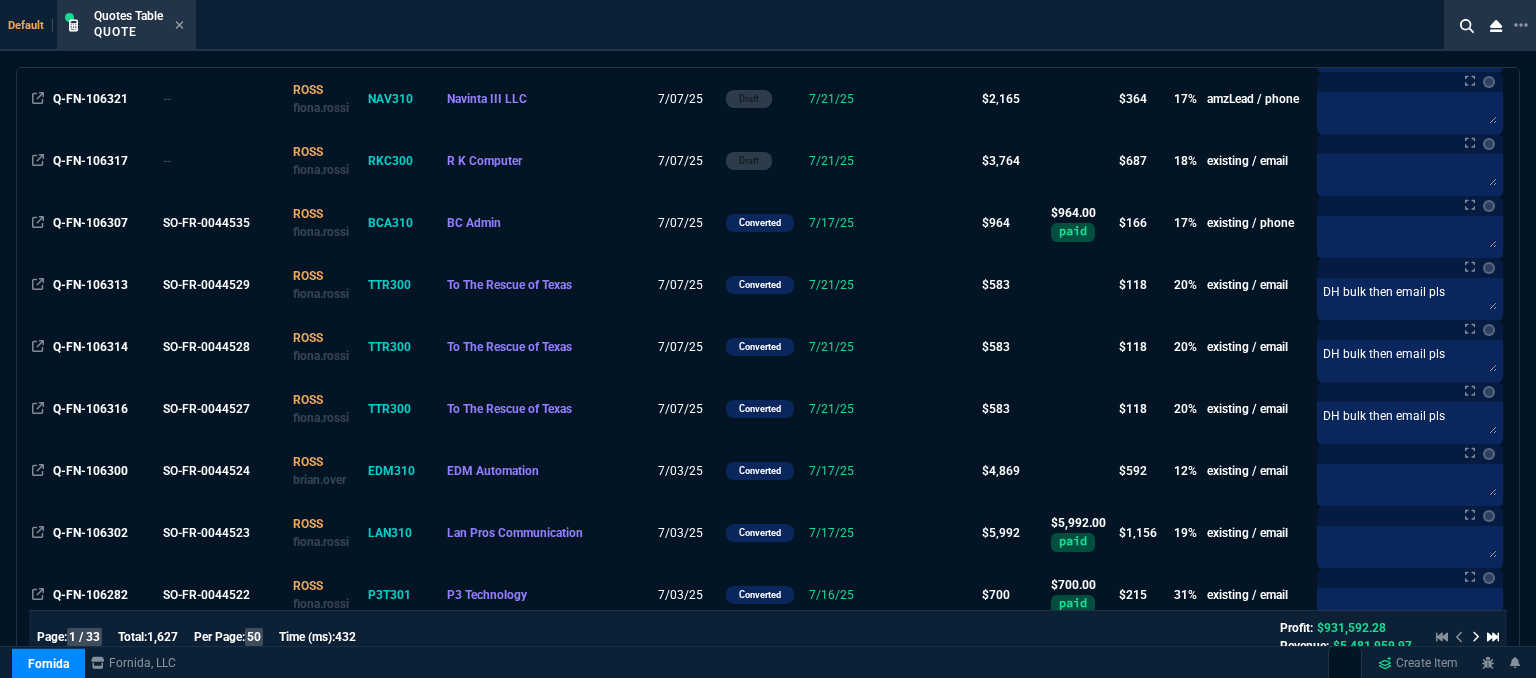 scroll, scrollTop: 1700, scrollLeft: 0, axis: vertical 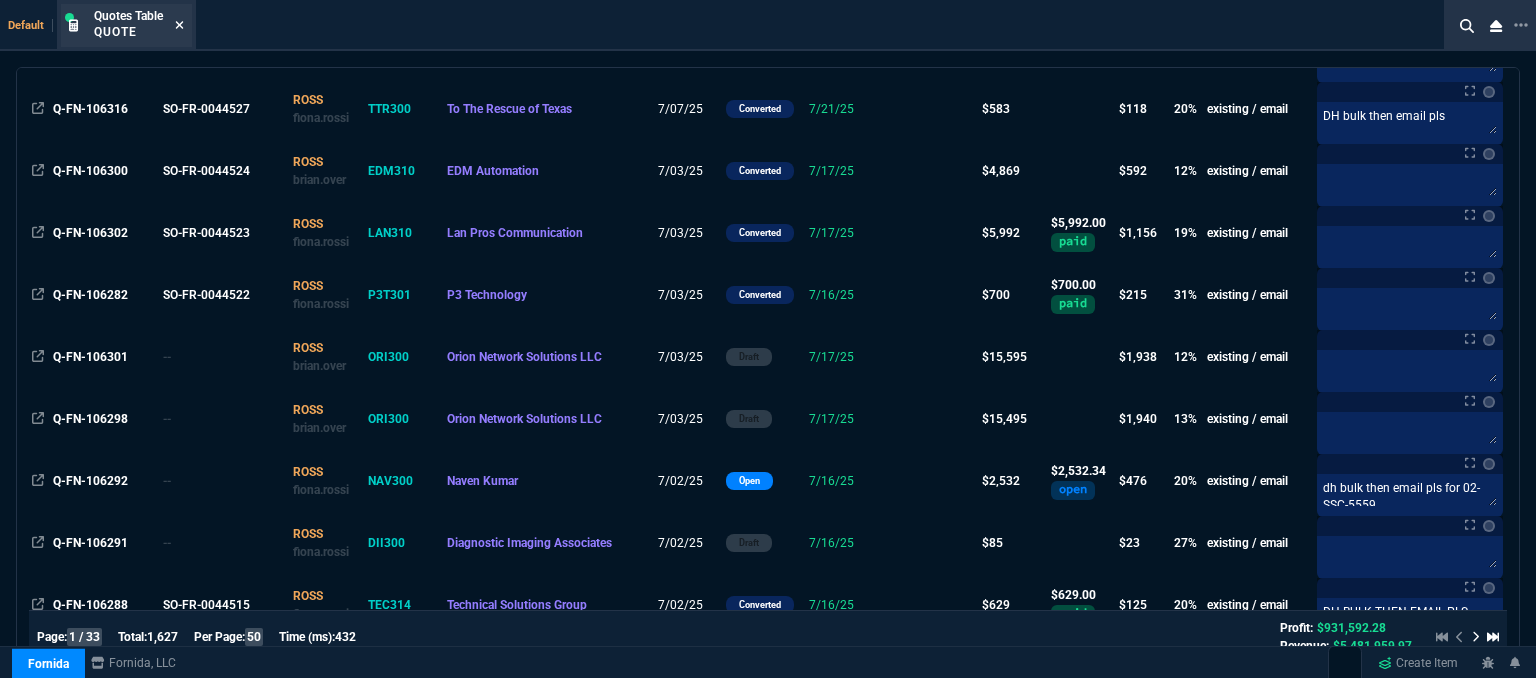 click at bounding box center [179, 25] 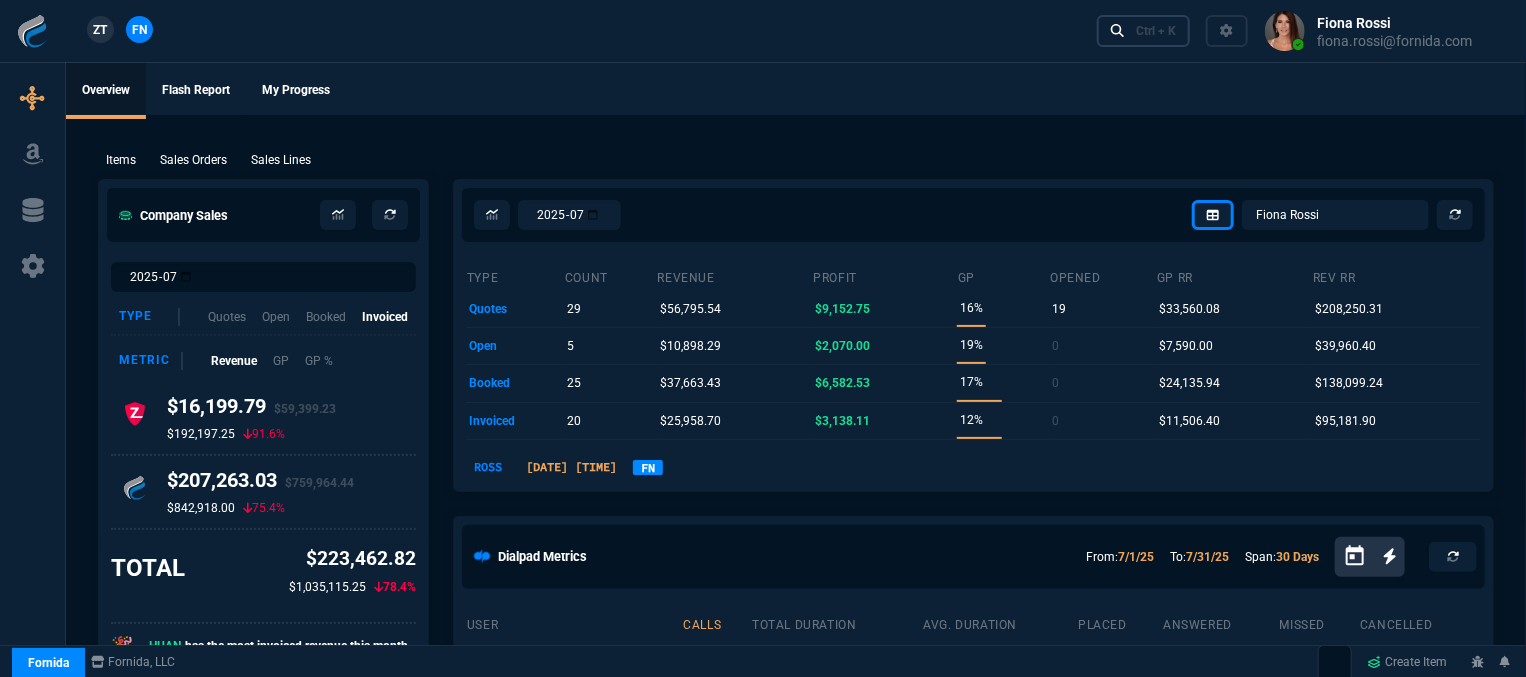 click on "Ctrl + K" at bounding box center (1156, 31) 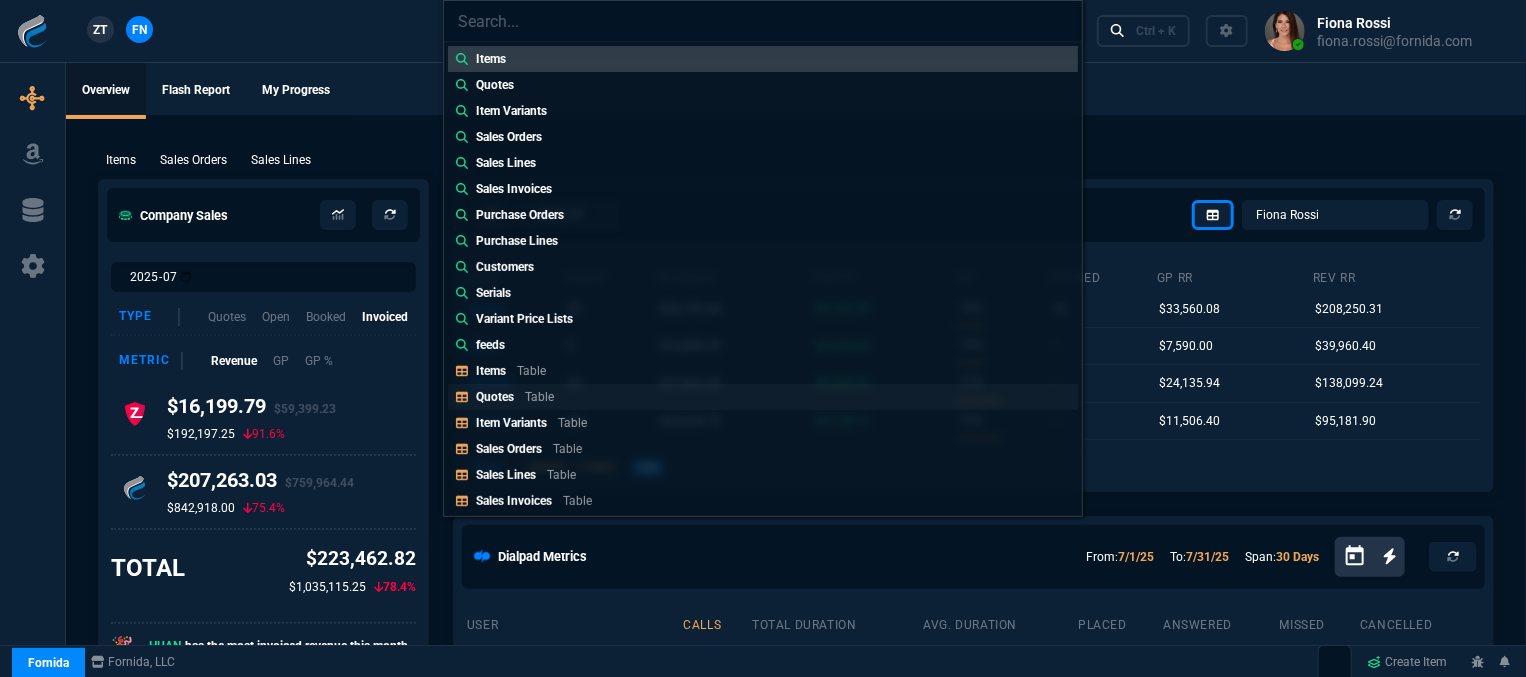 click on "Quotes" at bounding box center [491, 371] 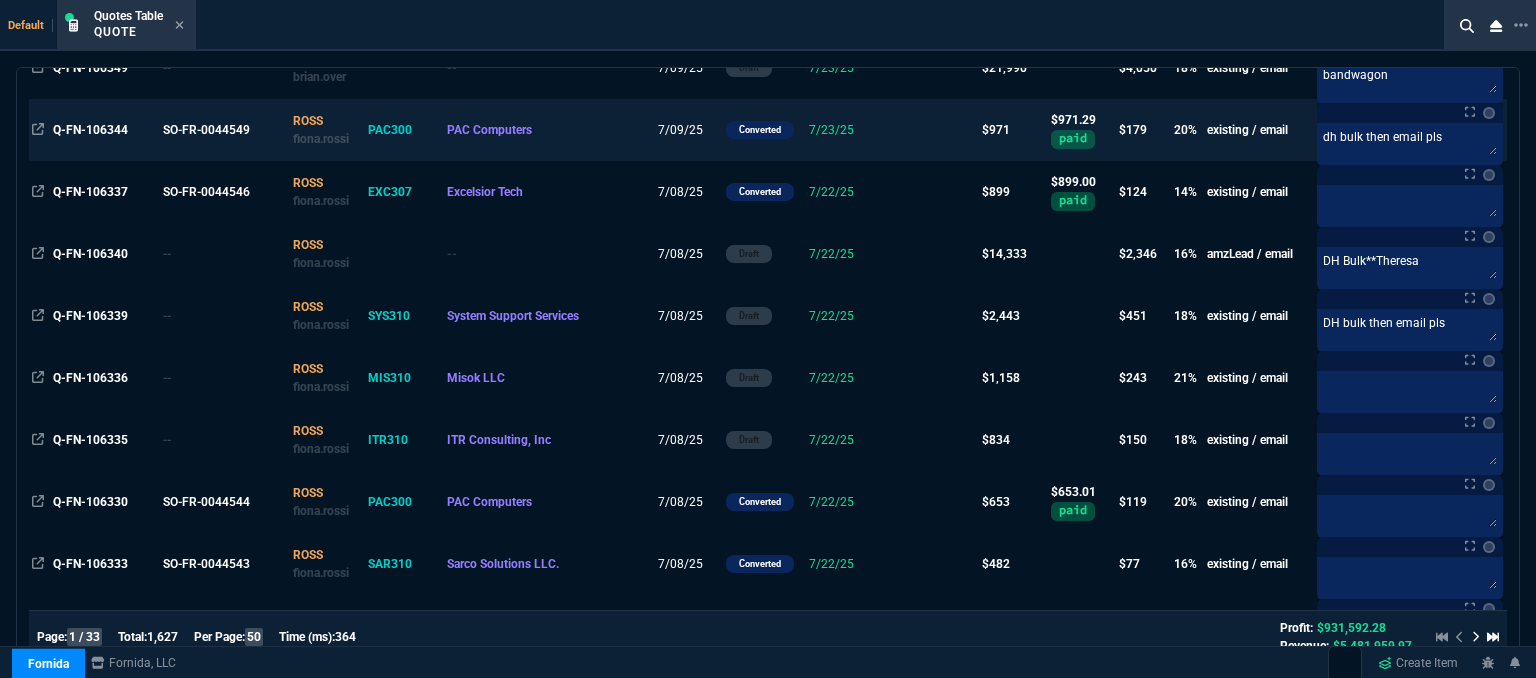 scroll, scrollTop: 0, scrollLeft: 0, axis: both 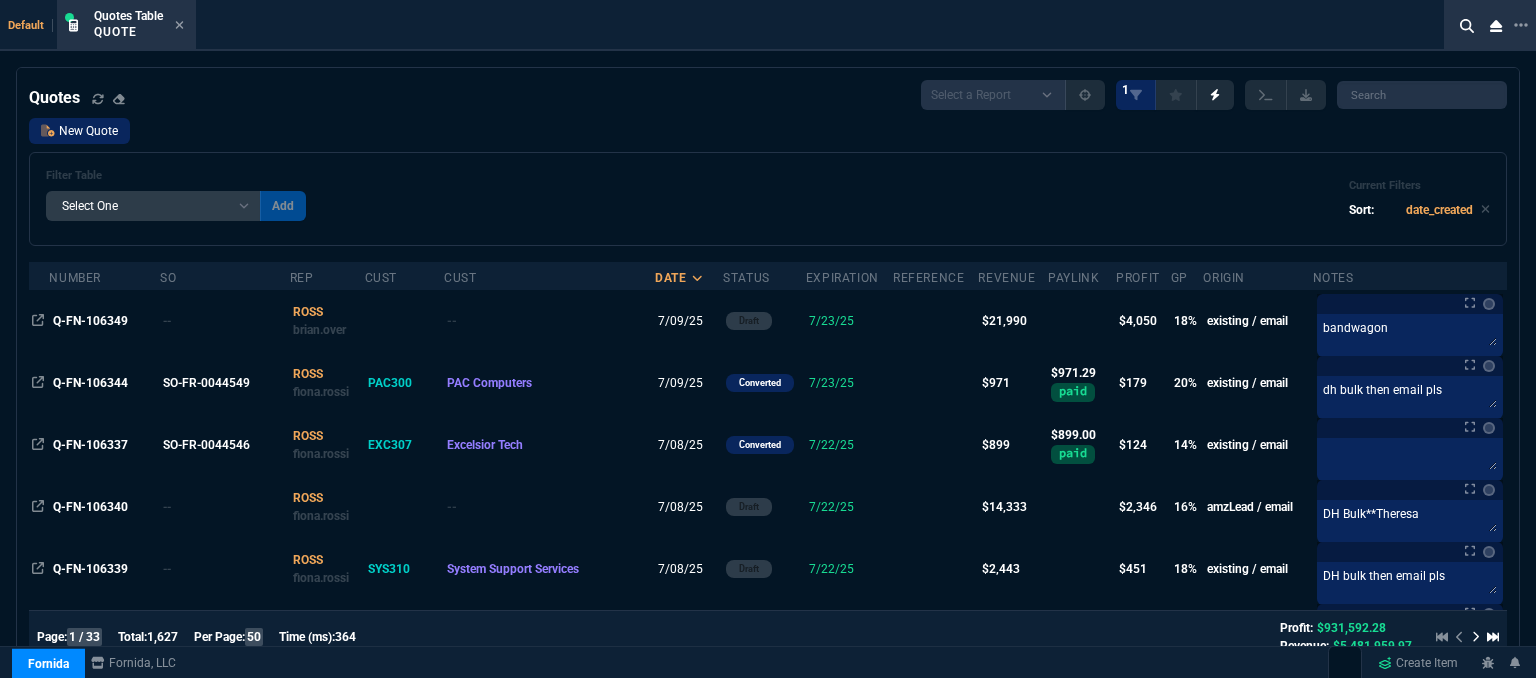 click on "New Quote" at bounding box center (79, 131) 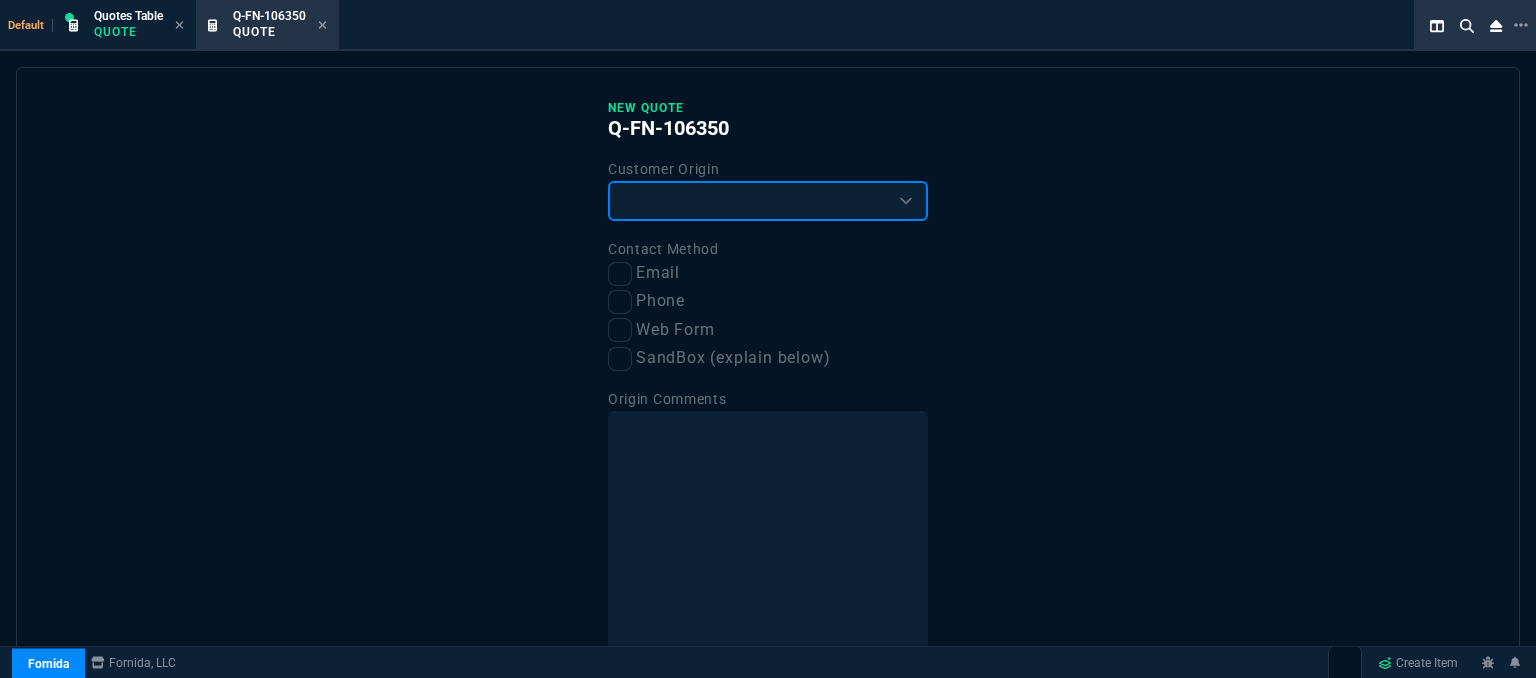 click on "Existing Customer Amazon Lead (first order) Website Lead (first order) Called (first order) Referral (first order) SandBox (explain below)" at bounding box center (768, 201) 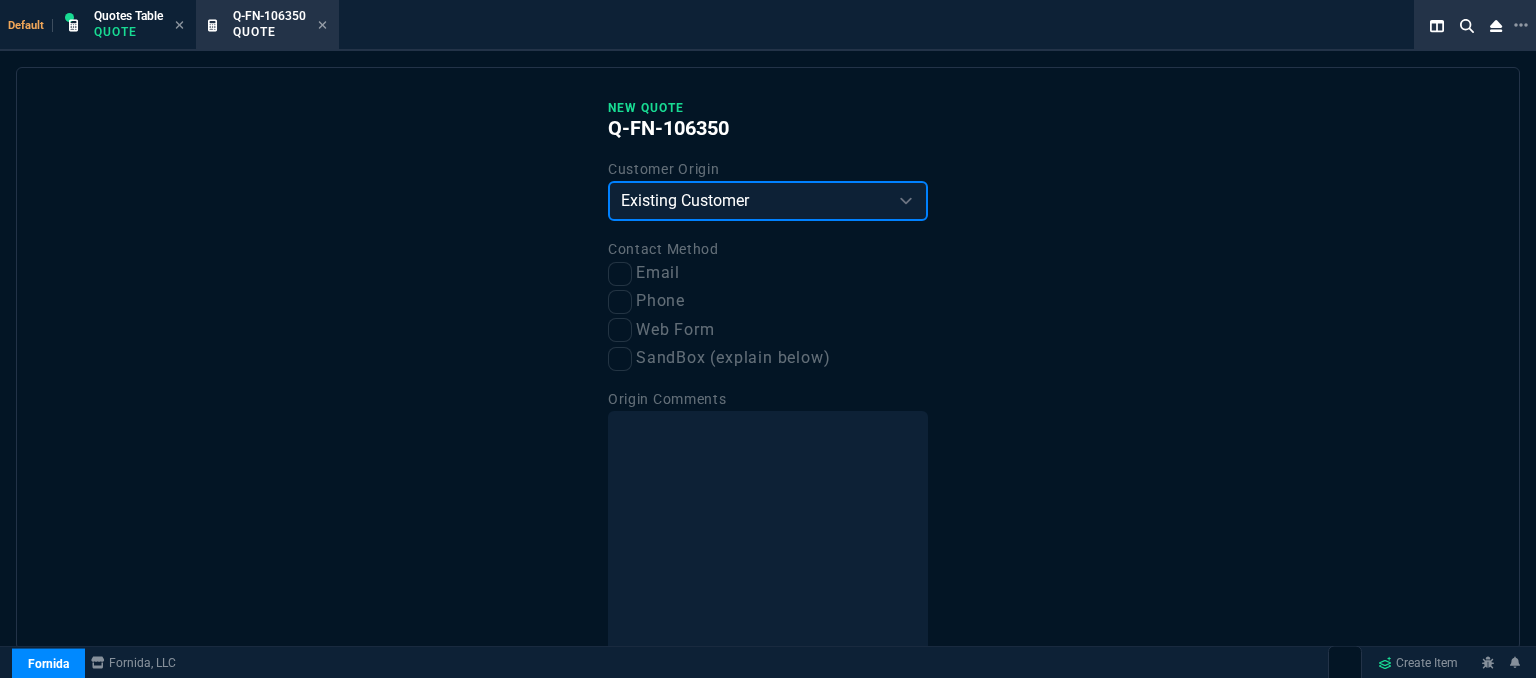 click on "Existing Customer Amazon Lead (first order) Website Lead (first order) Called (first order) Referral (first order) SandBox (explain below)" at bounding box center (768, 201) 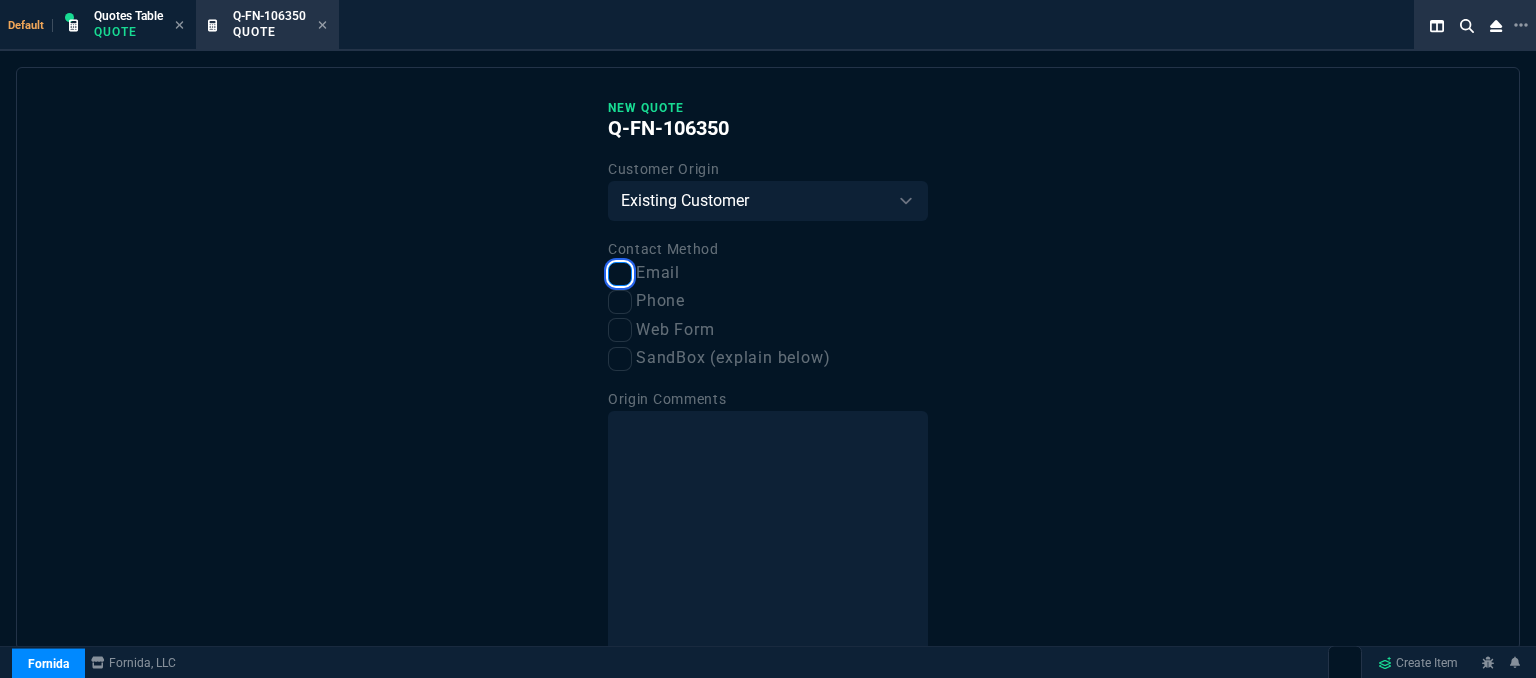 click on "Email" at bounding box center [620, 274] 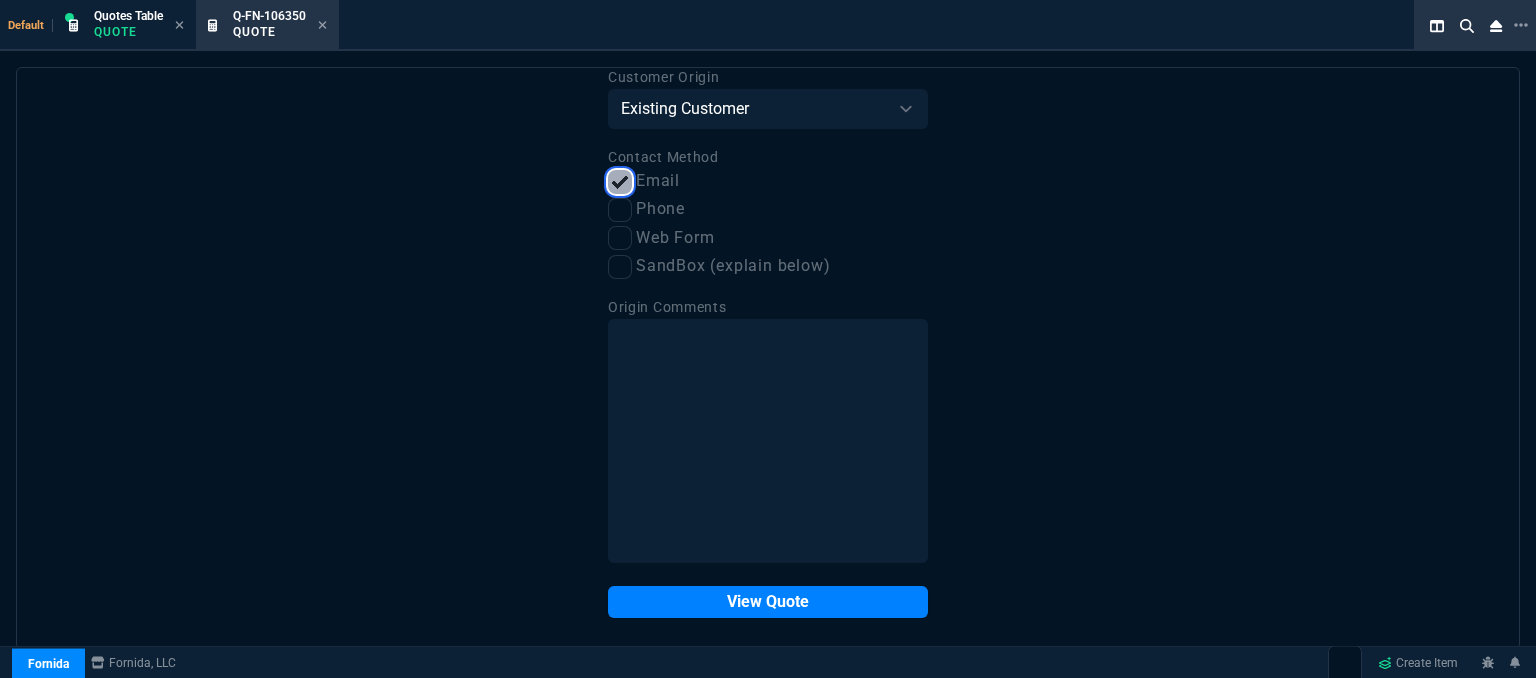 scroll, scrollTop: 101, scrollLeft: 0, axis: vertical 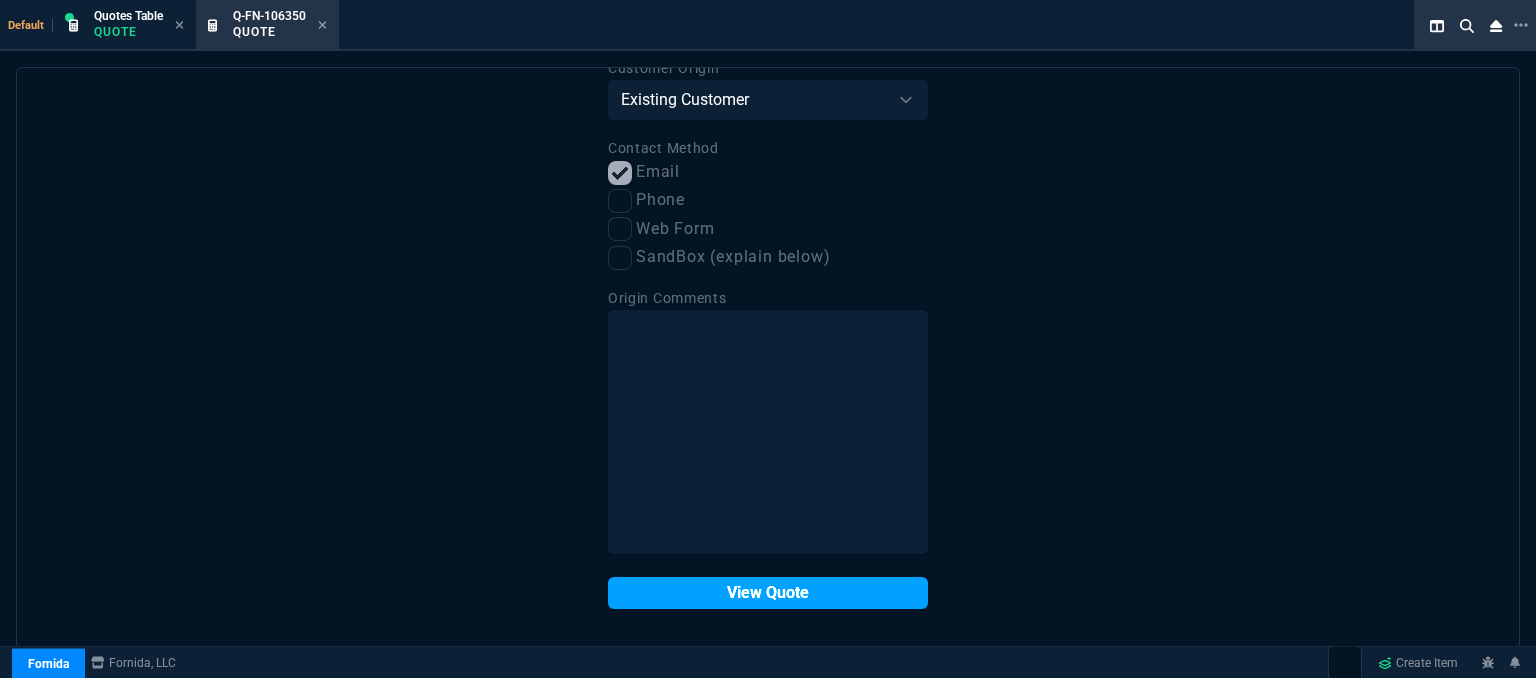 click on "View Quote" at bounding box center [768, 593] 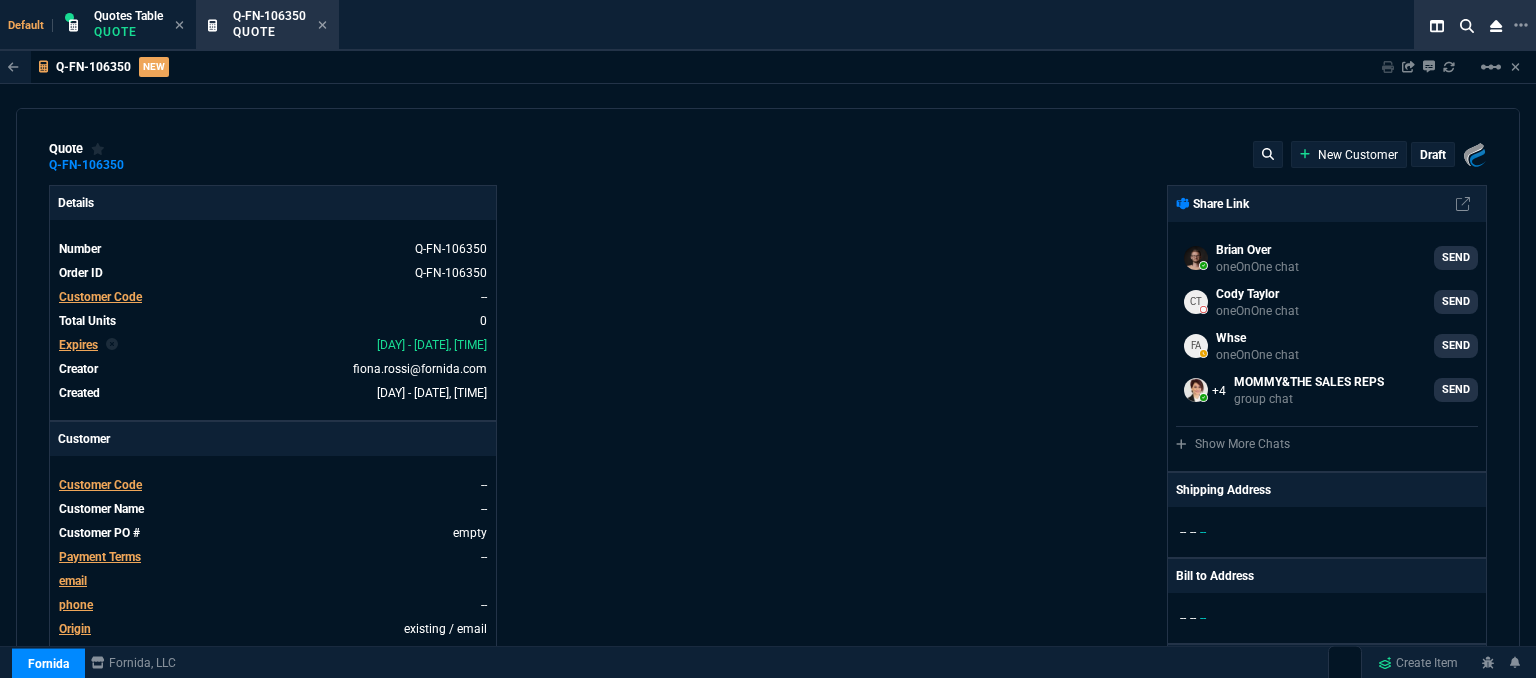 click on "Customer Code" at bounding box center (100, 297) 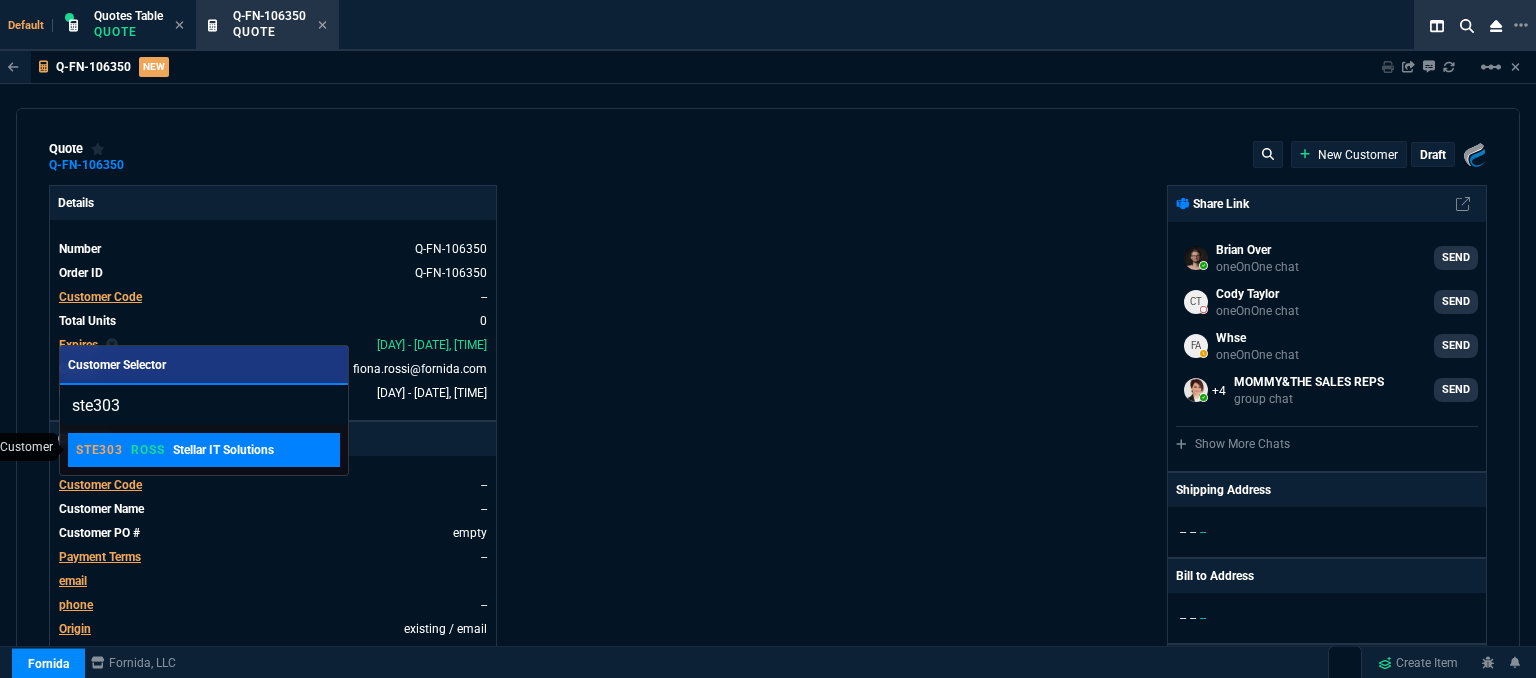type on "ste303" 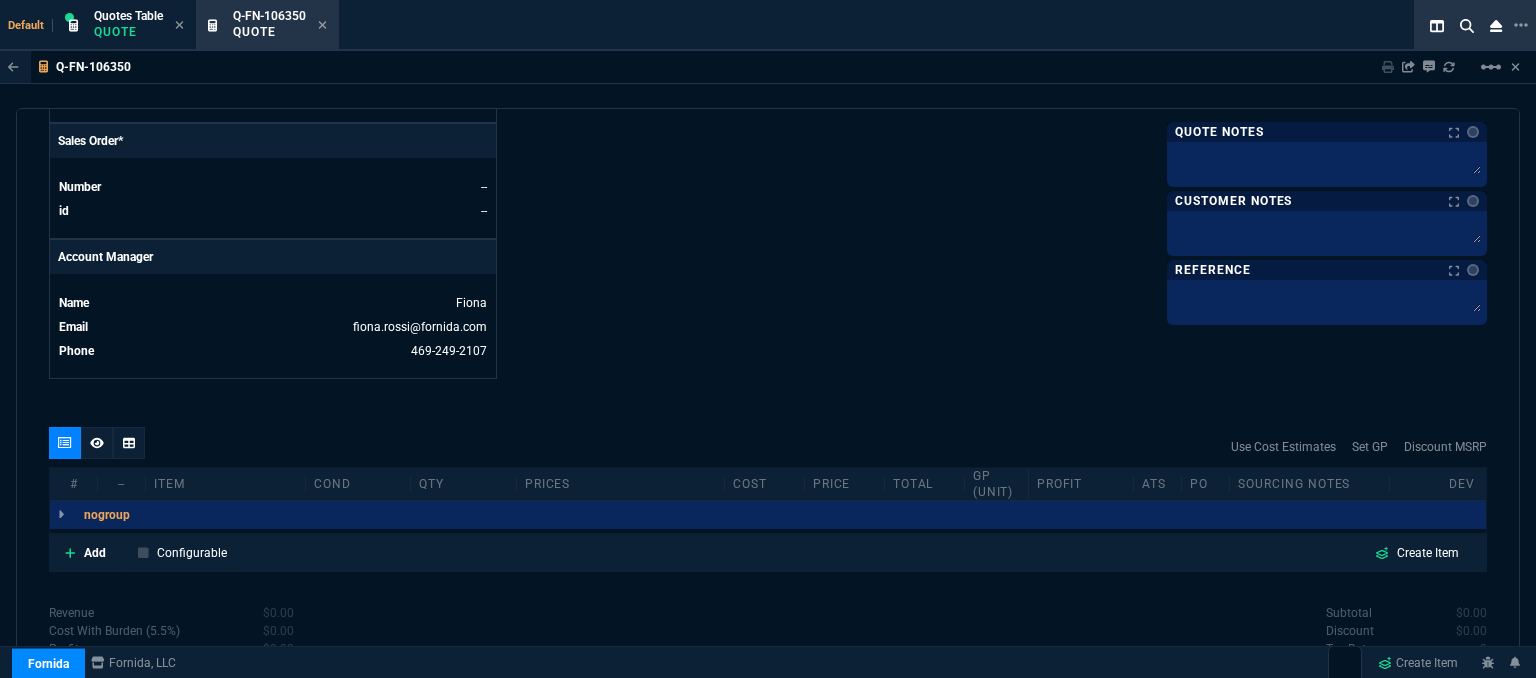 scroll, scrollTop: 958, scrollLeft: 0, axis: vertical 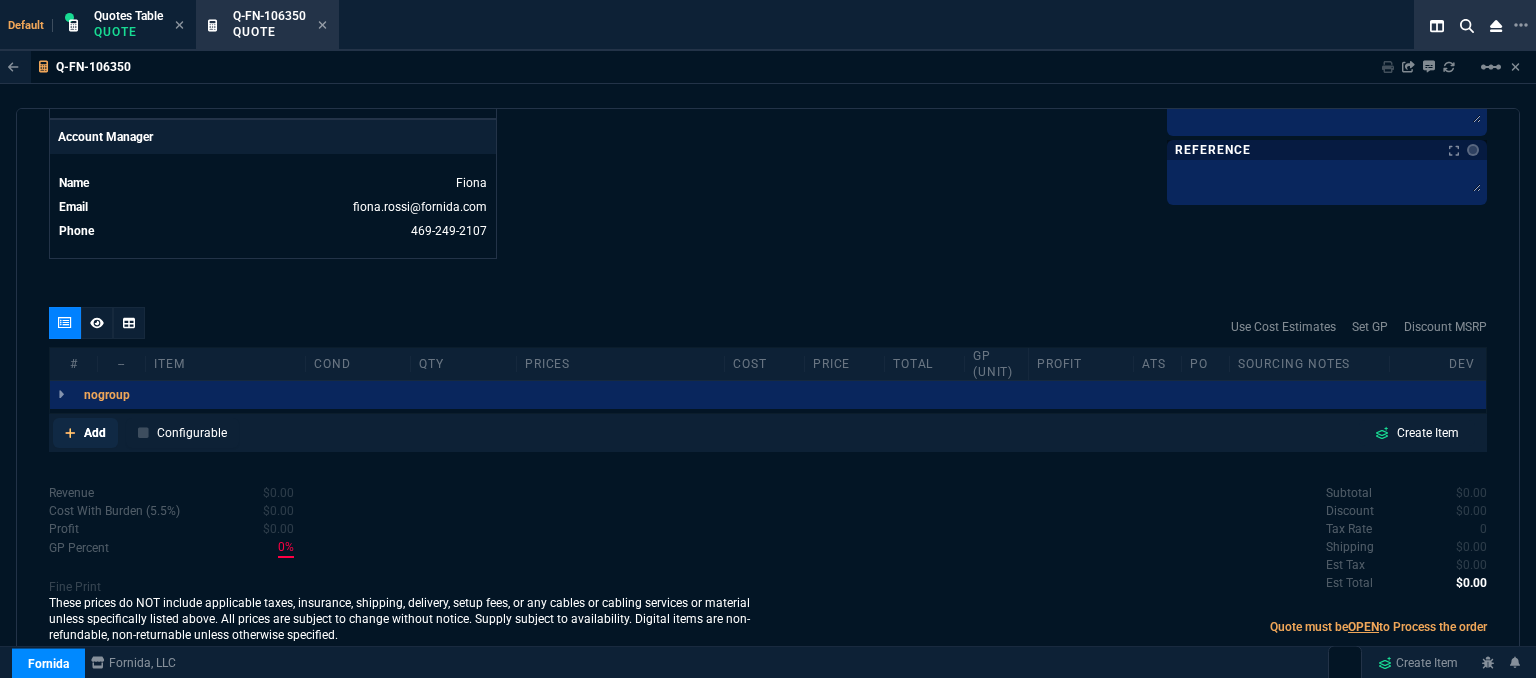 click at bounding box center (70, 433) 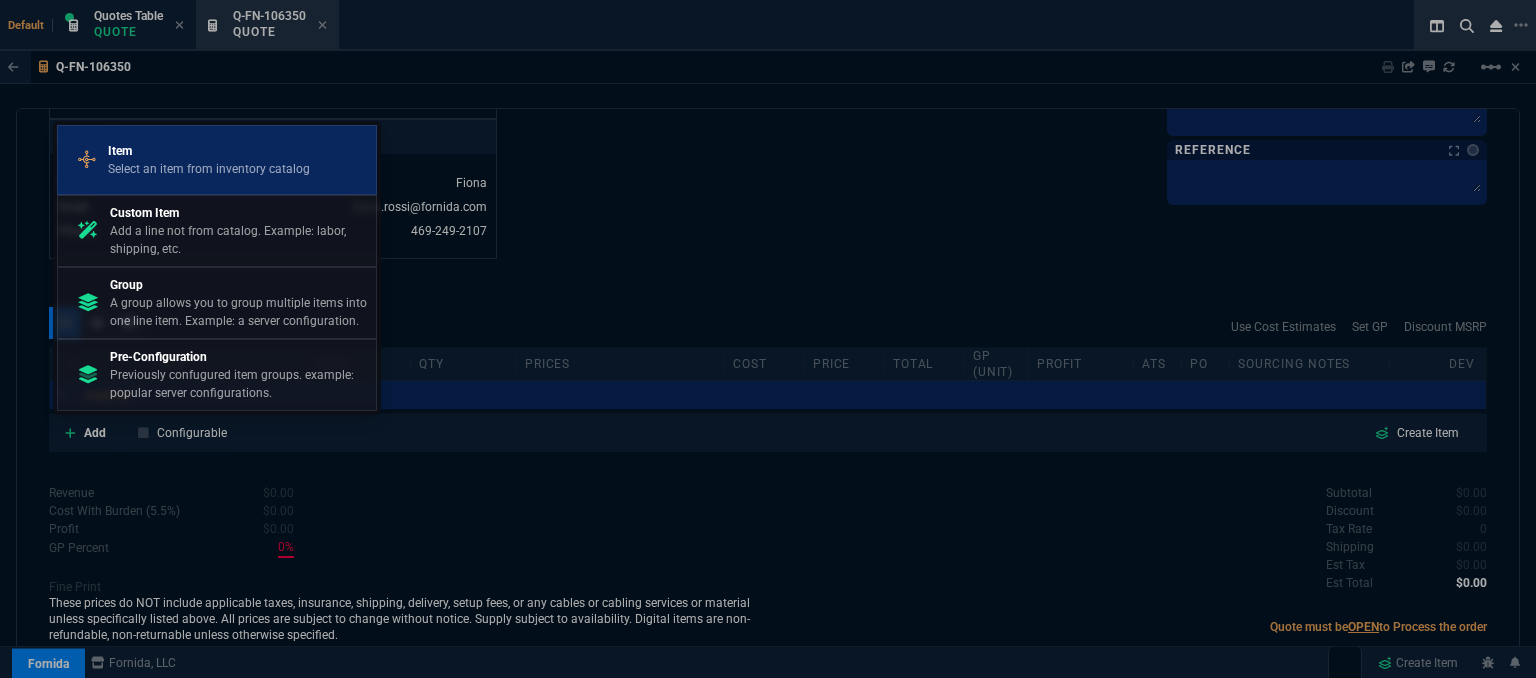 click on "Select an item from inventory catalog" at bounding box center (209, 169) 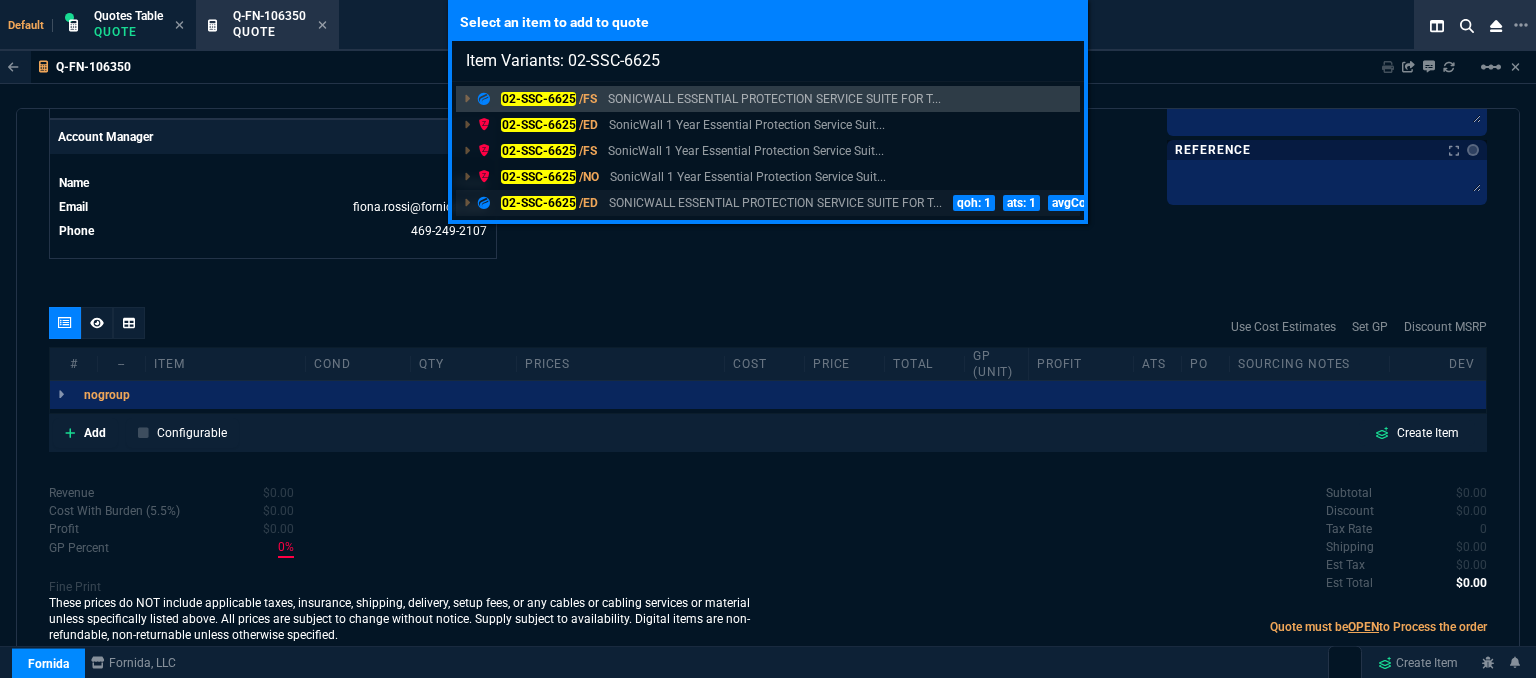 type on "Item Variants: 02-SSC-6625" 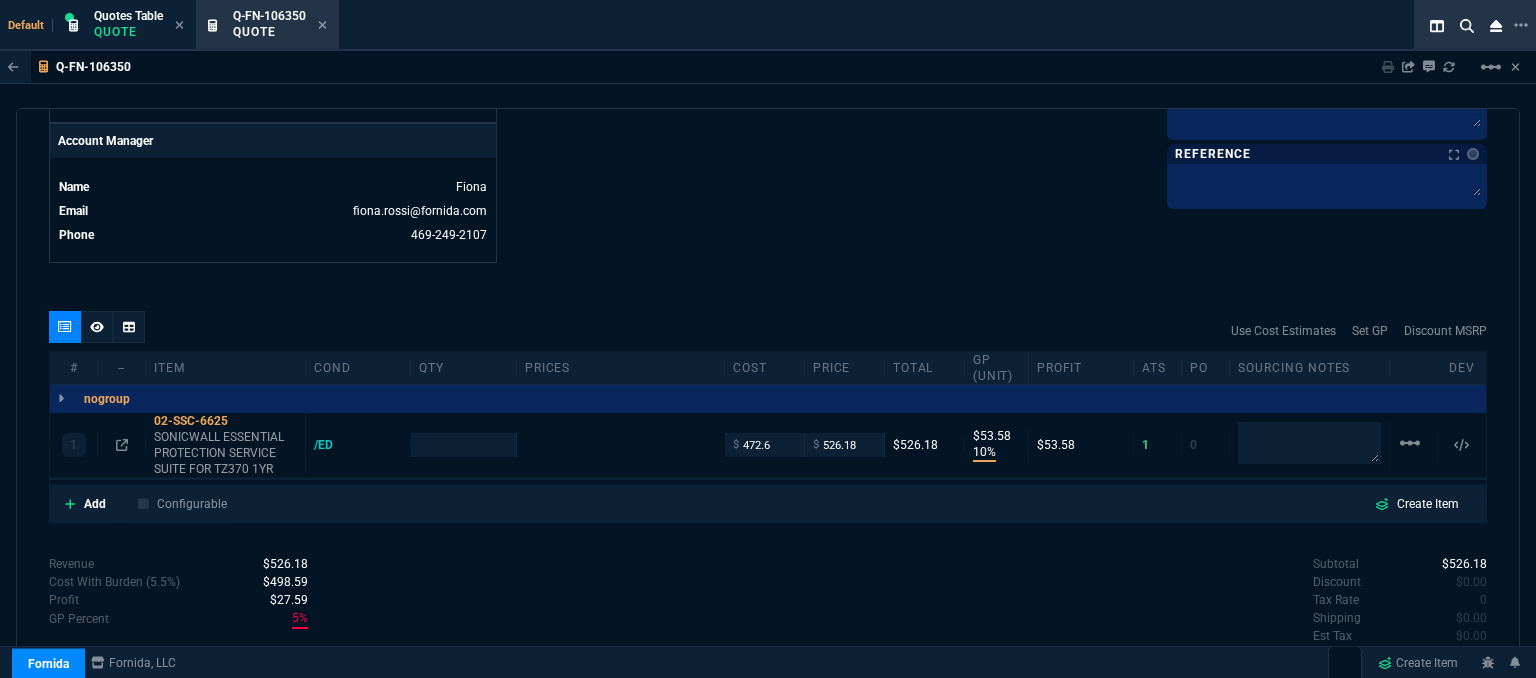 scroll, scrollTop: 958, scrollLeft: 0, axis: vertical 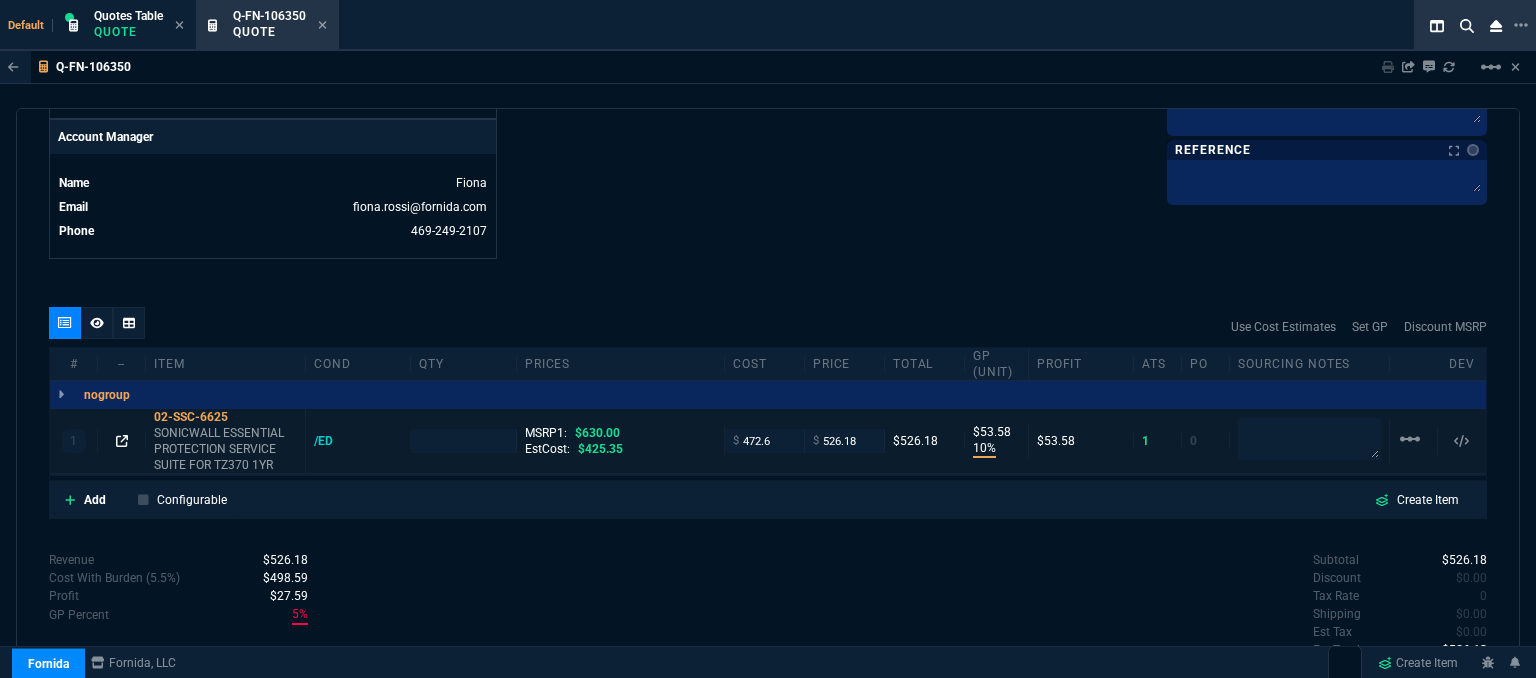 click at bounding box center (122, 441) 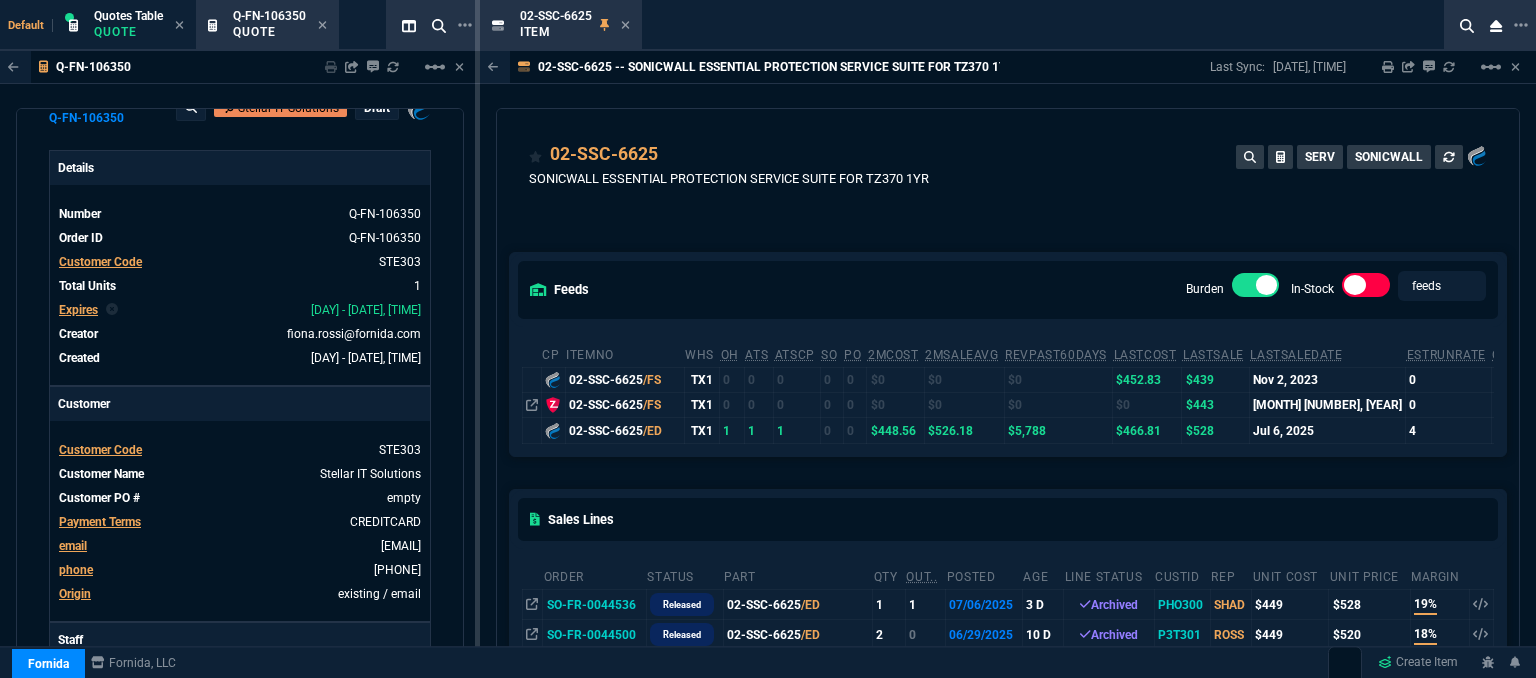 scroll, scrollTop: 0, scrollLeft: 0, axis: both 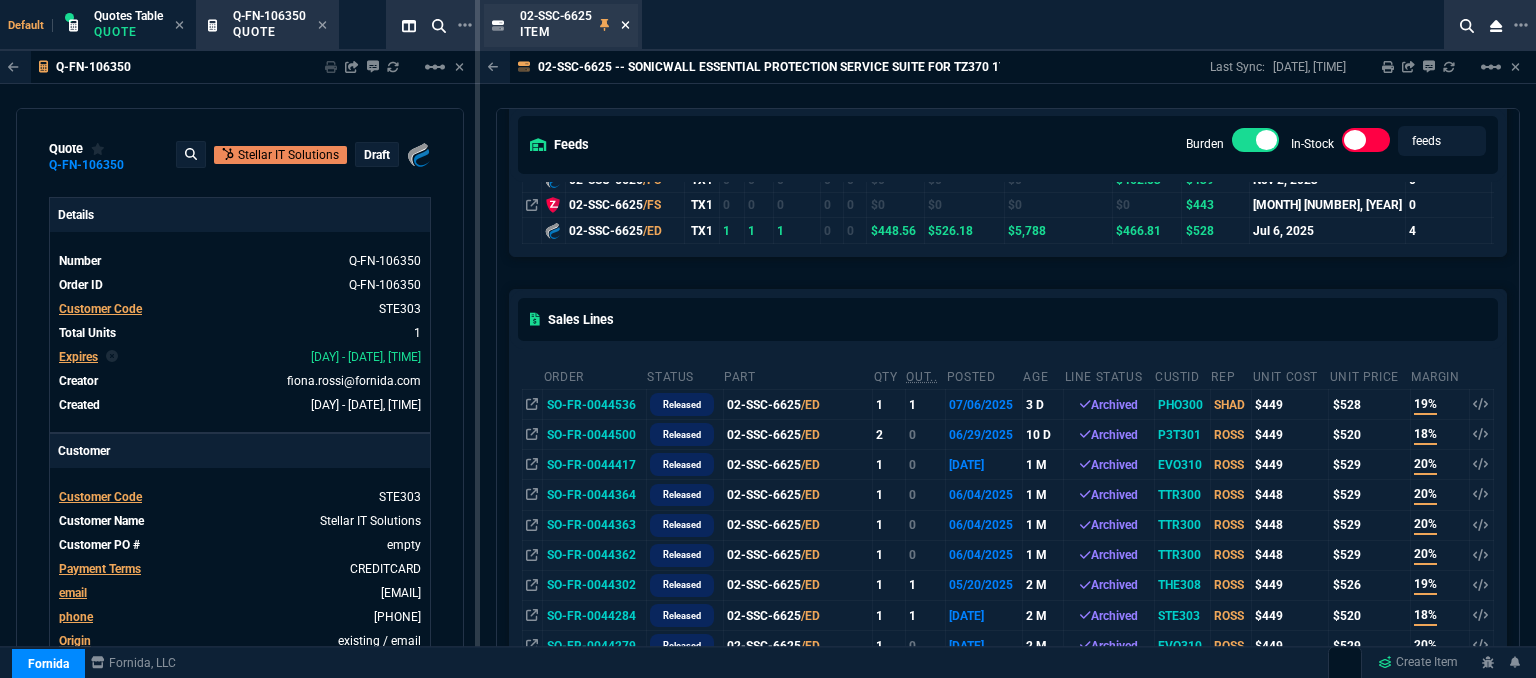click at bounding box center [625, 25] 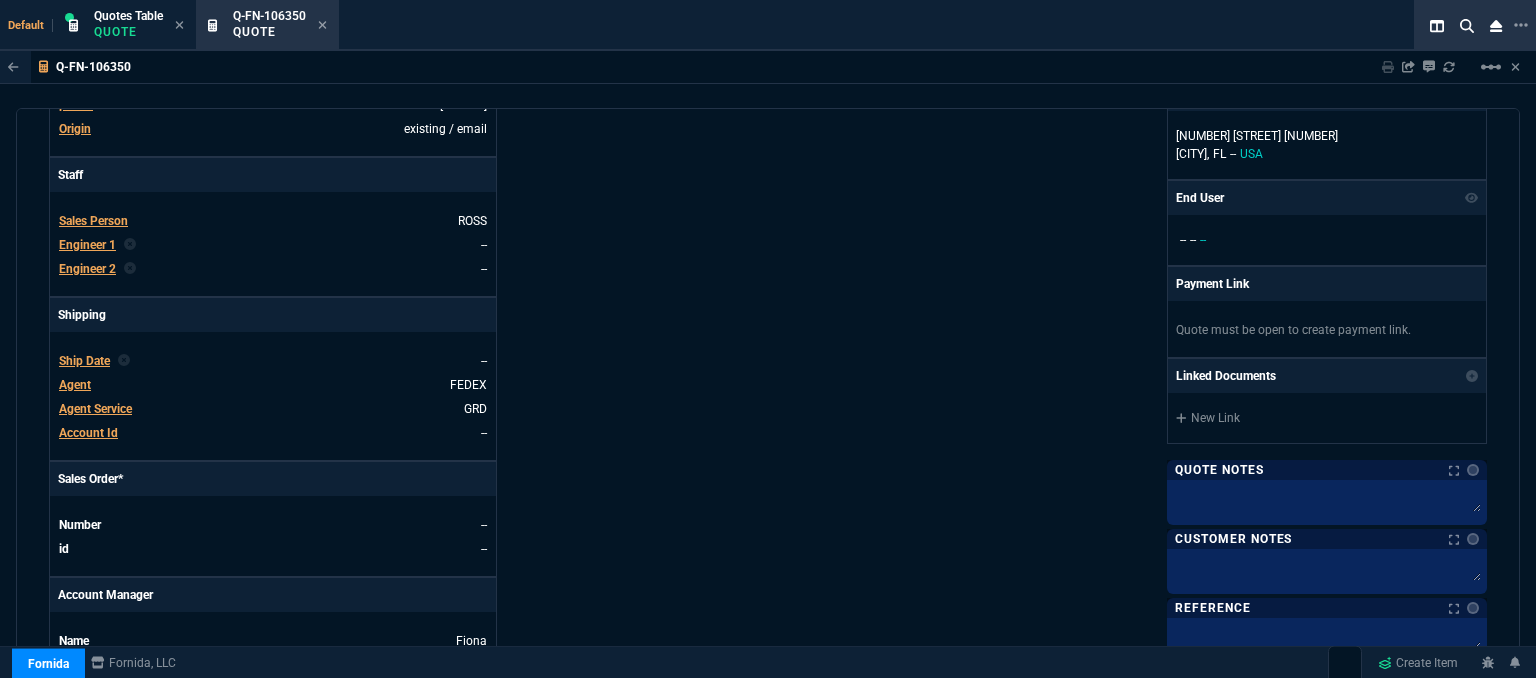 scroll, scrollTop: 1000, scrollLeft: 0, axis: vertical 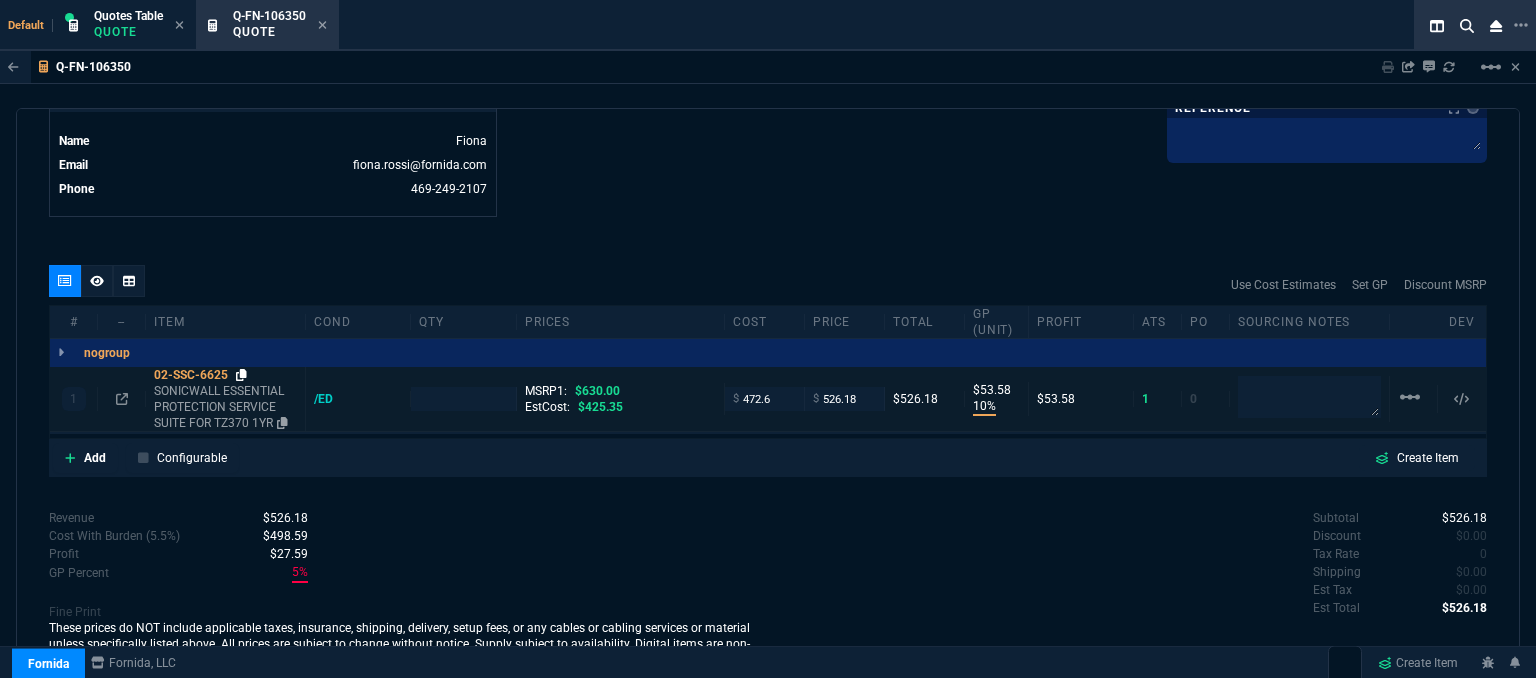 click at bounding box center [241, 375] 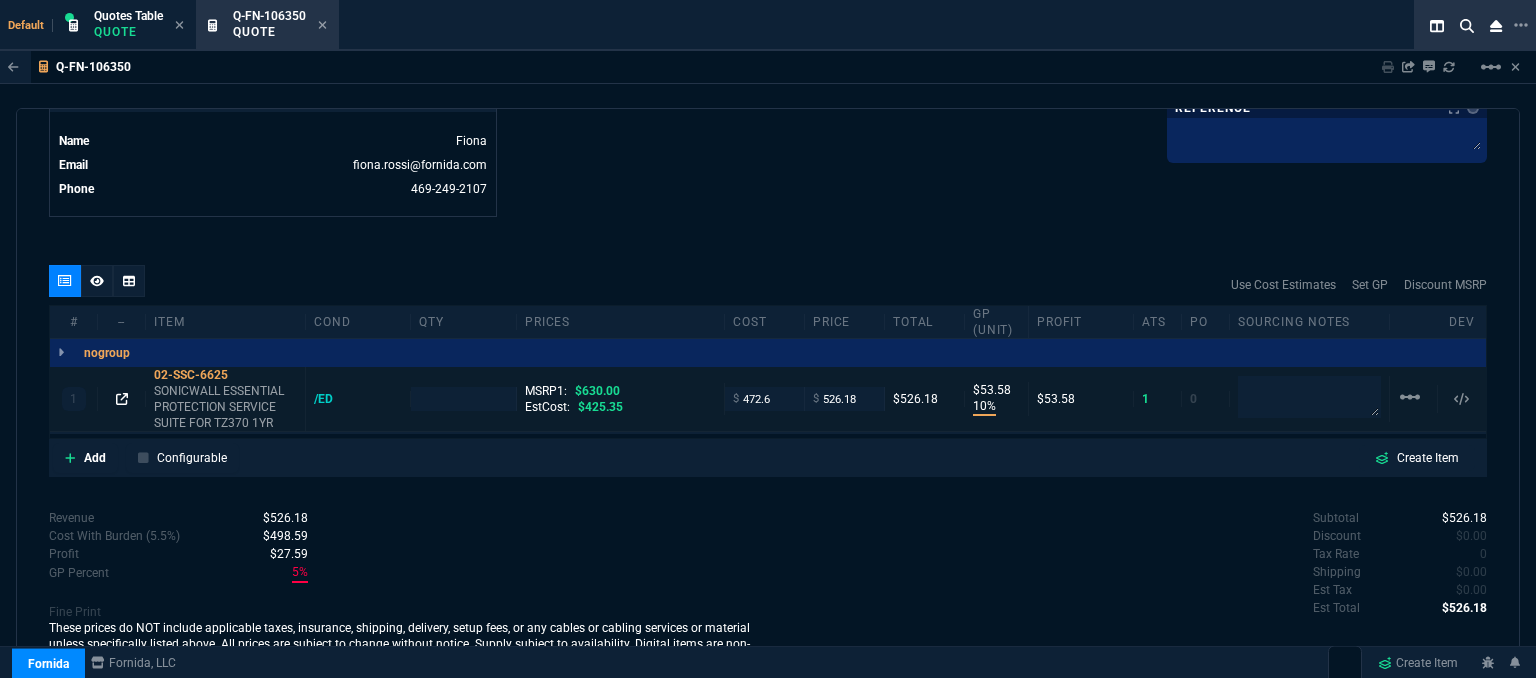 click at bounding box center [122, 399] 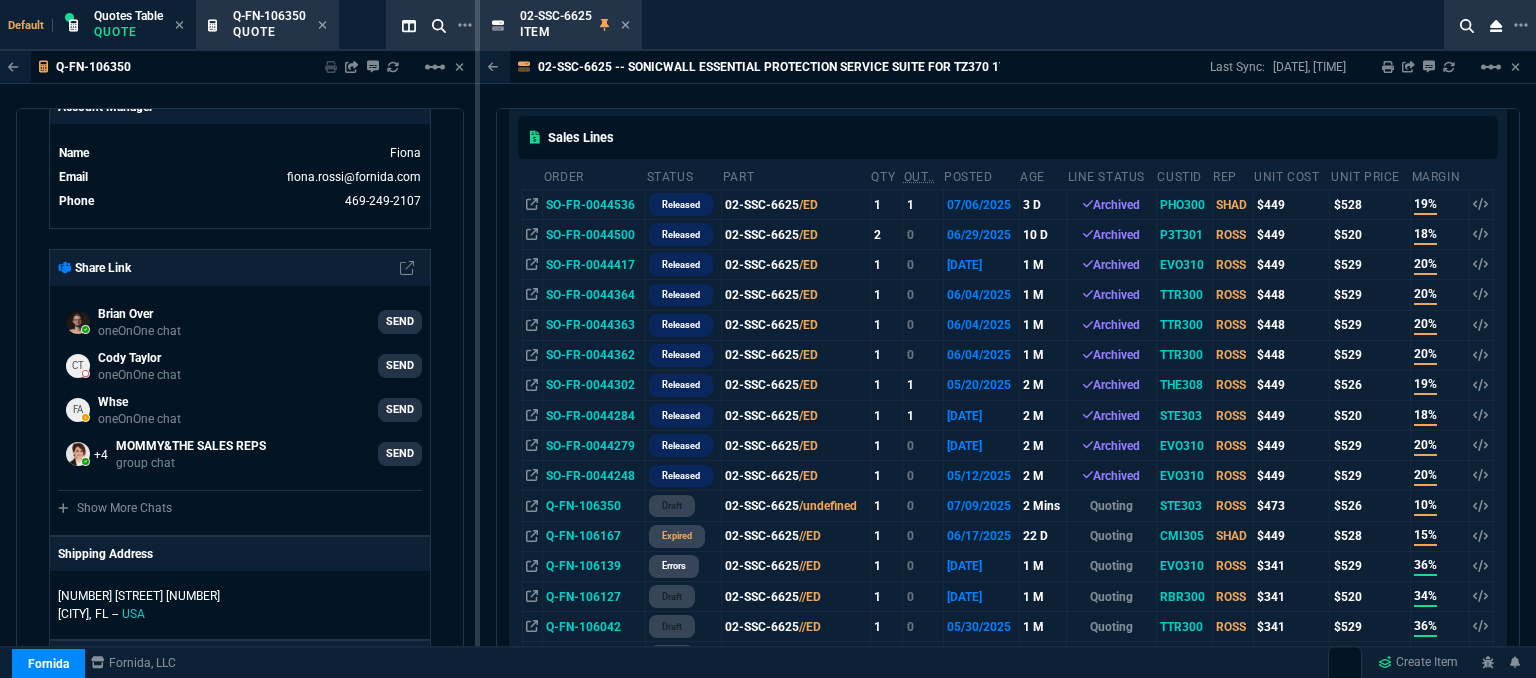 scroll, scrollTop: 300, scrollLeft: 0, axis: vertical 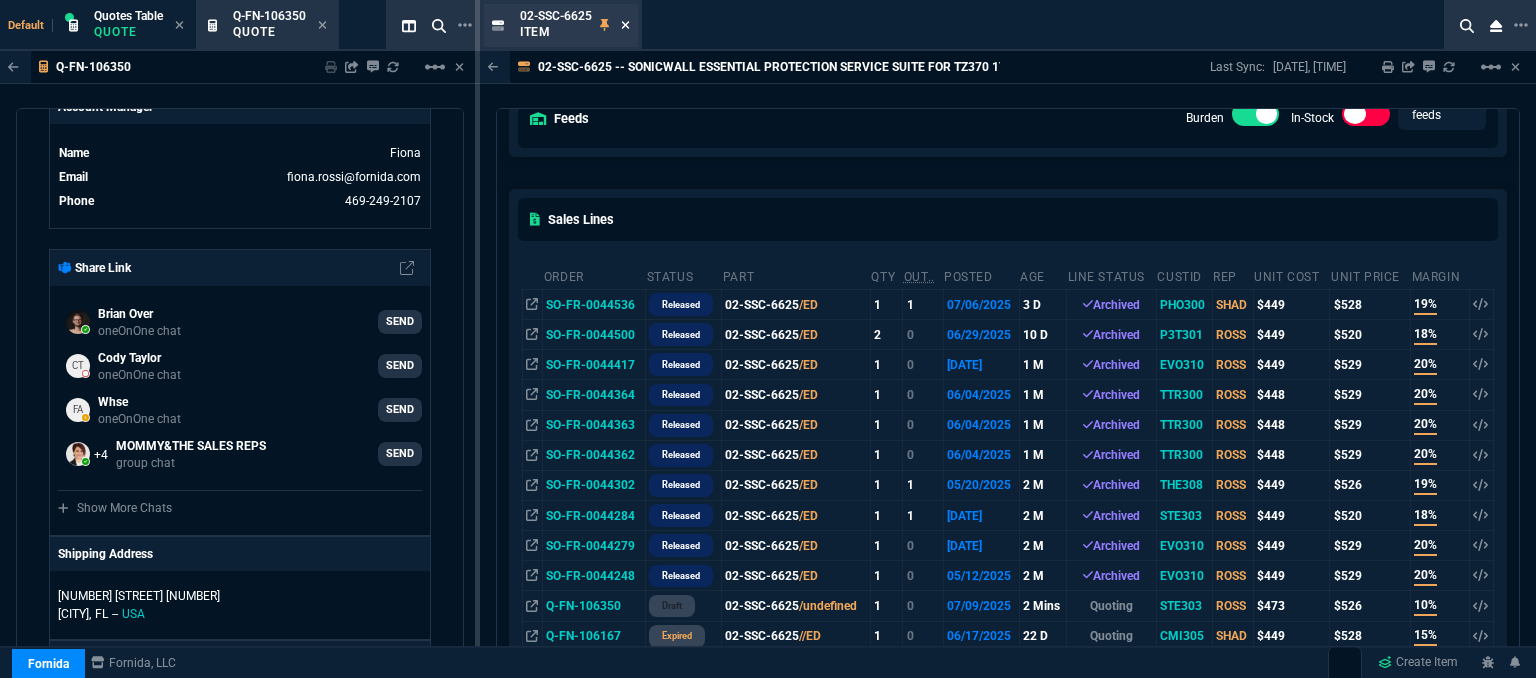 click at bounding box center (625, 25) 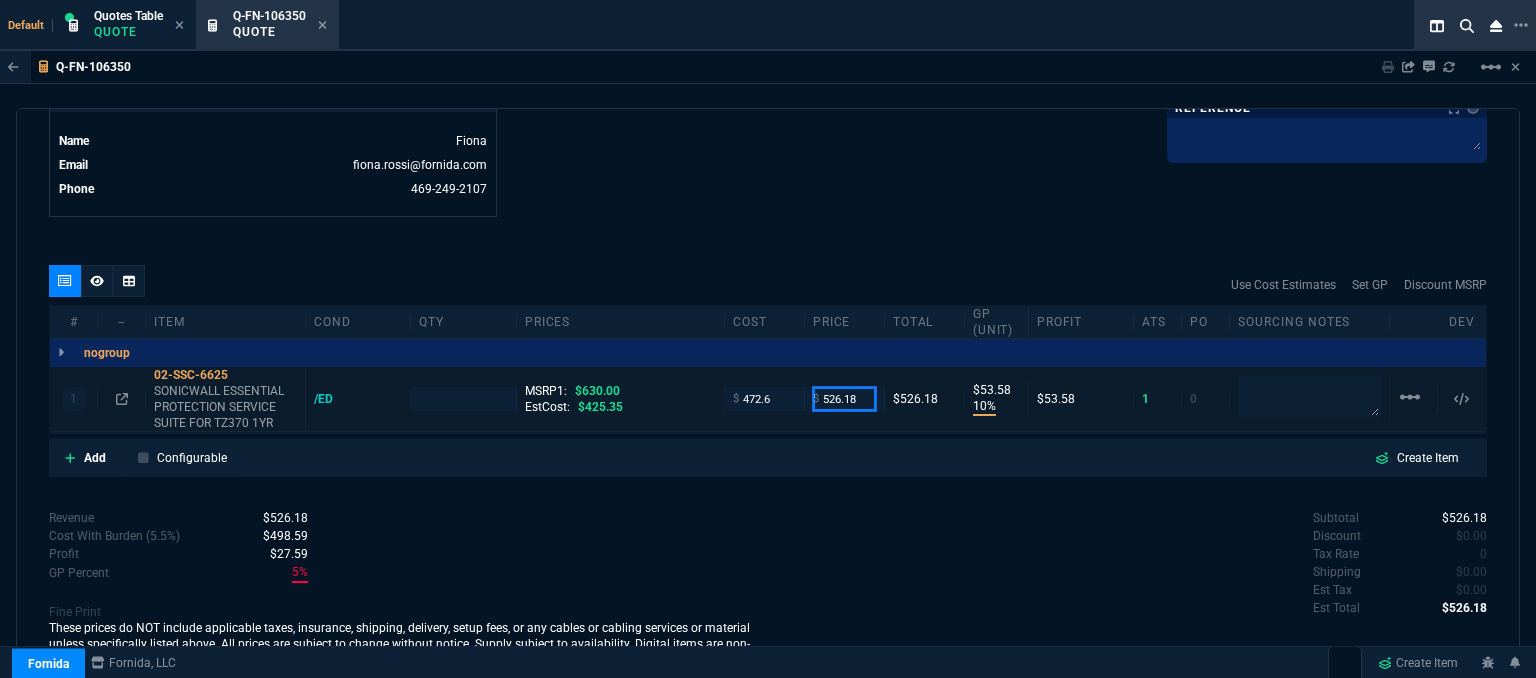click on "526.18" at bounding box center (844, 398) 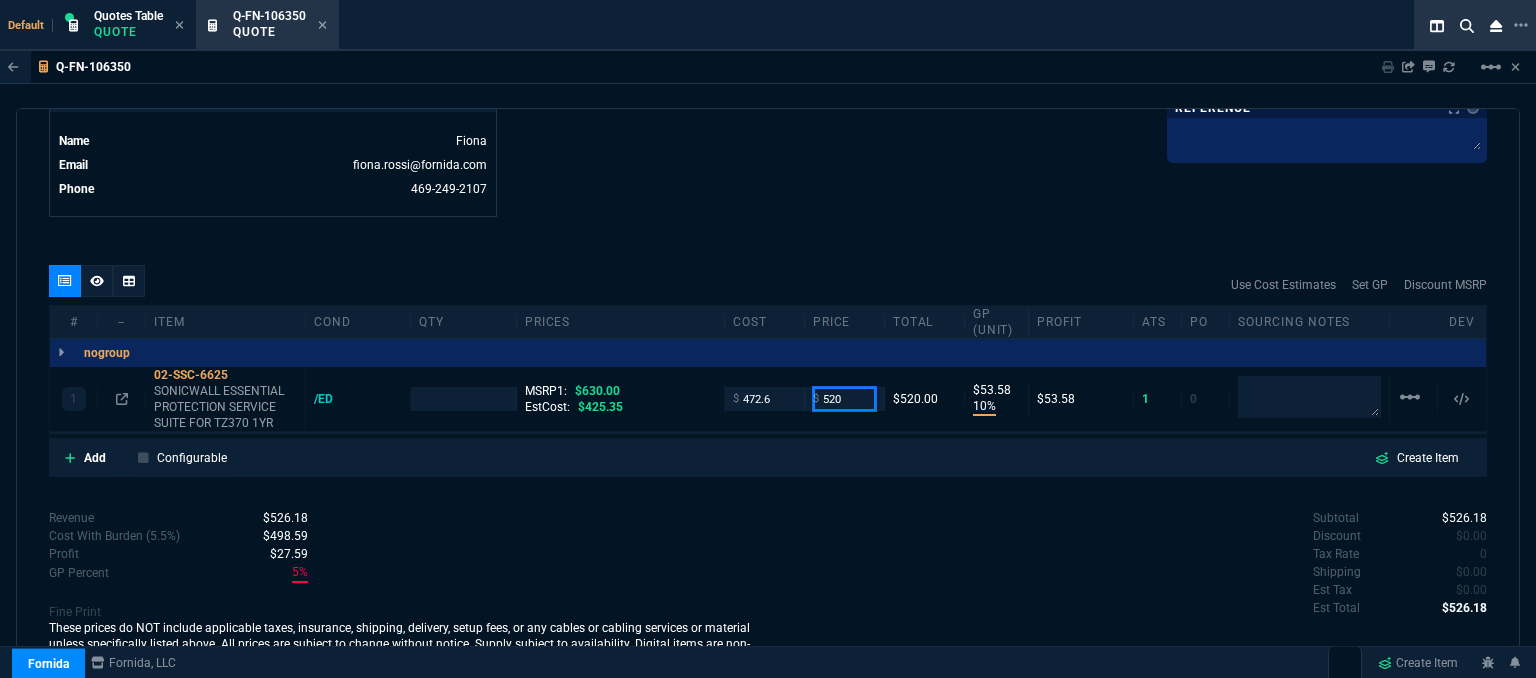 type on "520" 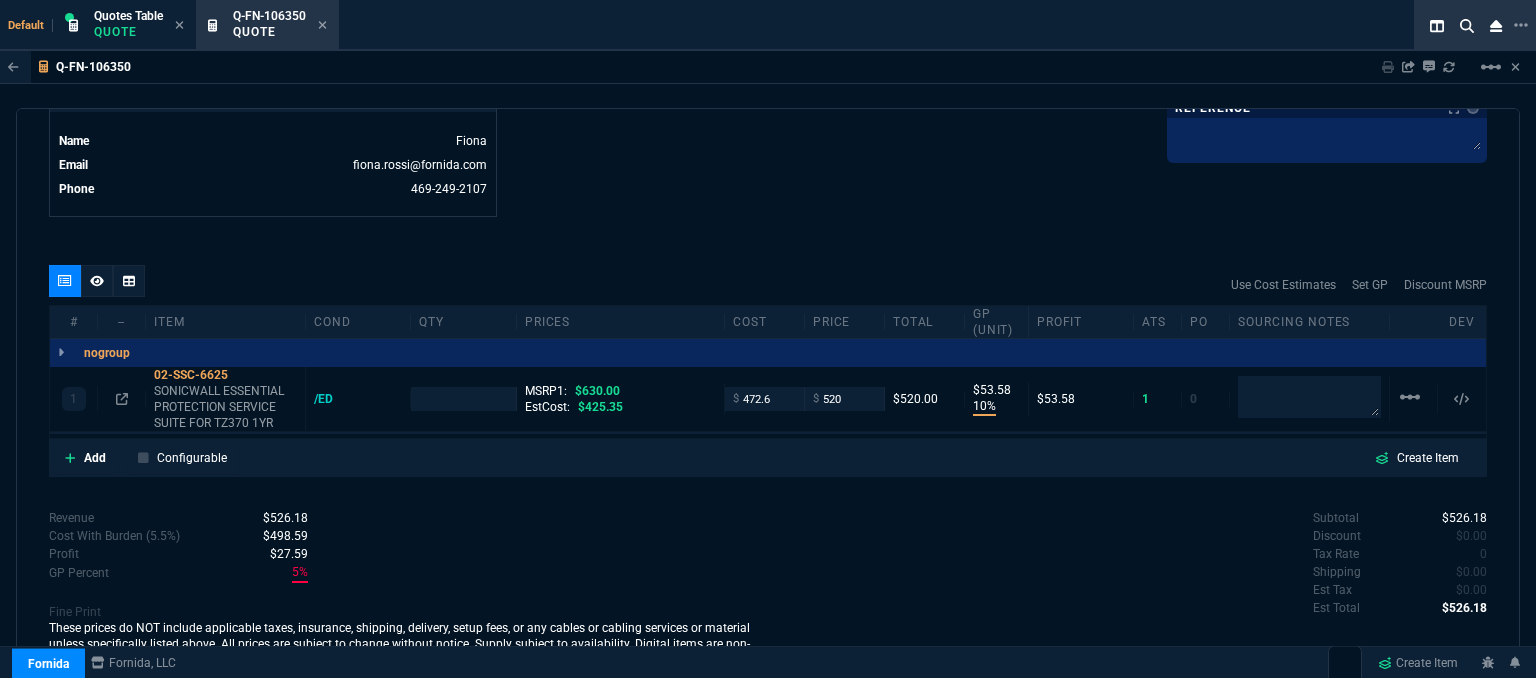 click on "quote   Q-FN-106350  Stellar IT Solutions draft Fornida, LLC 2609 Technology Dr Suite 300 Plano, TX 75074 Details Number Q-FN-106350  Order ID Q-FN-106350  Customer Code STE303  Total Units 1  Expires Wed - 7/23/25, 5:23 PM Creator fiona.rossi@fornida.com  Created Wed - 7/9/25, 5:23 PM Print Specs Number Q-FN-106350  Customer ID STE303  Customer Name Stellar IT Solutions  Expires 7/23/25,  12:23 PM  Customer PO # --  Payment Terms CREDITCARD  Shipping Agent FEDEX | GRD  Customer Customer Code STE303  Customer Name Stellar IT Solutions  Customer PO # empty  Payment Terms CREDITCARD  email tom@stellarit.net  phone (305) 699-0607   Origin  existing / email   Origin Comment    Staff Sales Person ROSS  Engineer 1 --  Engineer 2 --  Shipping Ship Date -- Agent FEDEX  Agent Service GRD  Account Id --  Sales Order* Number --  id --  Account Manager Name Fiona  Email fiona.rossi@fornida.com  Phone 469-249-2107  Fornida, LLC 2609 Technology Dr Suite 300 Plano, TX 75074  Share Link  Brian Over oneOnOne chat SEND SEND 1" at bounding box center (768, 396) 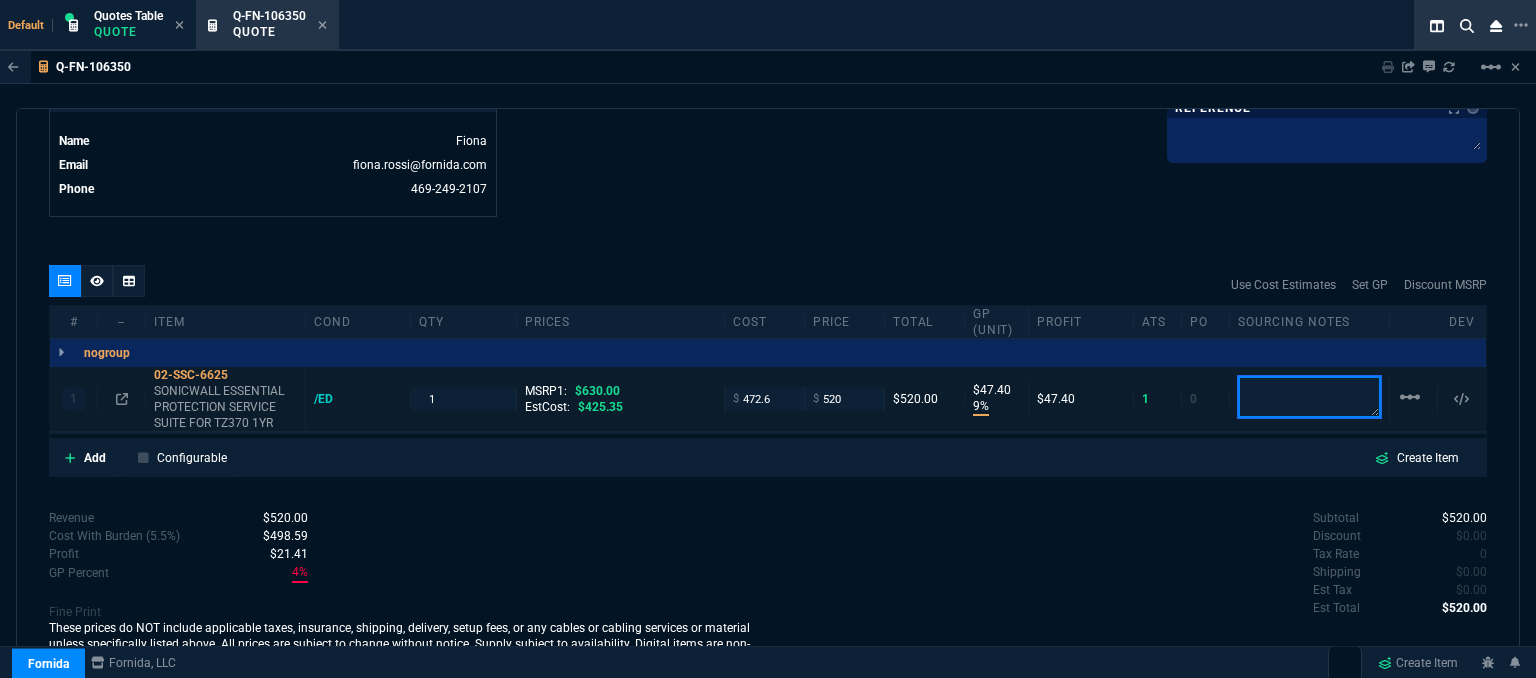 click at bounding box center (1309, 397) 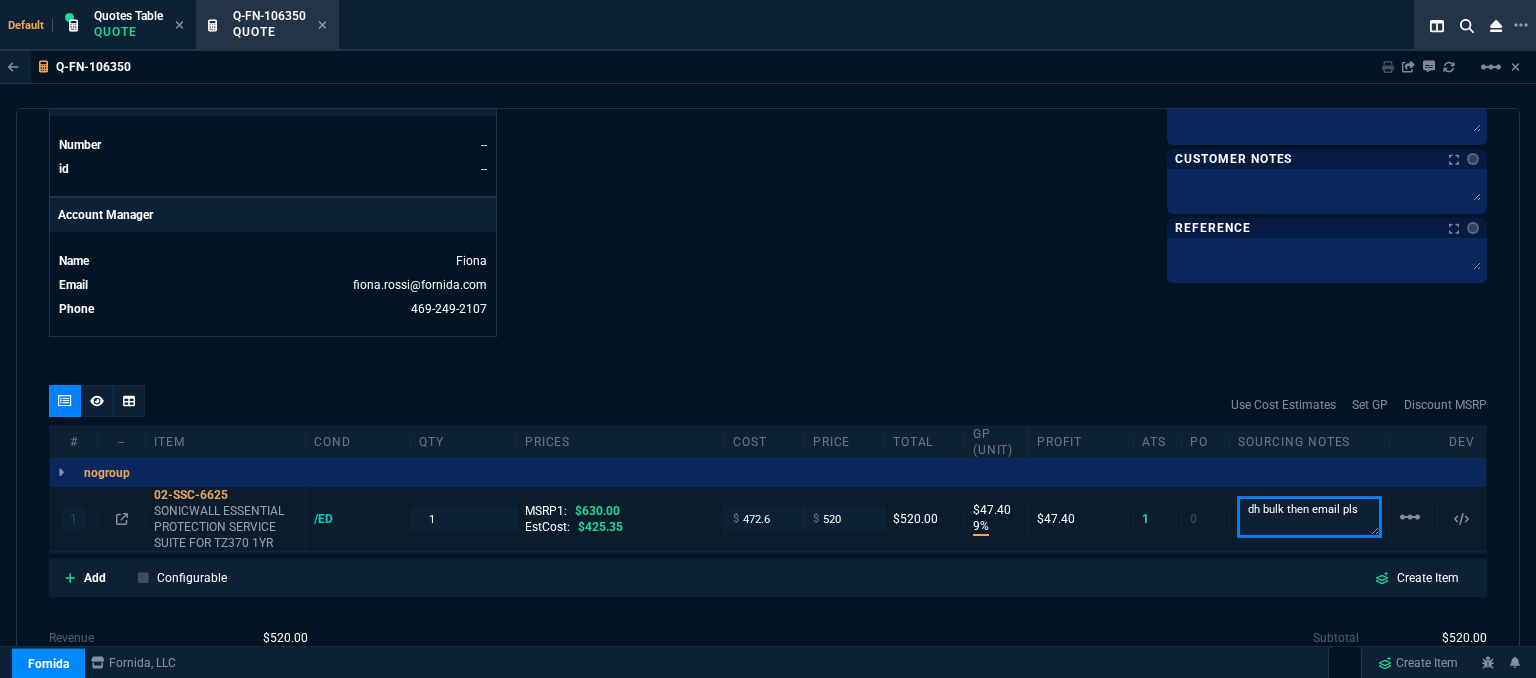 scroll, scrollTop: 1000, scrollLeft: 0, axis: vertical 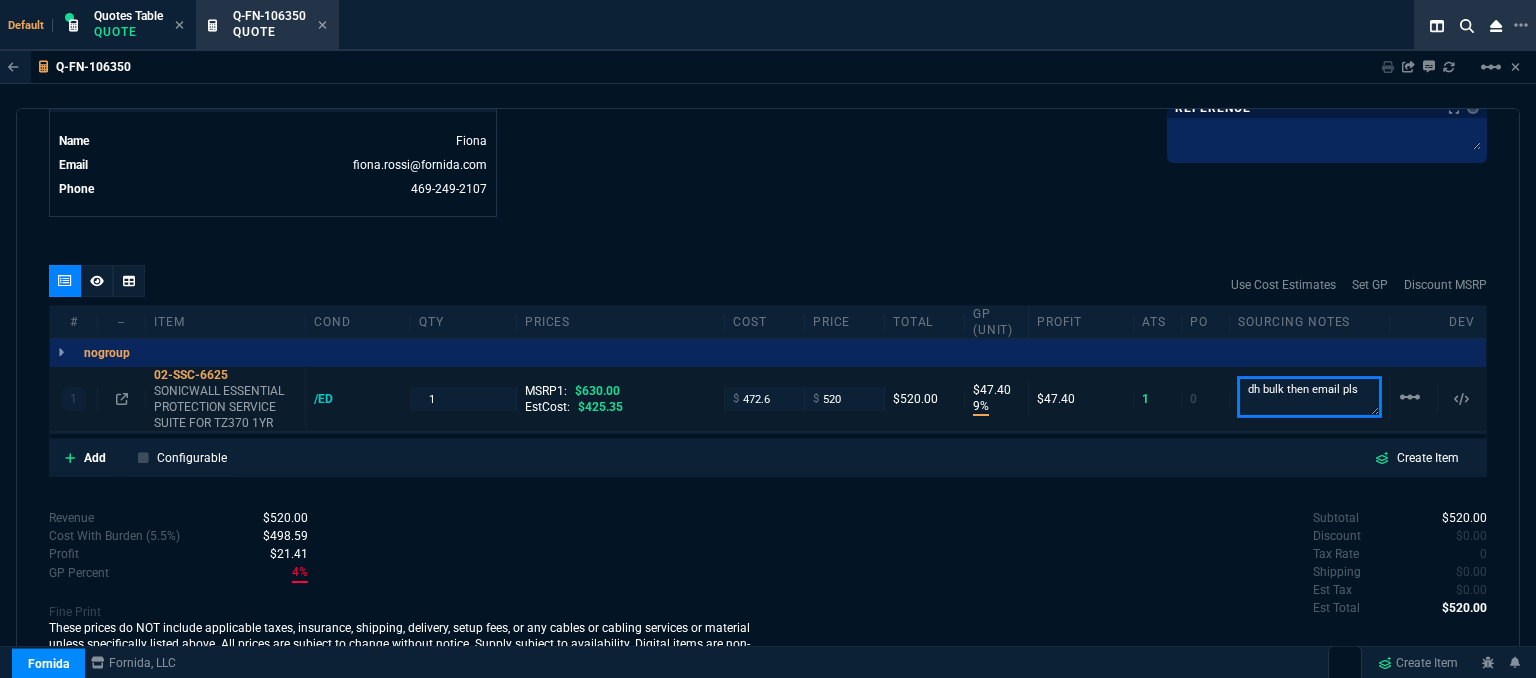 drag, startPoint x: 1363, startPoint y: 385, endPoint x: 1148, endPoint y: 369, distance: 215.59453 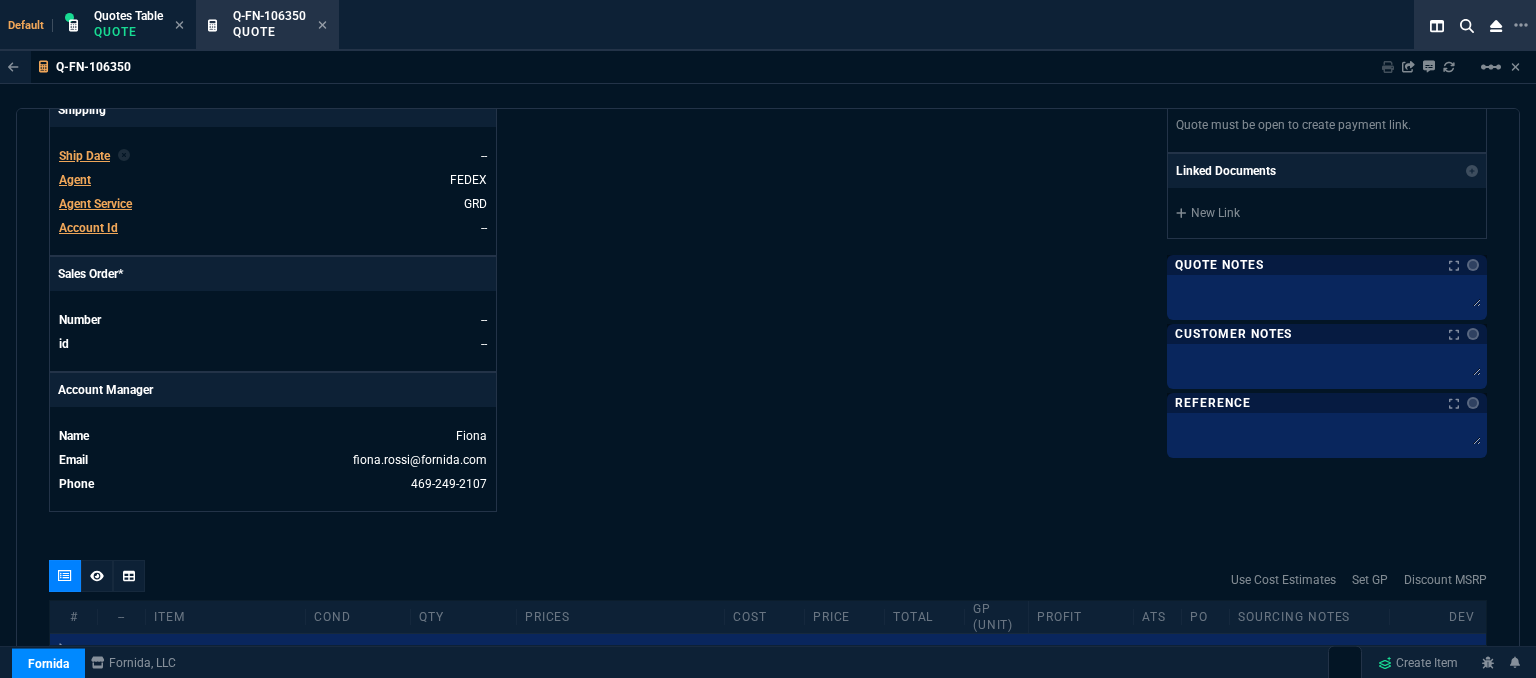 scroll, scrollTop: 700, scrollLeft: 0, axis: vertical 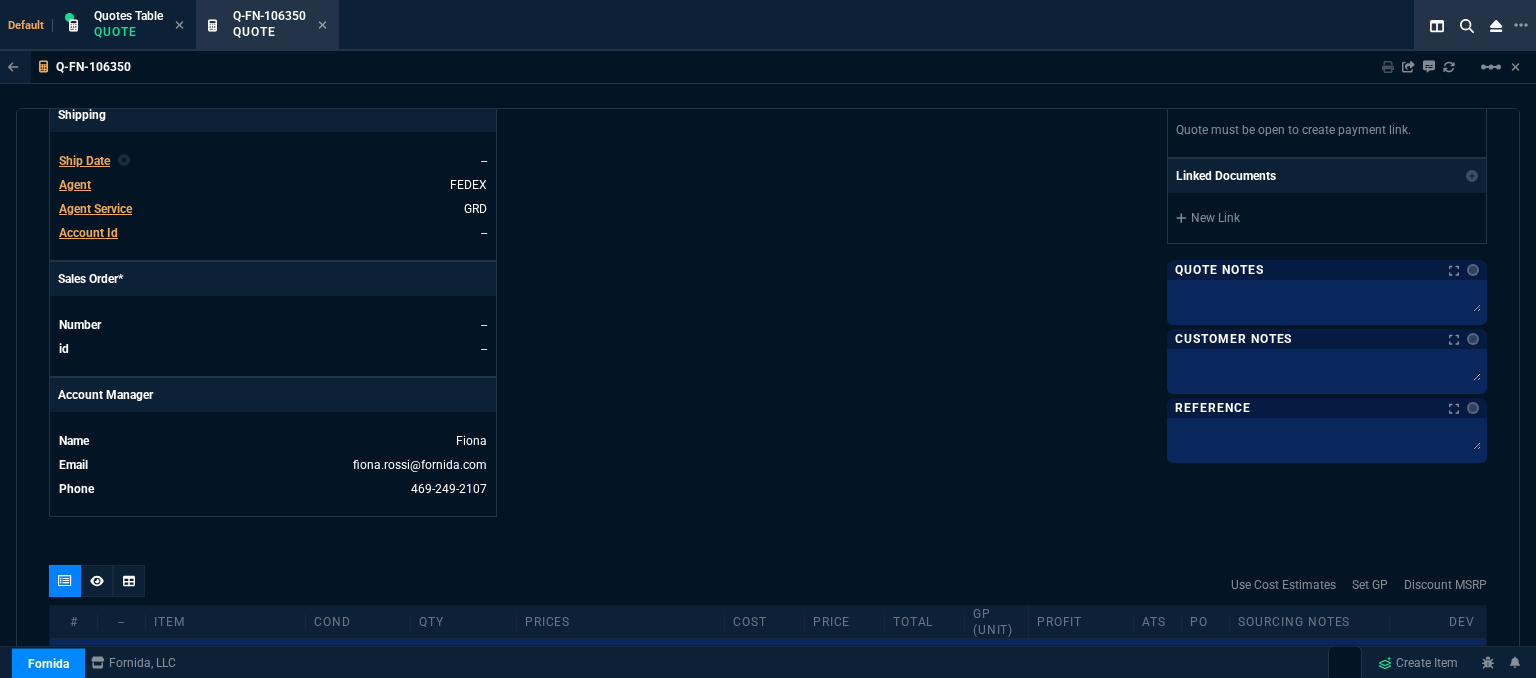 type on "dh bulk then email pls" 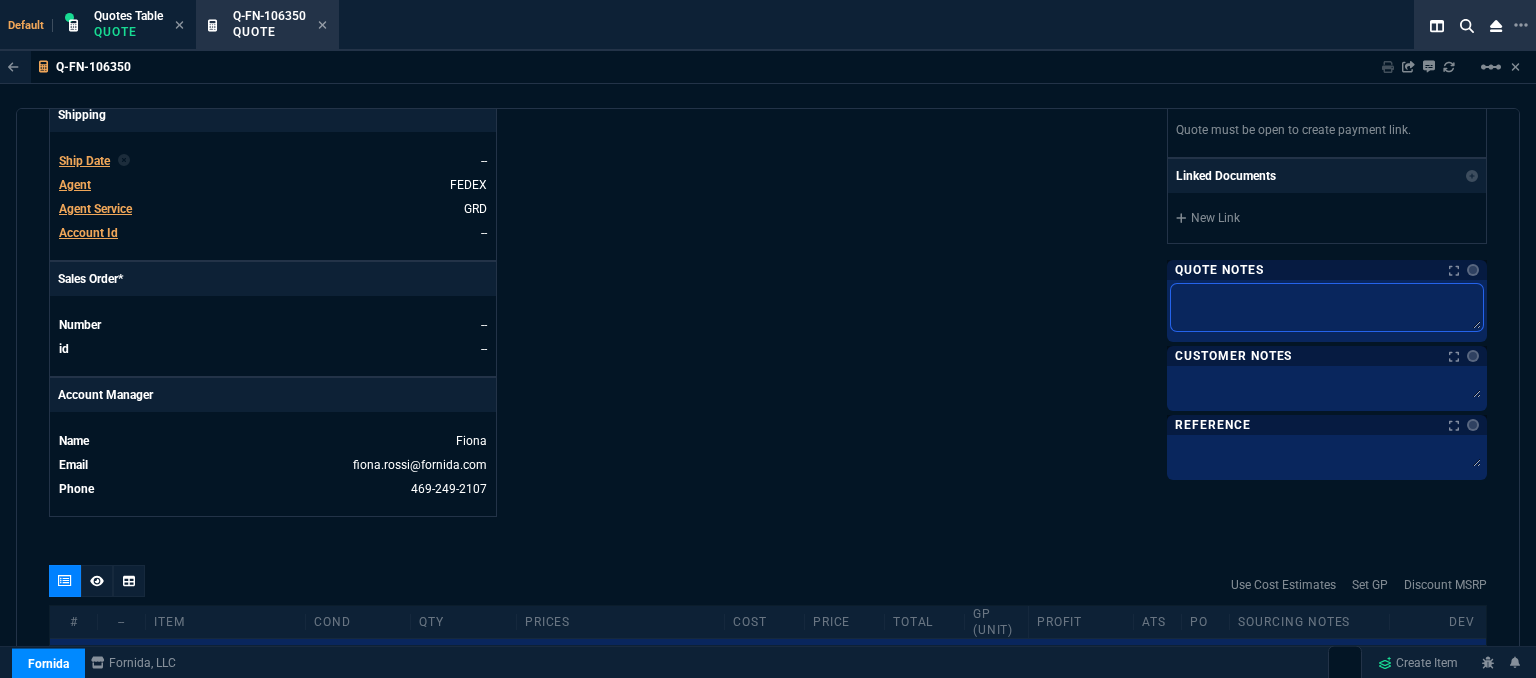 click at bounding box center [1327, 307] 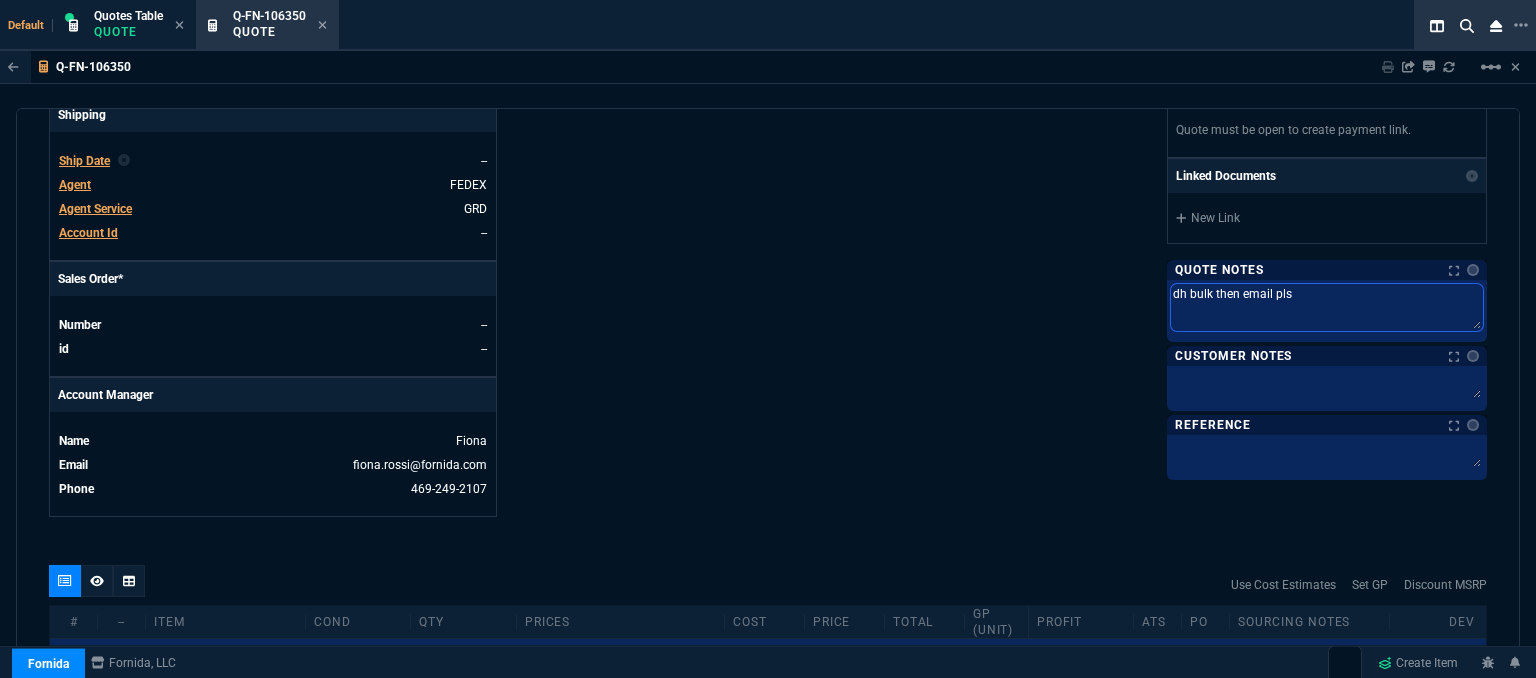 click on "dh bulk then email pls" at bounding box center [1327, 307] 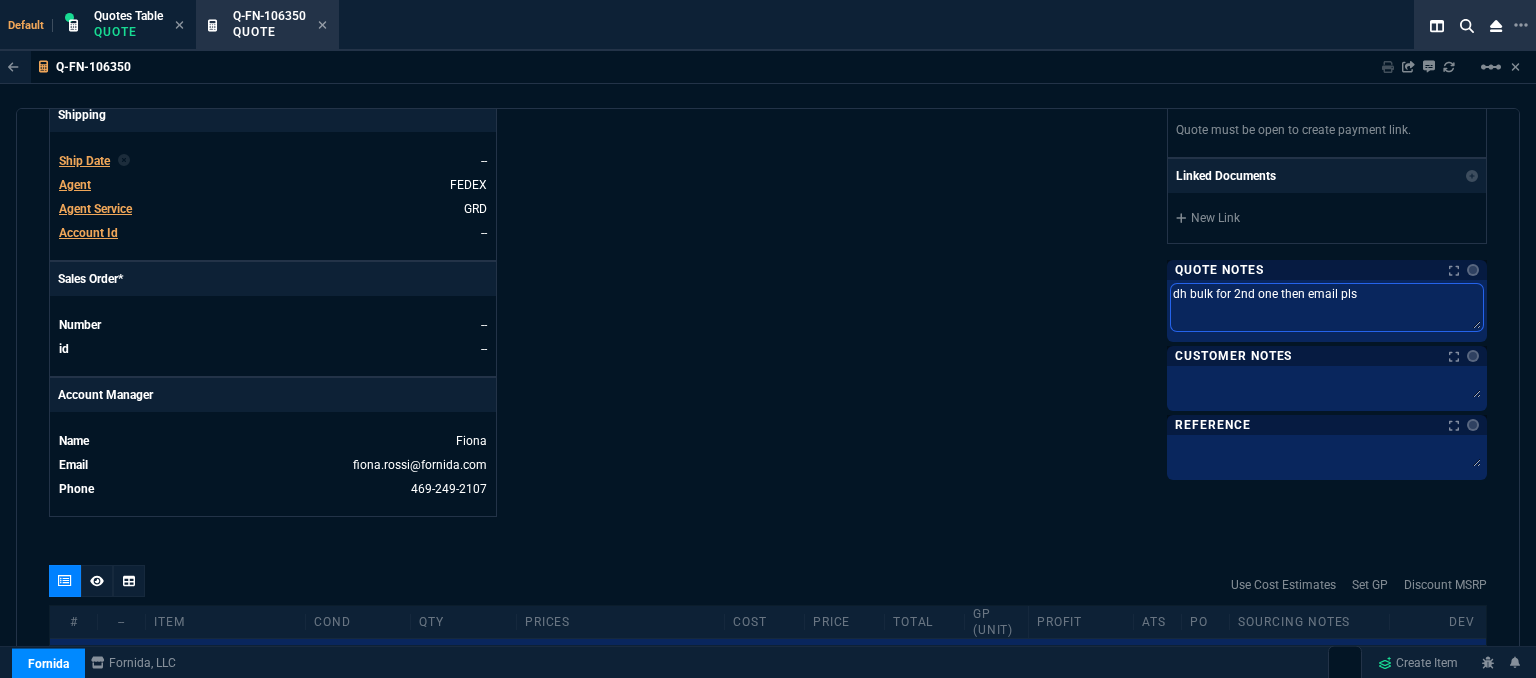 type on "dh bulk for 2nd one then email pls" 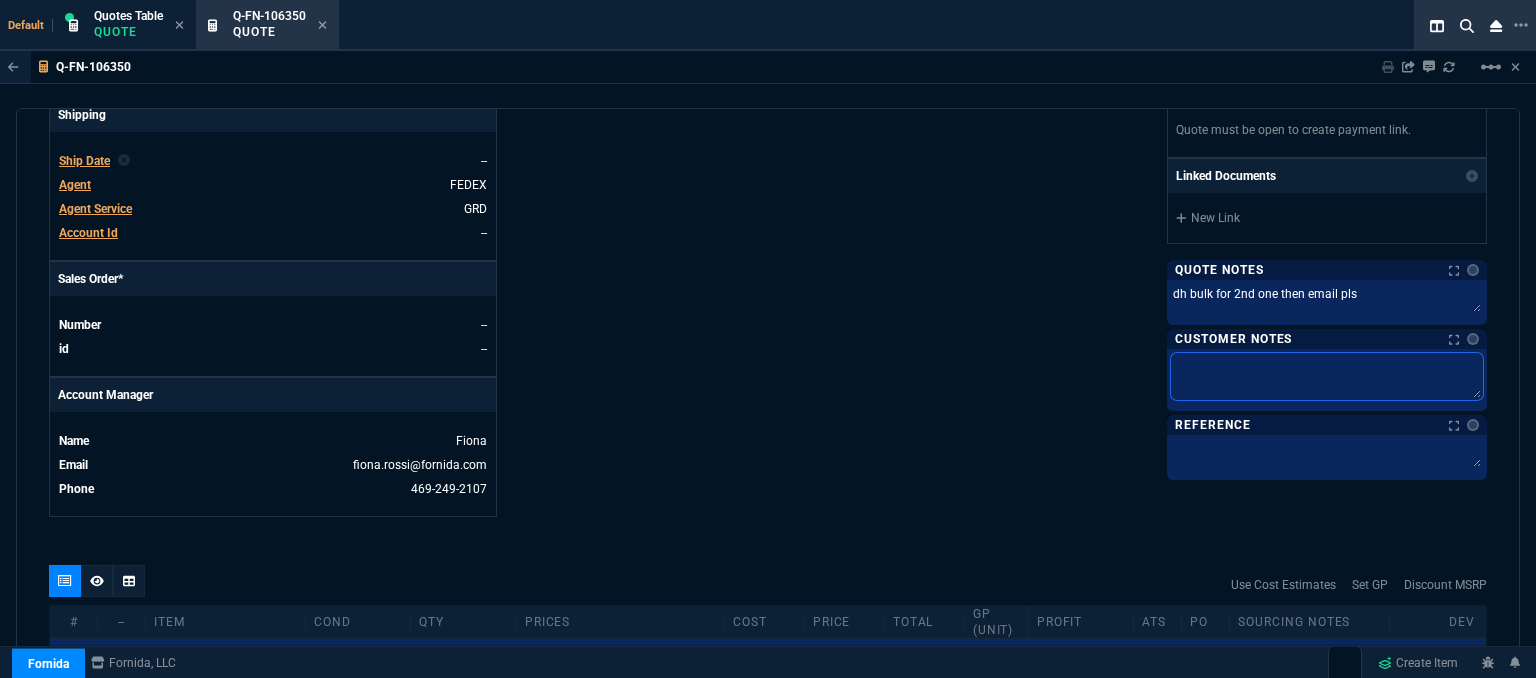 click at bounding box center [1327, 376] 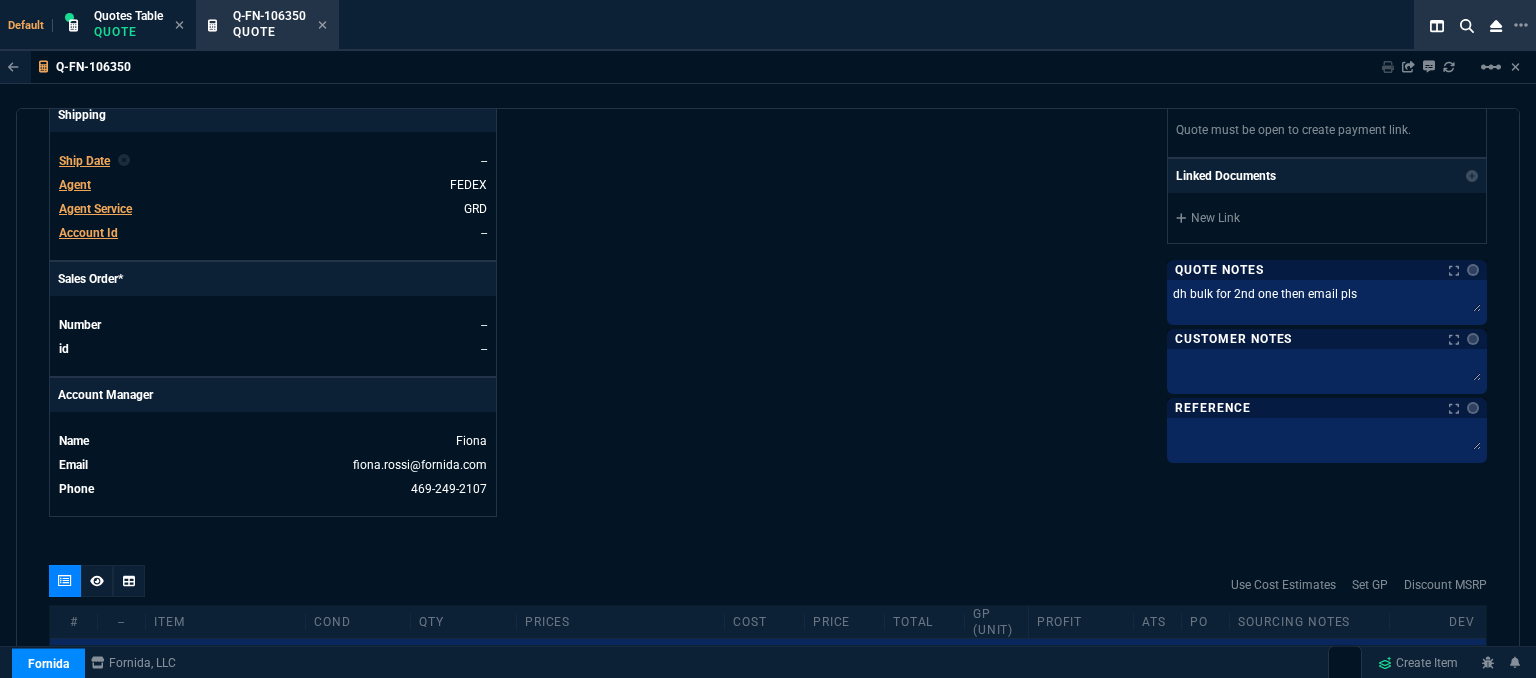 click on "Agent" at bounding box center [75, 185] 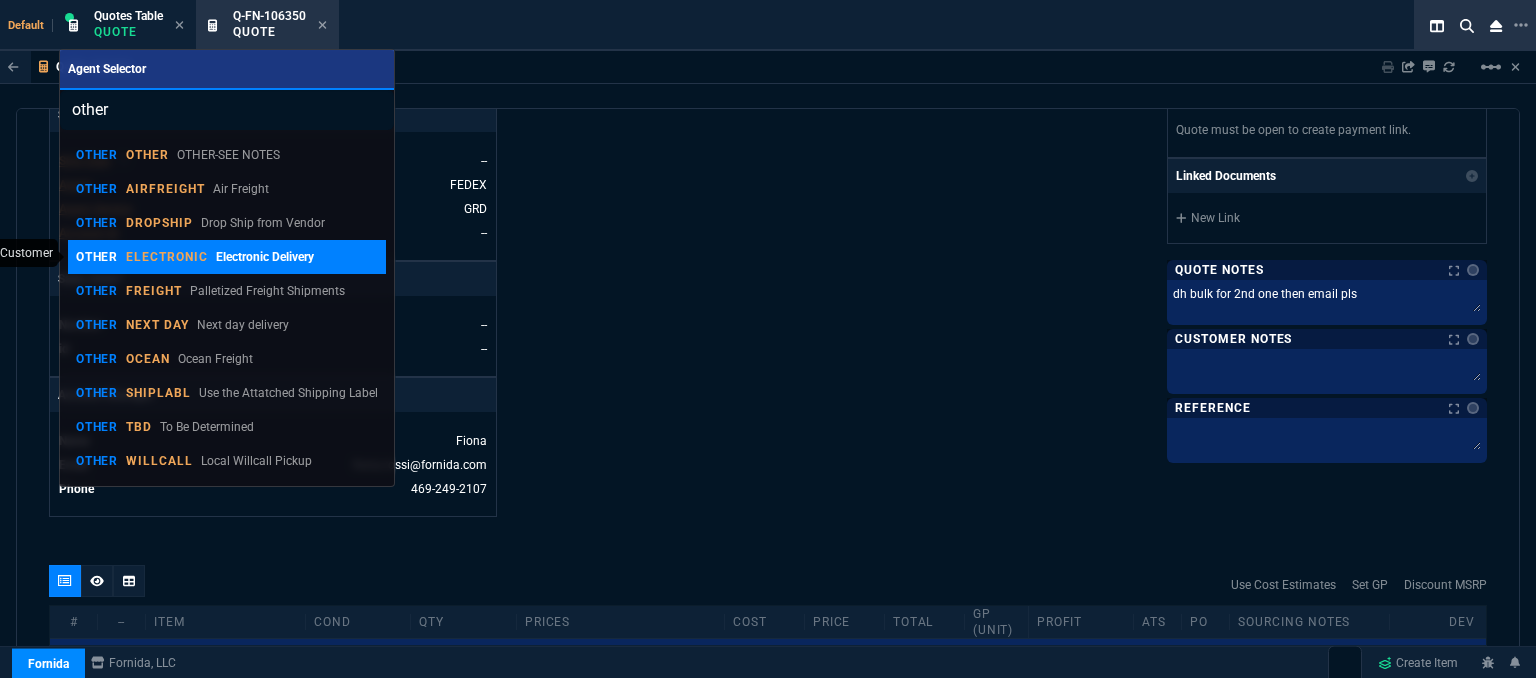 type on "other" 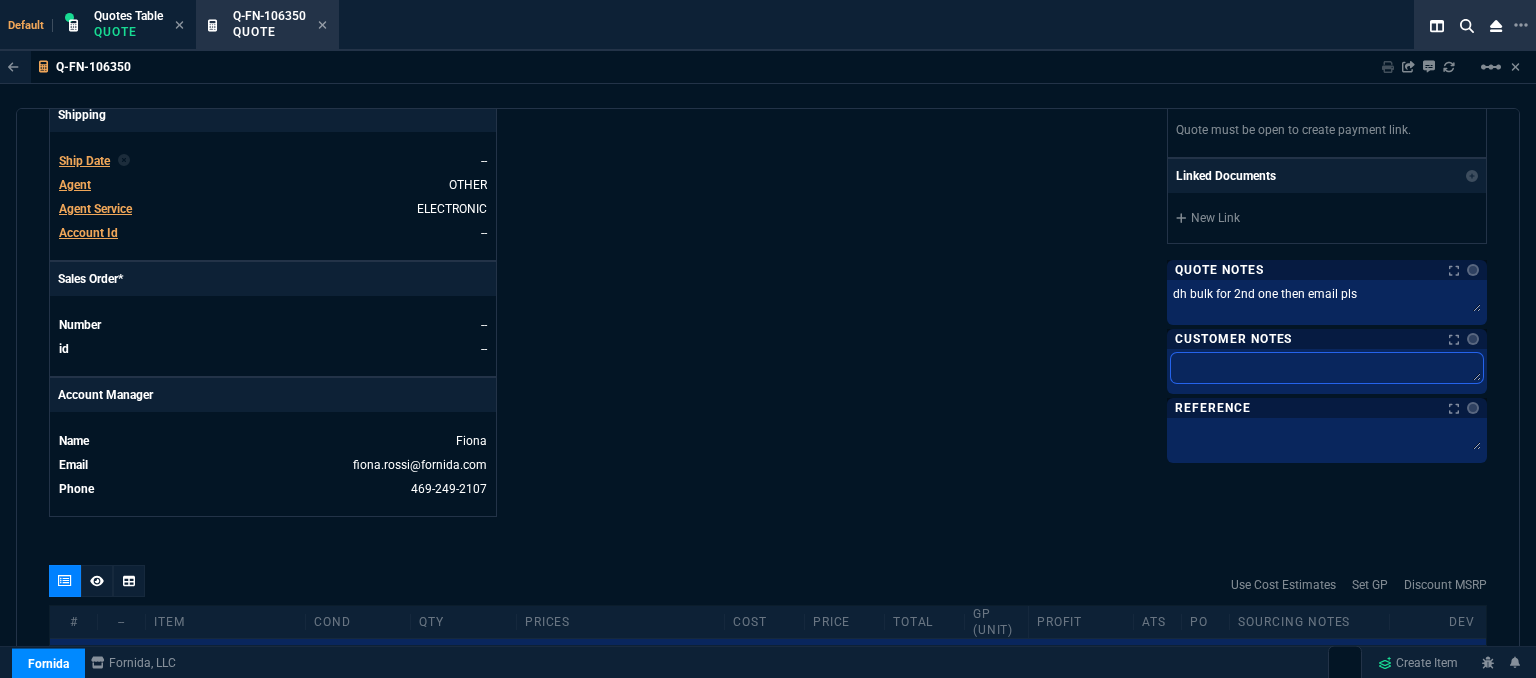 click at bounding box center (1327, 368) 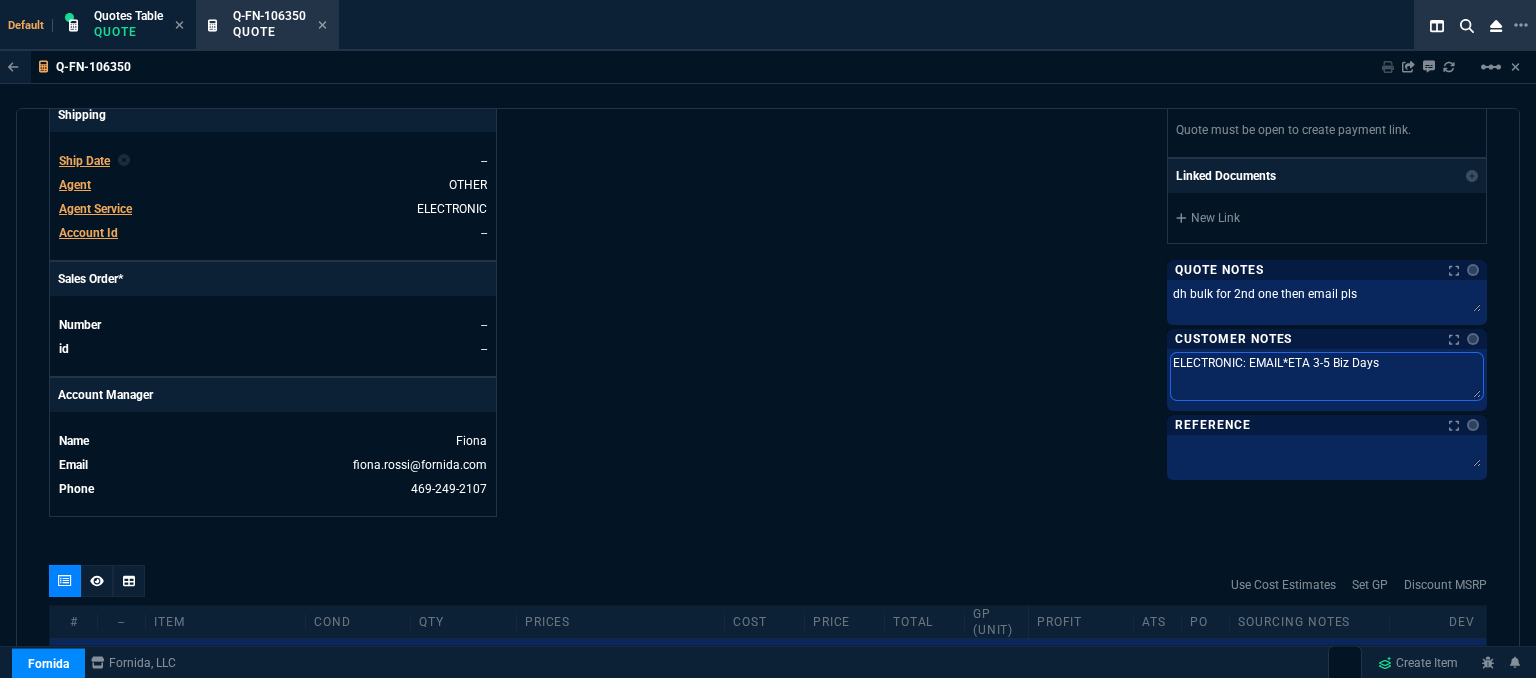 click on "ELECTRONIC: EMAIL*ETA 3-5 Biz Days" at bounding box center (1327, 376) 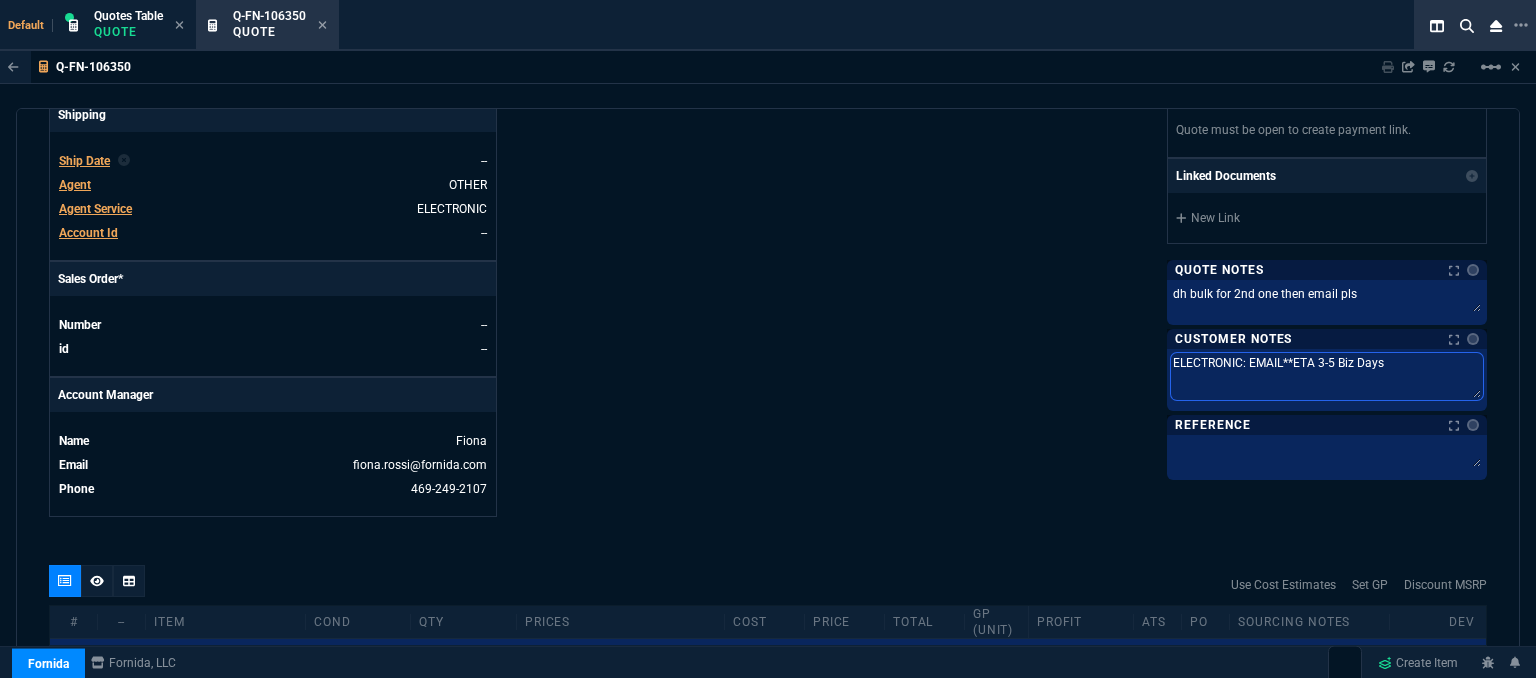 scroll, scrollTop: 1000, scrollLeft: 0, axis: vertical 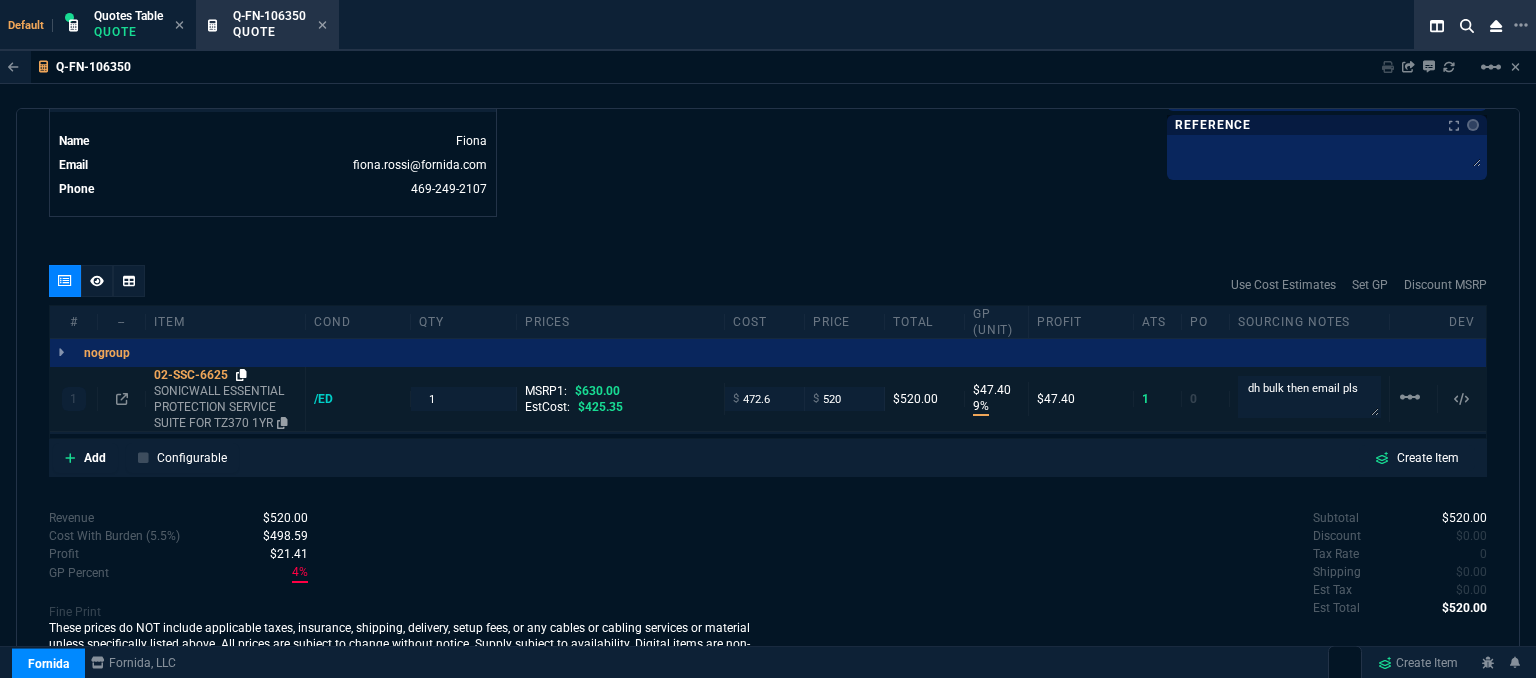 type on "ELECTRONIC: EMAIL**ETA 3-5 Biz Days" 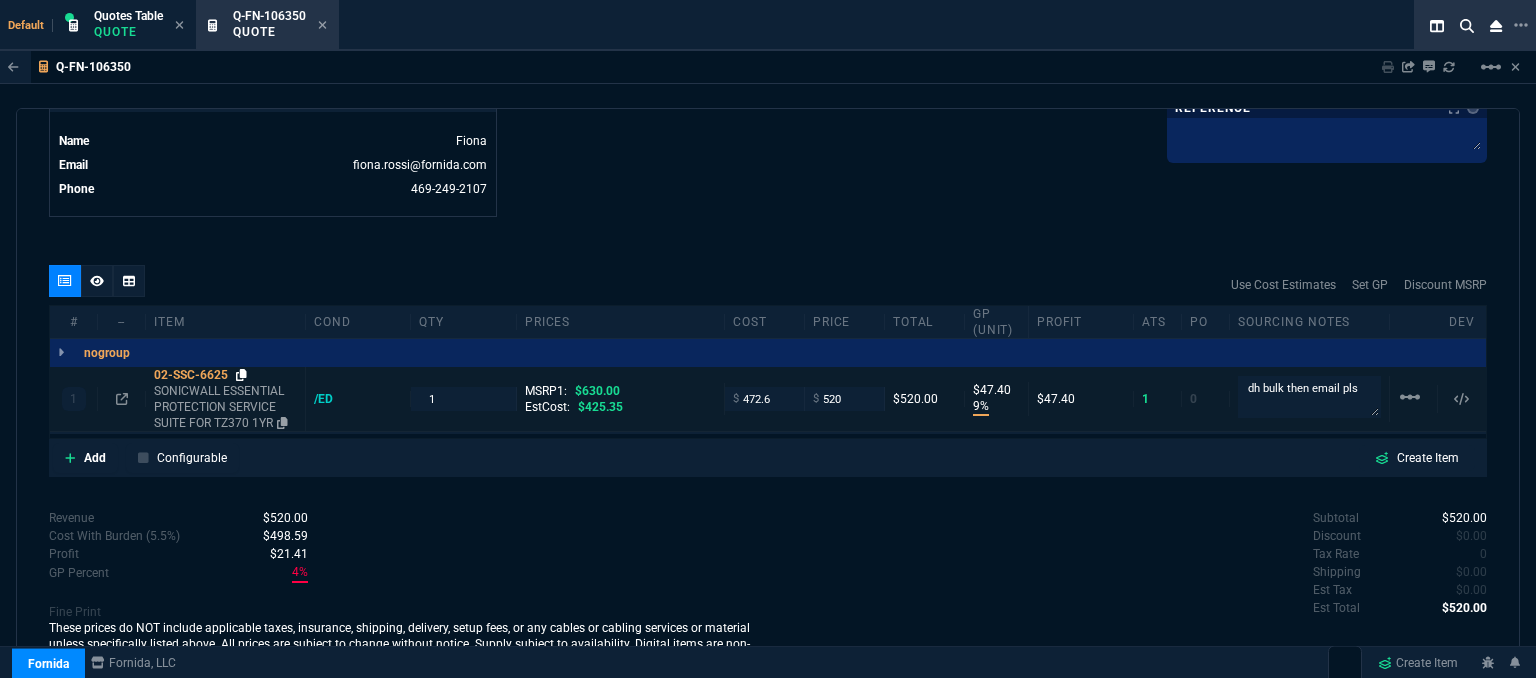 click at bounding box center (241, 375) 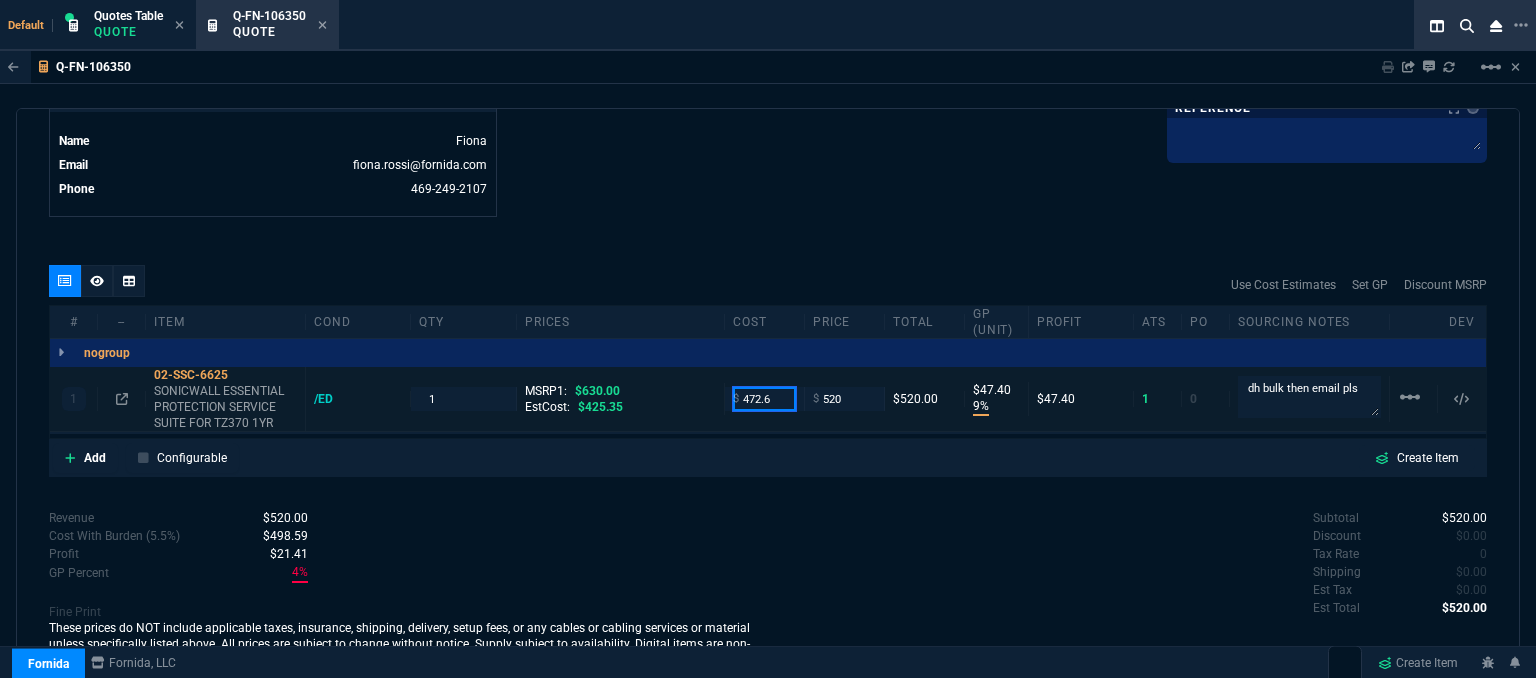 click on "472.6" at bounding box center (764, 398) 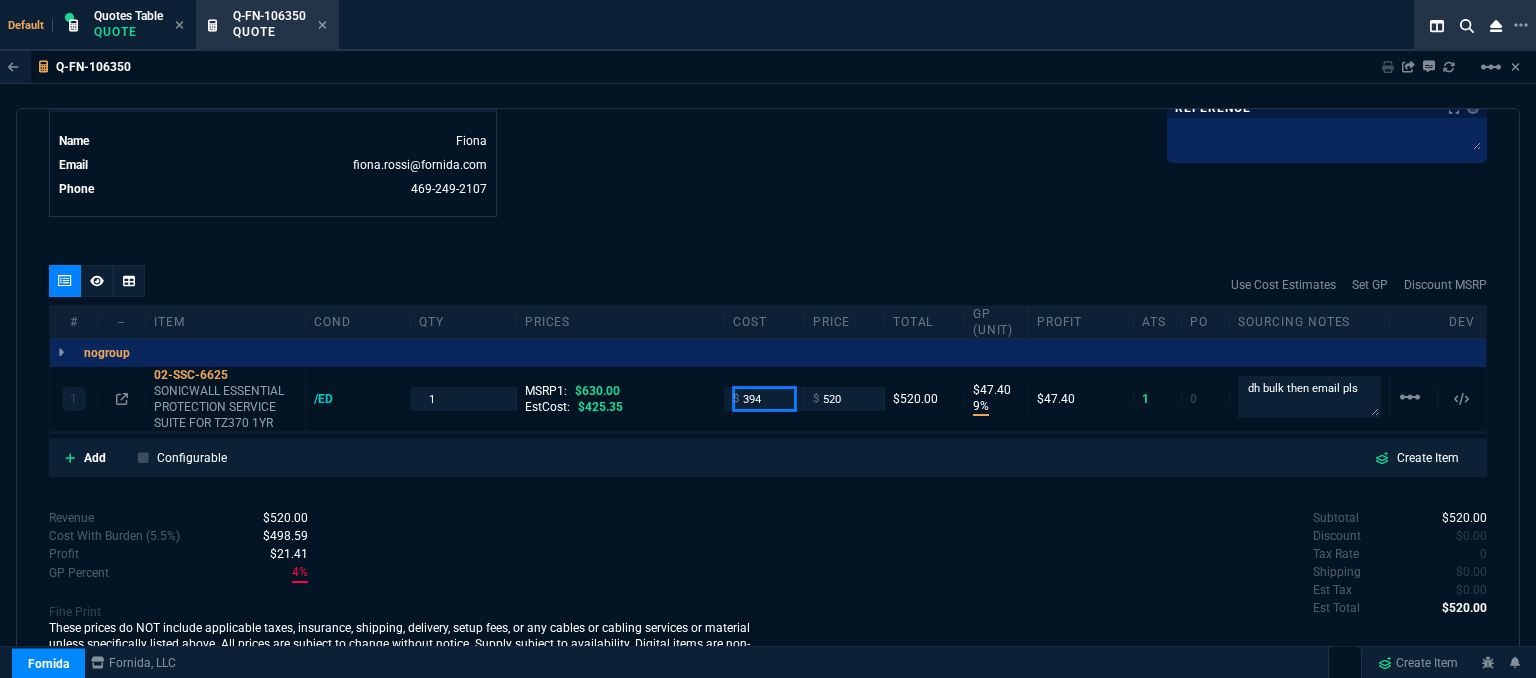 type on "394" 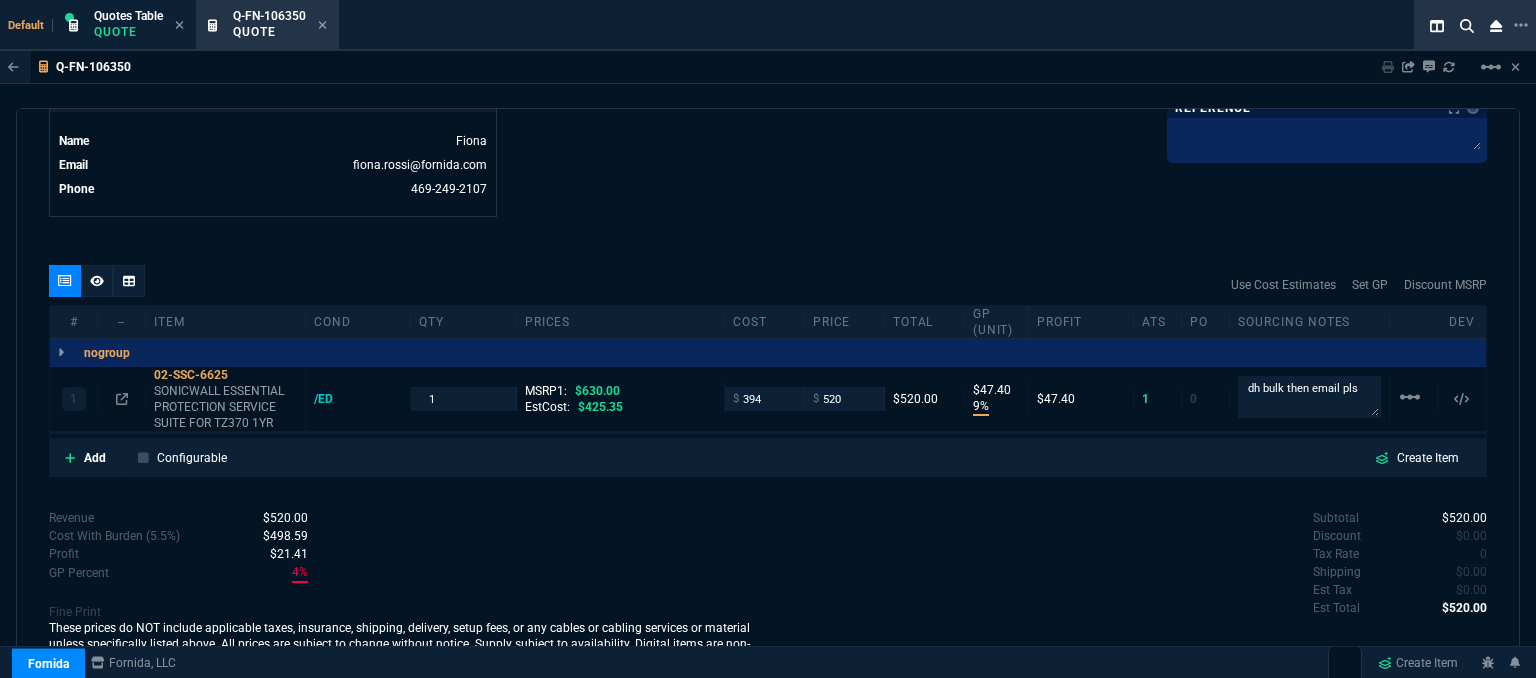 click on "quote   Q-FN-106350  Stellar IT Solutions draft Fornida, LLC 2609 Technology Dr Suite 300 Plano, TX 75074 Details Number Q-FN-106350  Order ID Q-FN-106350  Customer Code STE303  Total Units 1  Expires Wed - 7/23/25, 5:23 PM Creator fiona.rossi@fornida.com  Created Wed - 7/9/25, 5:23 PM Print Specs Number Q-FN-106350  Customer ID STE303  Customer Name Stellar IT Solutions  Expires 7/23/25,  12:23 PM  Customer PO # --  Payment Terms CREDITCARD  Shipping Agent OTHER | ELECTRONIC  Customer Customer Code STE303  Customer Name Stellar IT Solutions  Customer PO # empty  Payment Terms CREDITCARD  email tom@stellarit.net  phone (305) 699-0607   Origin  existing / email   Origin Comment    Staff Sales Person ROSS  Engineer 1 --  Engineer 2 --  Shipping Ship Date -- Agent OTHER  Agent Service ELECTRONIC  Account Id --  Sales Order* Number --  id --  Account Manager Name Fiona  Email fiona.rossi@fornida.com  Phone 469-249-2107  Fornida, LLC 2609 Technology Dr Suite 300 Plano, TX 75074  Share Link  Brian Over SEND SEND 1" at bounding box center (768, 396) 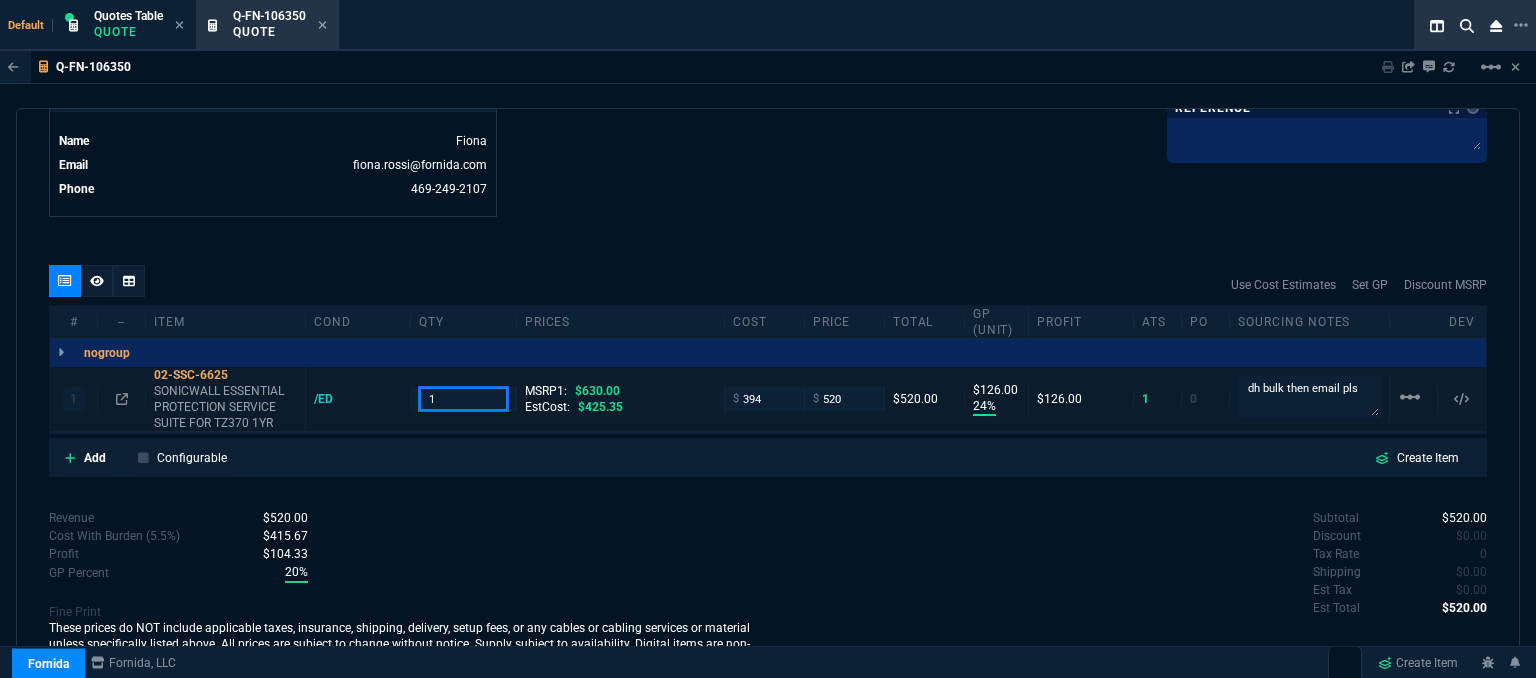 drag, startPoint x: 438, startPoint y: 401, endPoint x: 410, endPoint y: 401, distance: 28 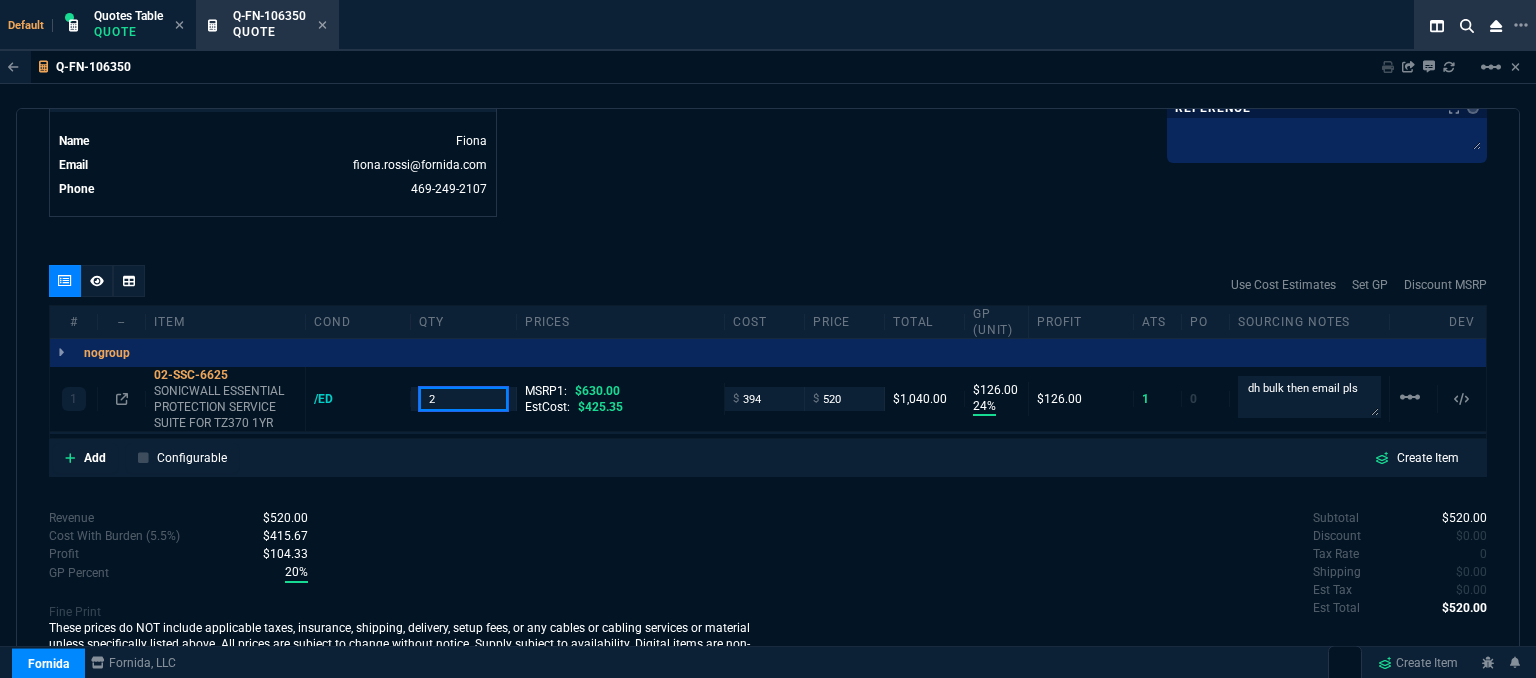 type on "2" 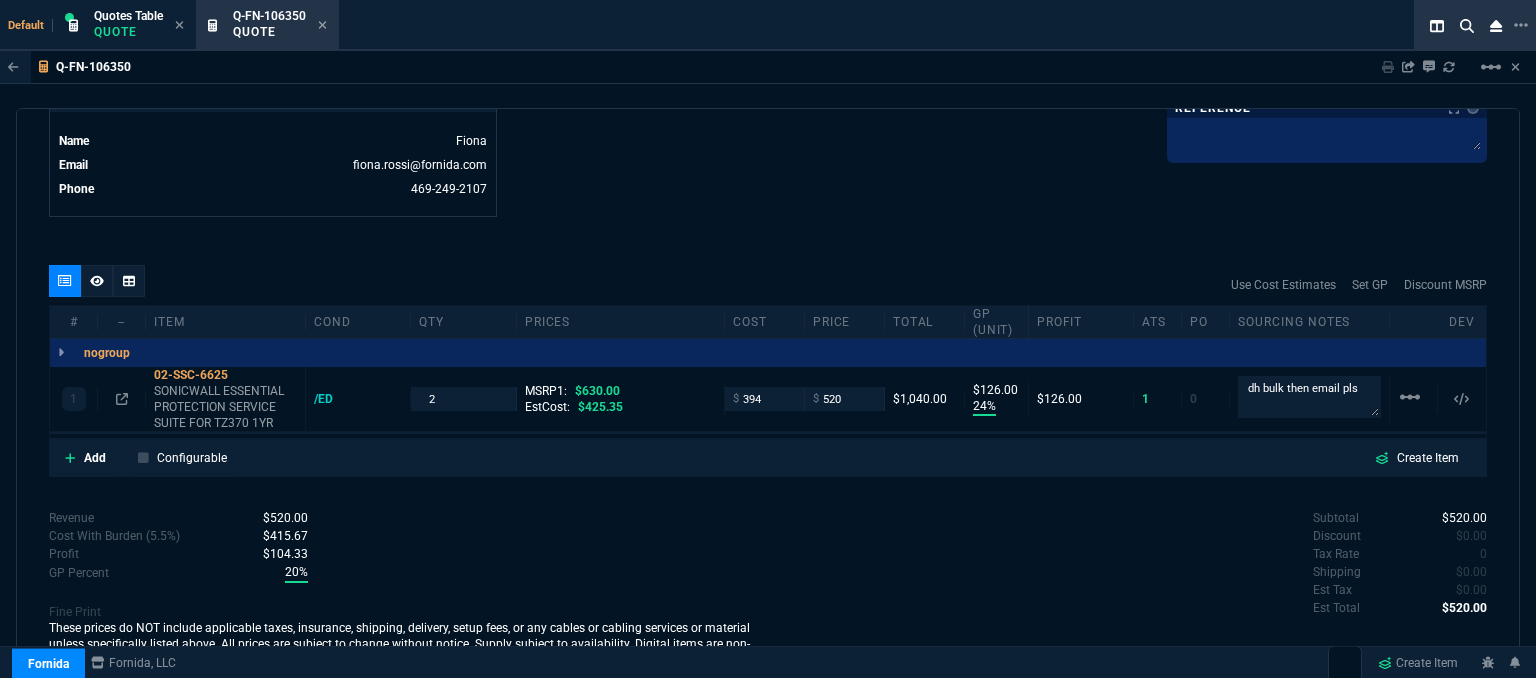 click on "Q-FN-106350 Sharing Q-FN-106350 Link Dev Link  Share on Teams linear_scale  quote   Q-FN-106350  Stellar IT Solutions draft Fornida, LLC 2609 Technology Dr Suite 300 Plano, TX 75074 Details Number Q-FN-106350  Order ID Q-FN-106350  Customer Code STE303  Total Units 1  Expires Wed - 7/23/25, 5:23 PM Creator fiona.rossi@fornida.com  Created Wed - 7/9/25, 5:23 PM Print Specs Number Q-FN-106350  Customer ID STE303  Customer Name Stellar IT Solutions  Expires 7/23/25,  12:23 PM  Customer PO # --  Payment Terms CREDITCARD  Shipping Agent OTHER | ELECTRONIC  Customer Customer Code STE303  Customer Name Stellar IT Solutions  Customer PO # empty  Payment Terms CREDITCARD  email tom@stellarit.net  phone (305) 699-0607   Origin  existing / email   Origin Comment    Staff Sales Person ROSS  Engineer 1 --  Engineer 2 --  Shipping Ship Date -- Agent OTHER  Agent Service ELECTRONIC  Account Id --  Sales Order* Number --  id --  Account Manager Name Fiona  Email fiona.rossi@fornida.com  Phone 469-249-2107  Fornida, LLC SEND" at bounding box center (768, 415) 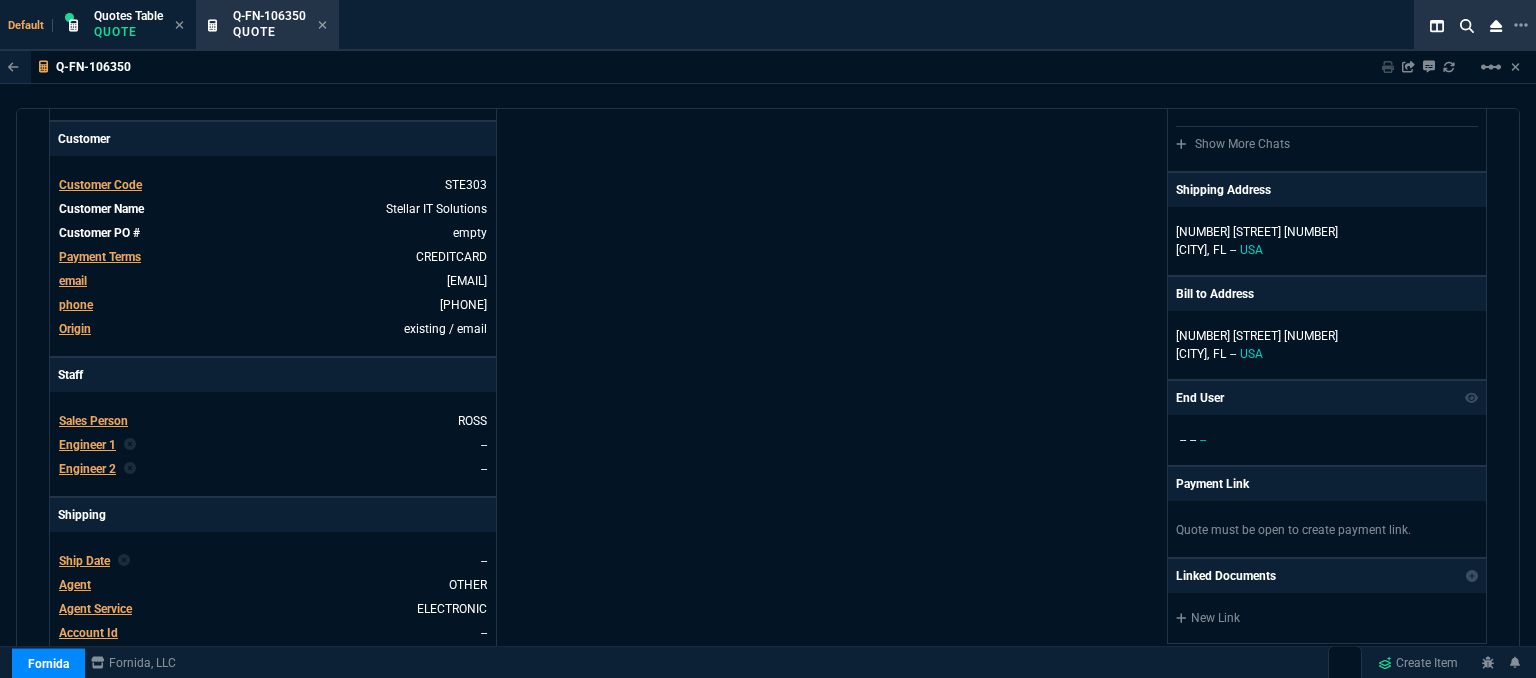 scroll, scrollTop: 0, scrollLeft: 0, axis: both 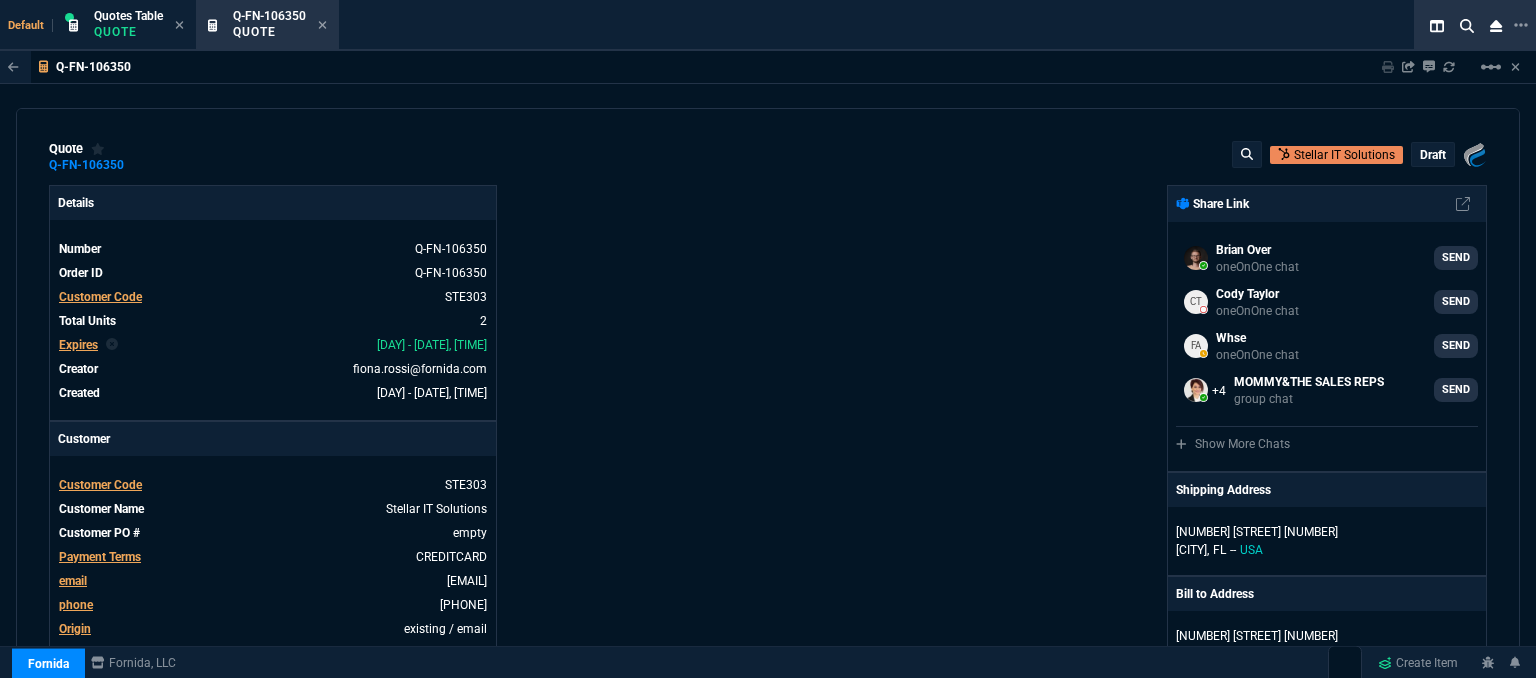 click on "draft" at bounding box center (1433, 155) 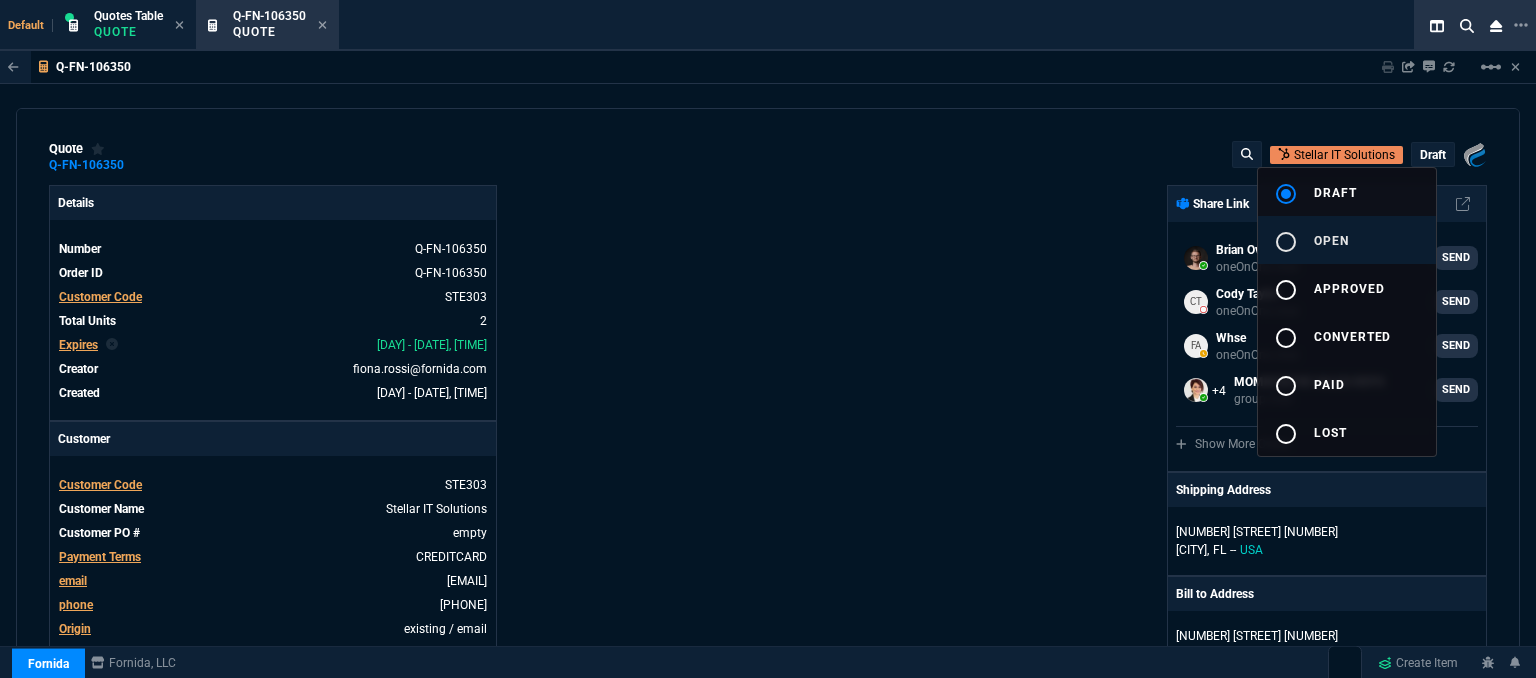 click on "open" at bounding box center [1331, 241] 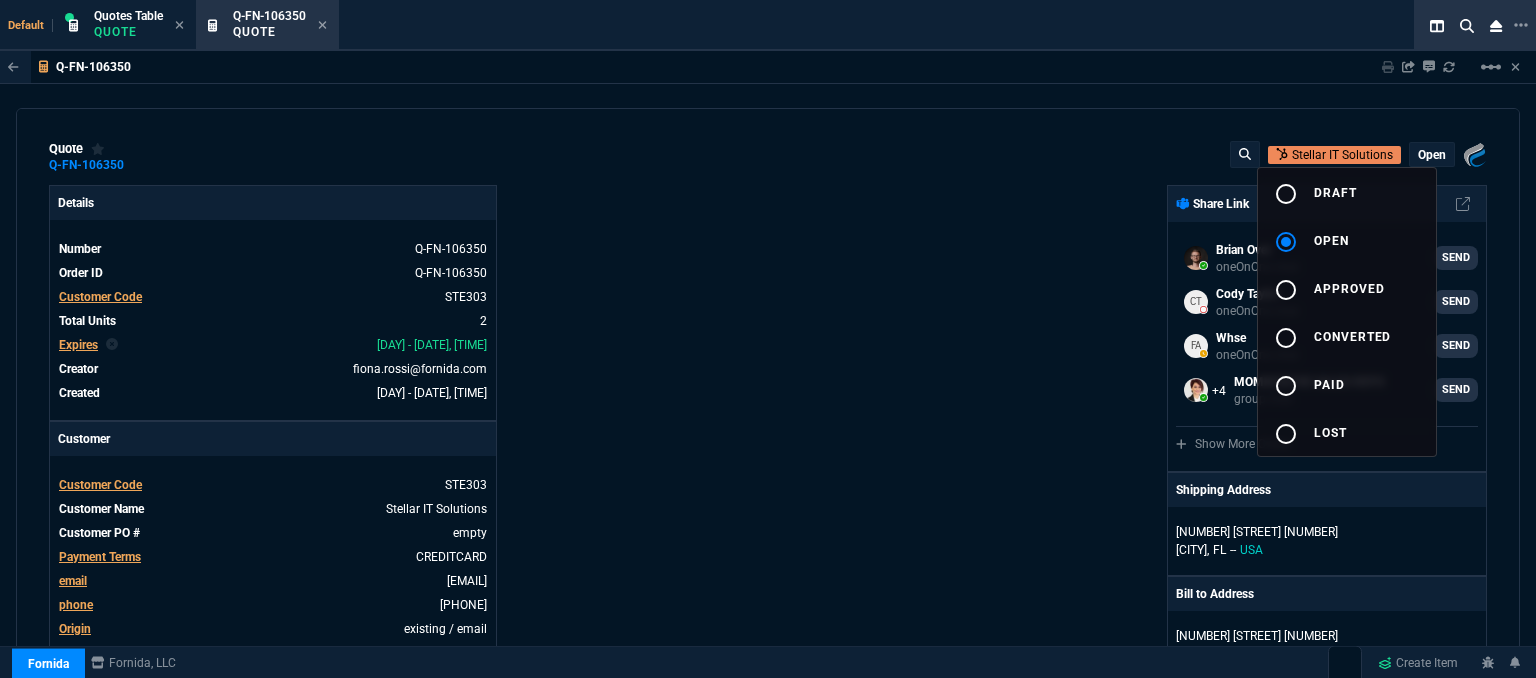 click at bounding box center (768, 339) 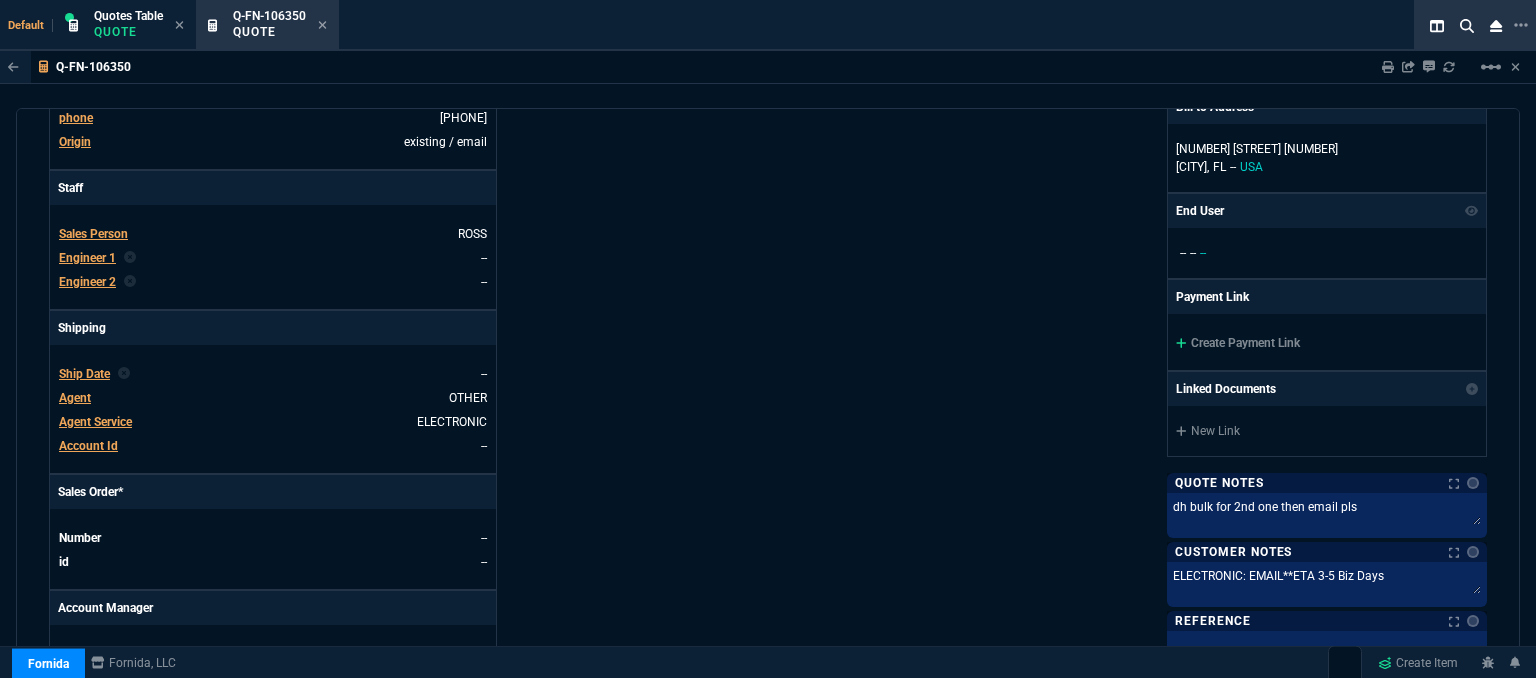scroll, scrollTop: 500, scrollLeft: 0, axis: vertical 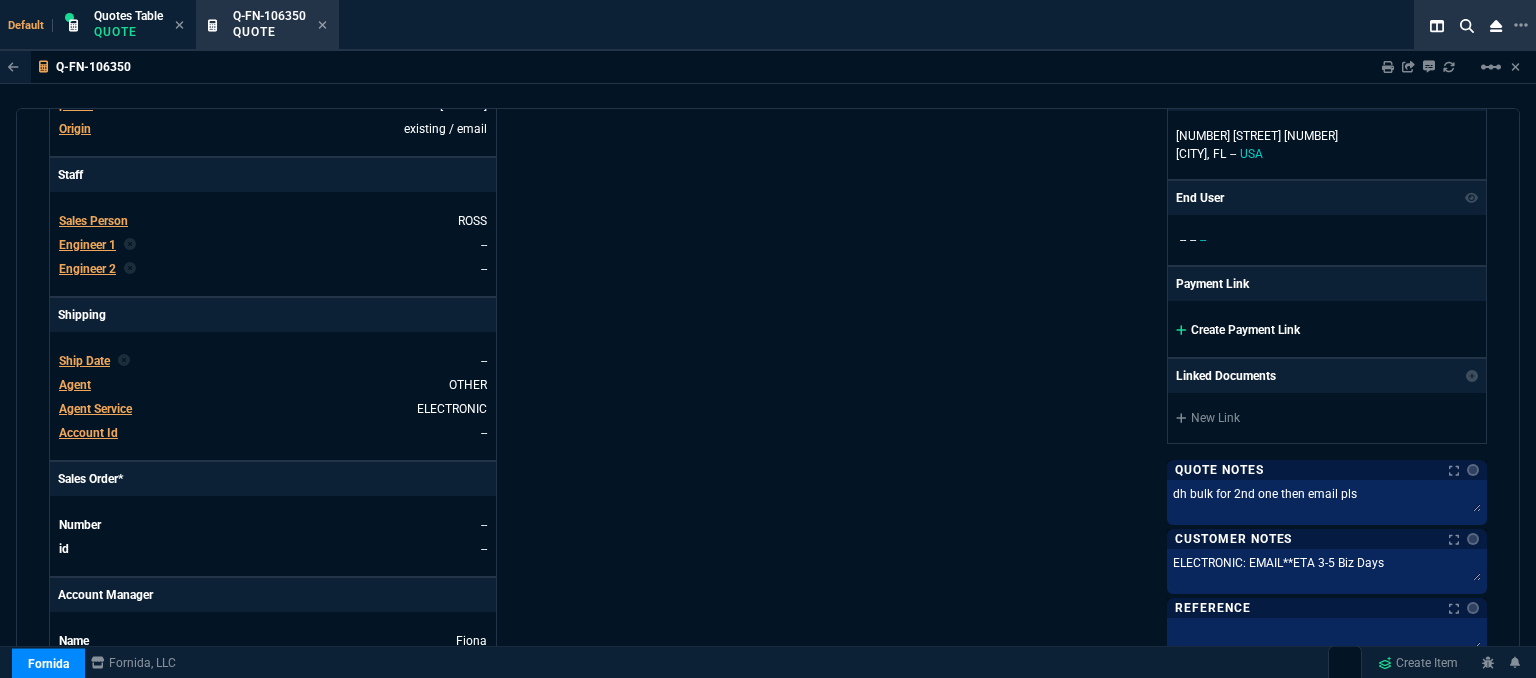 click at bounding box center (1181, 330) 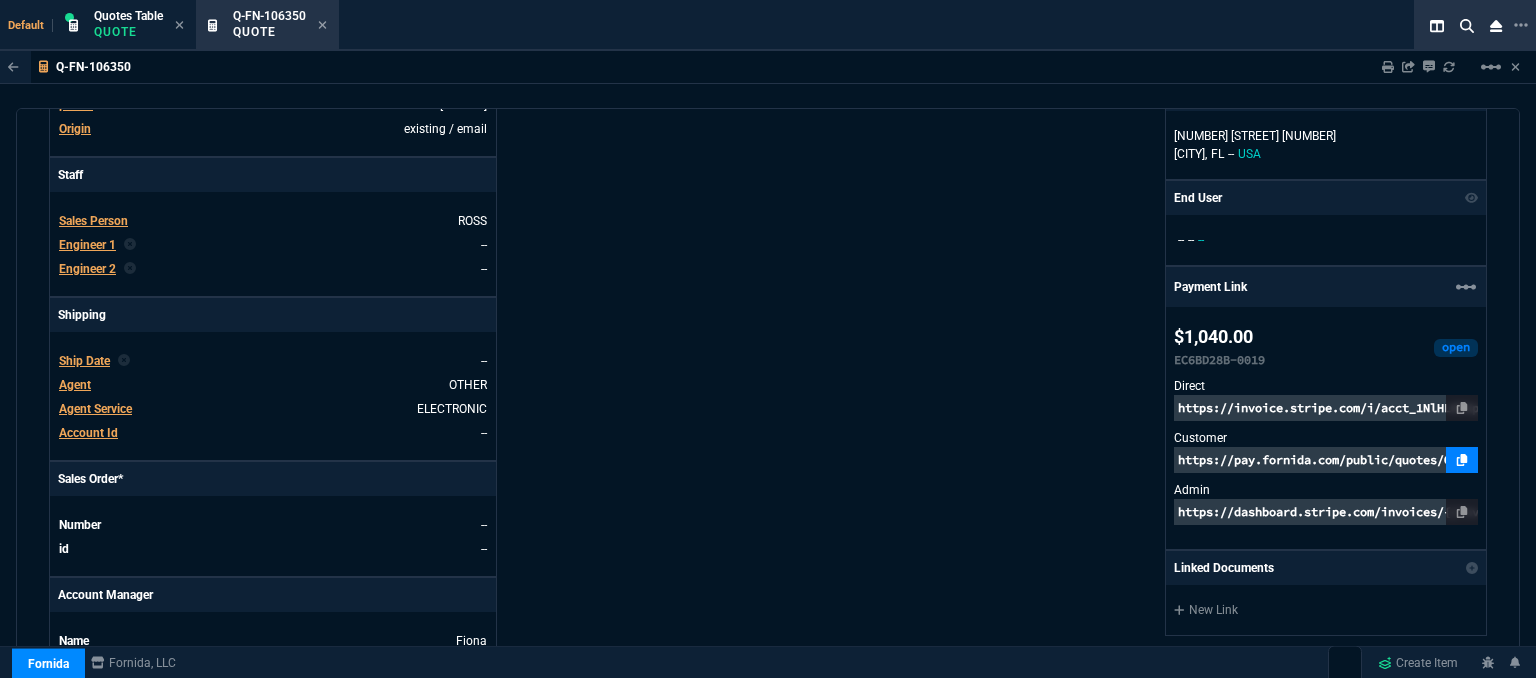 click at bounding box center [1462, 460] 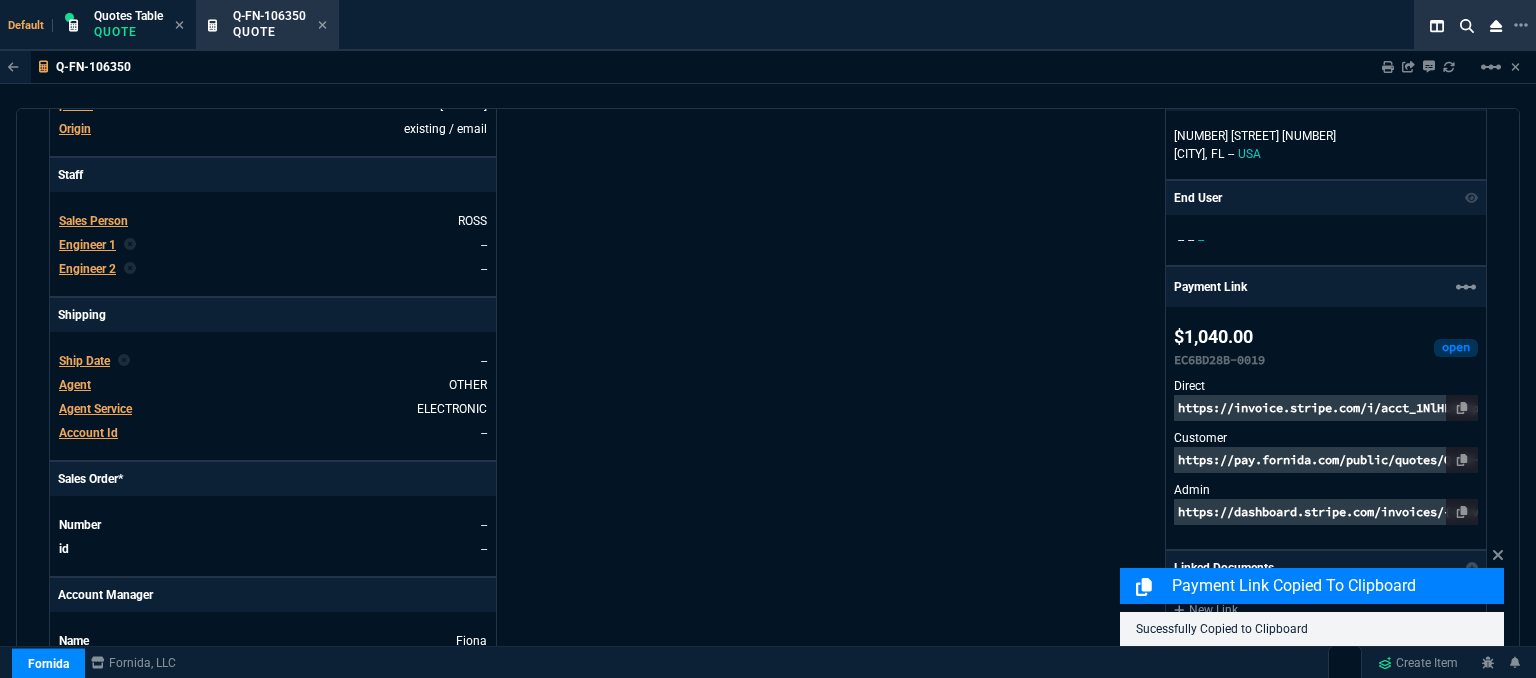 scroll, scrollTop: 1152, scrollLeft: 0, axis: vertical 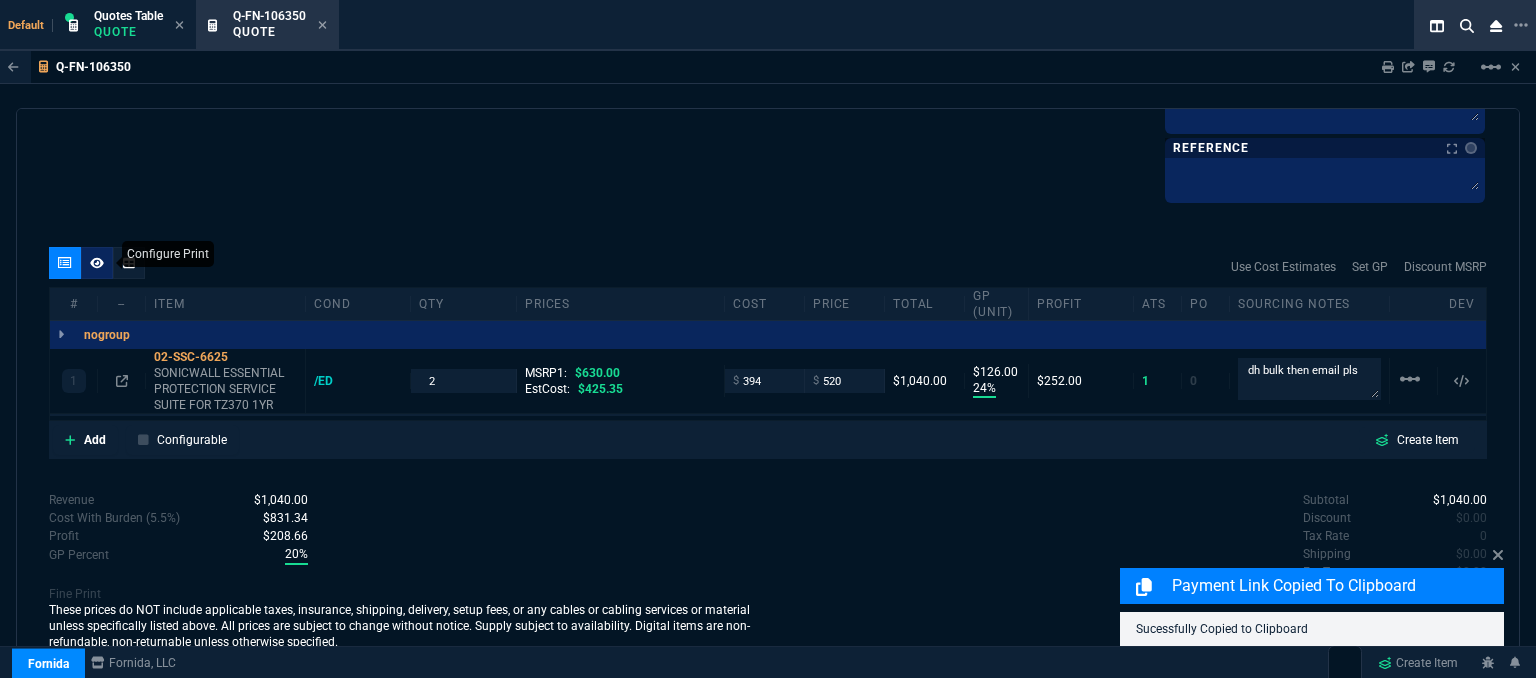 click at bounding box center (97, 263) 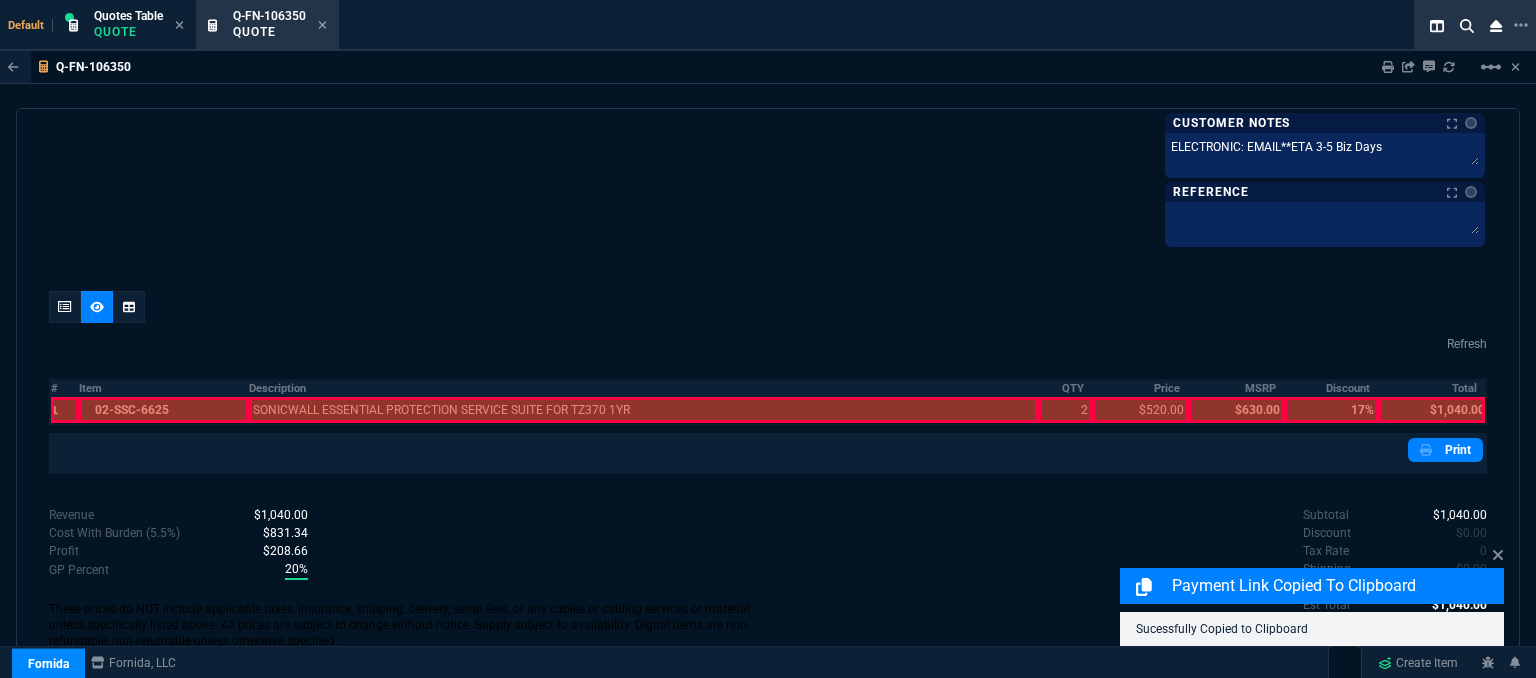 click at bounding box center [164, 410] 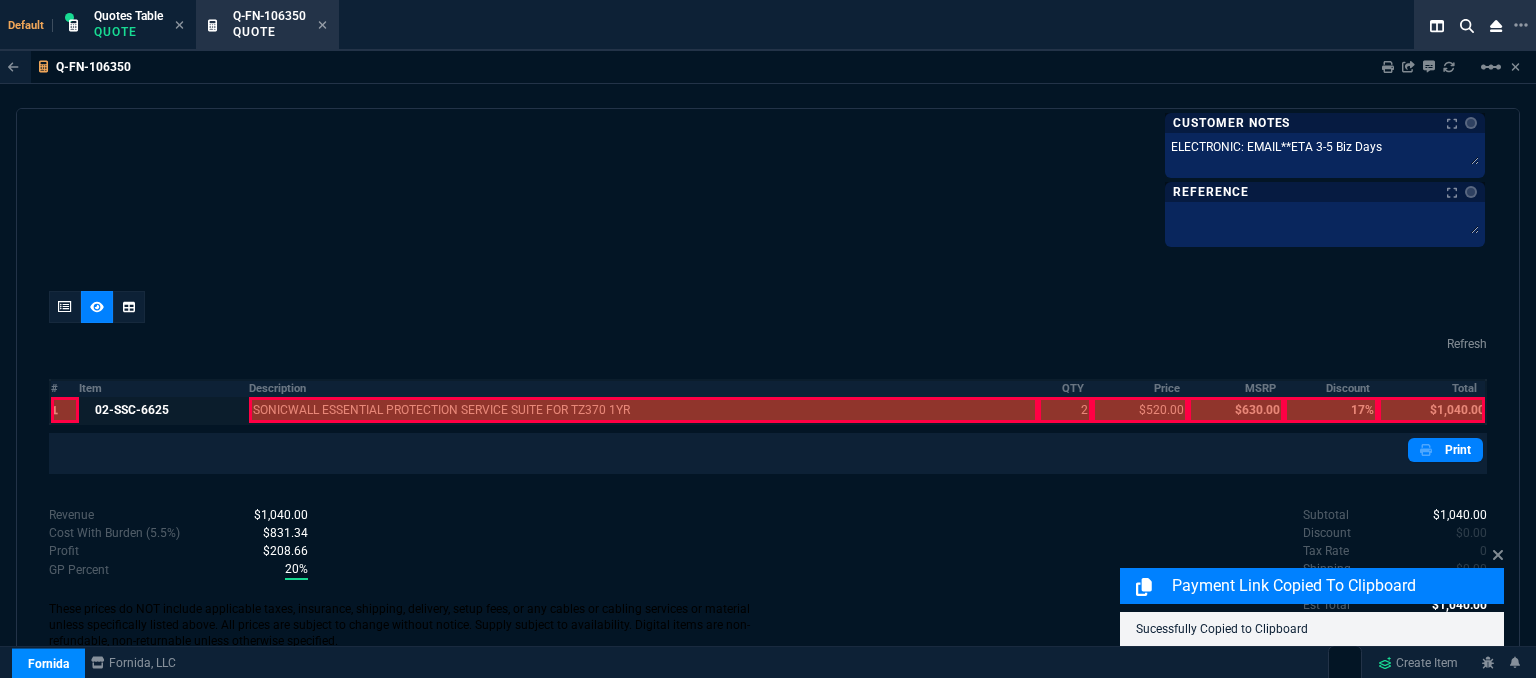 click at bounding box center (644, 410) 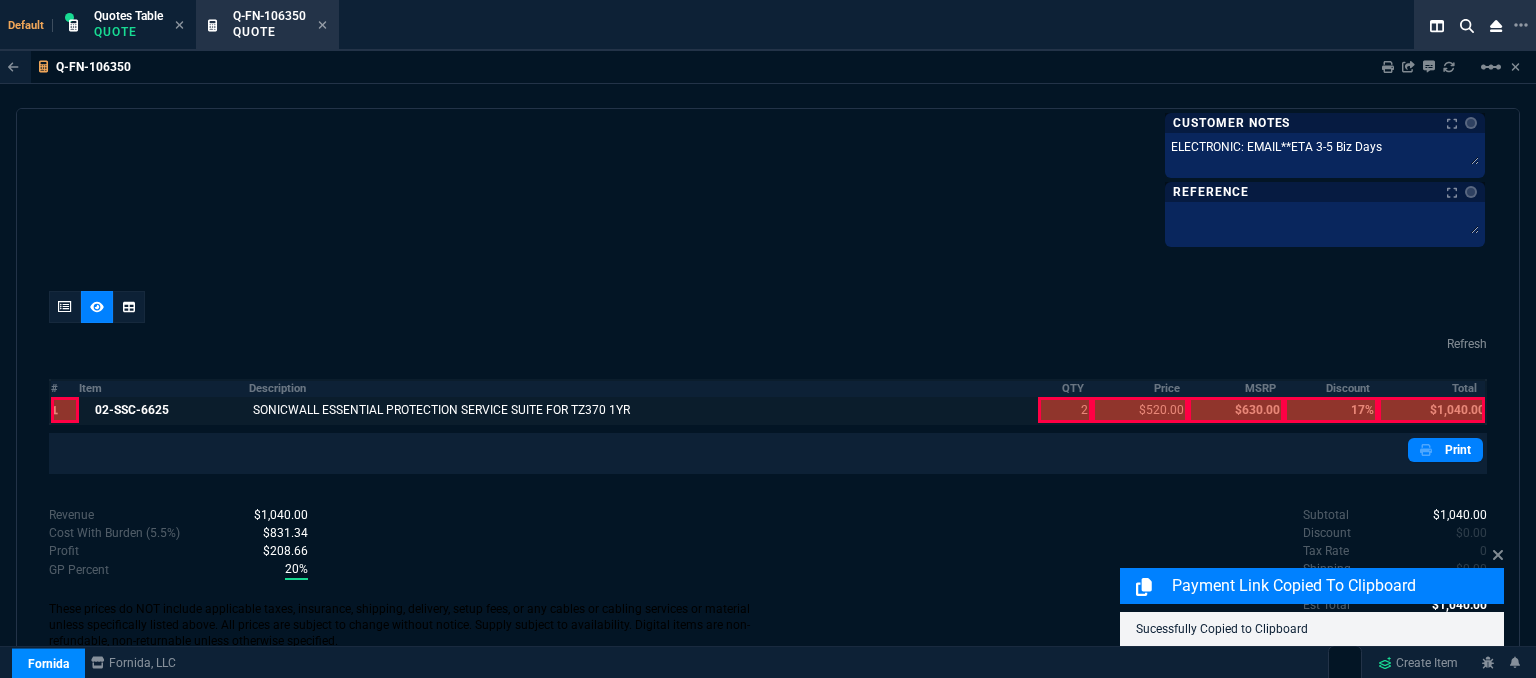click at bounding box center (1065, 410) 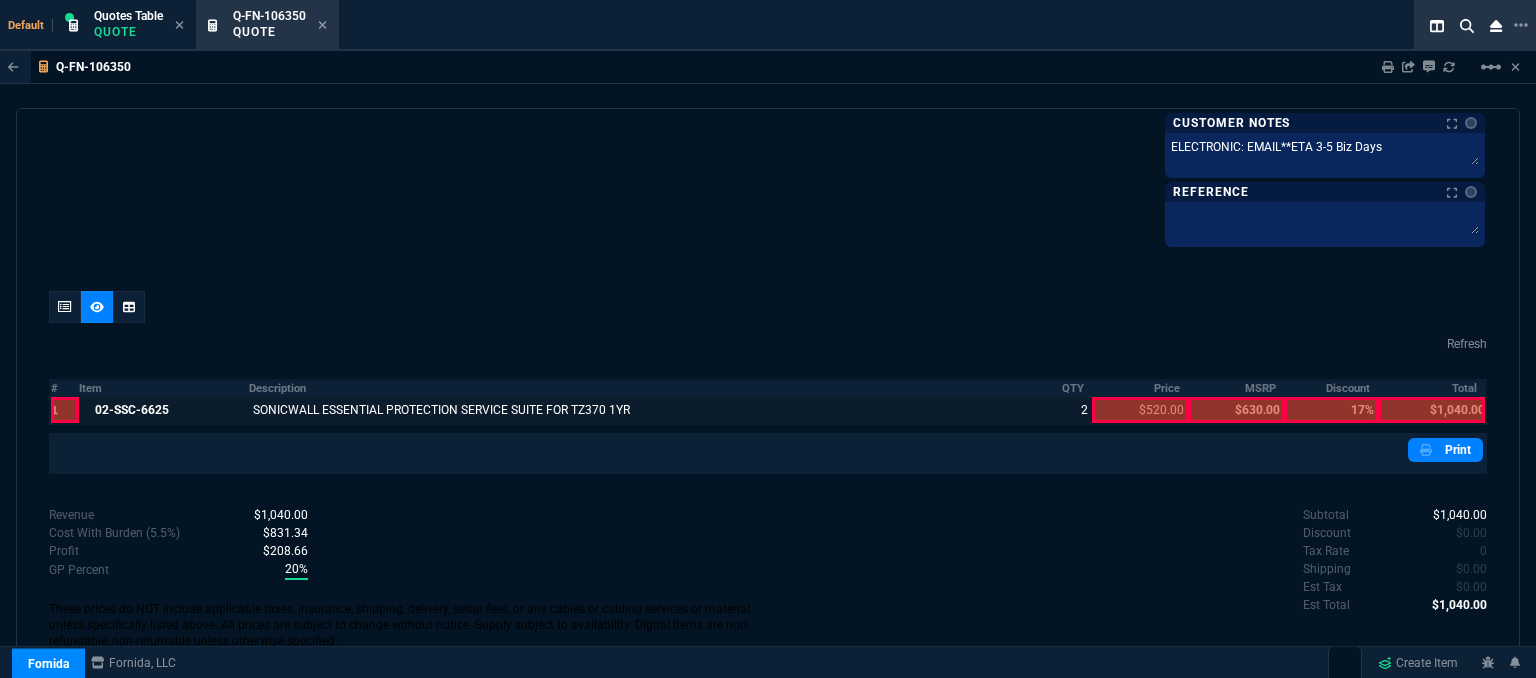 scroll, scrollTop: 976, scrollLeft: 0, axis: vertical 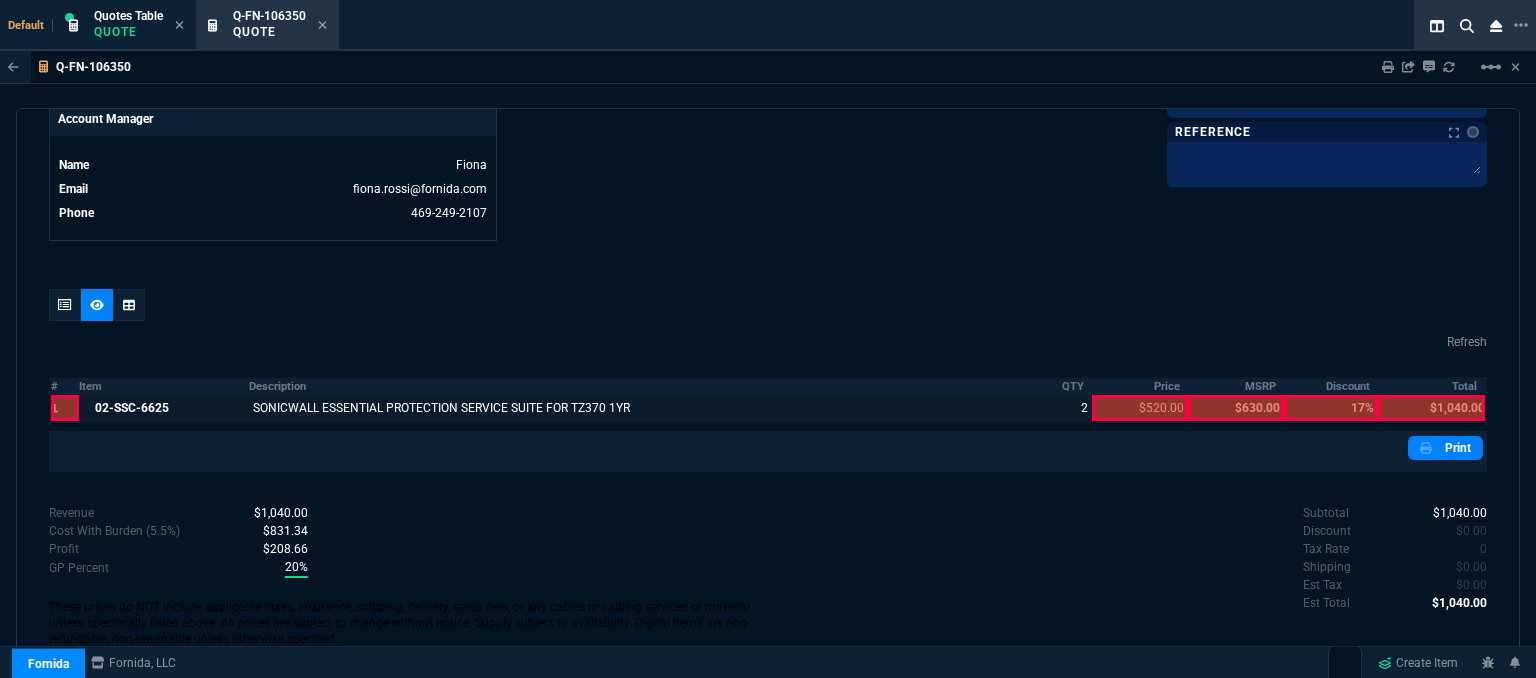 click at bounding box center [1140, 408] 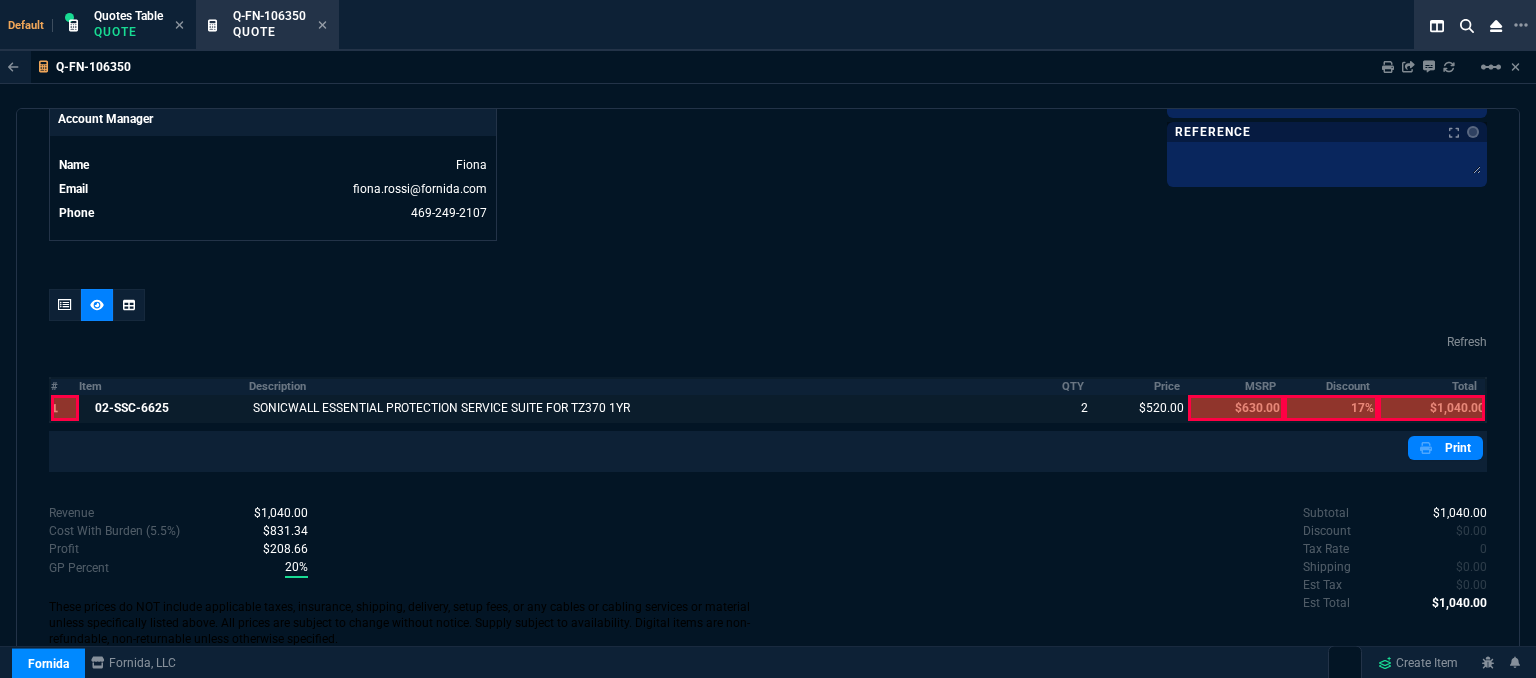 click at bounding box center [1431, 408] 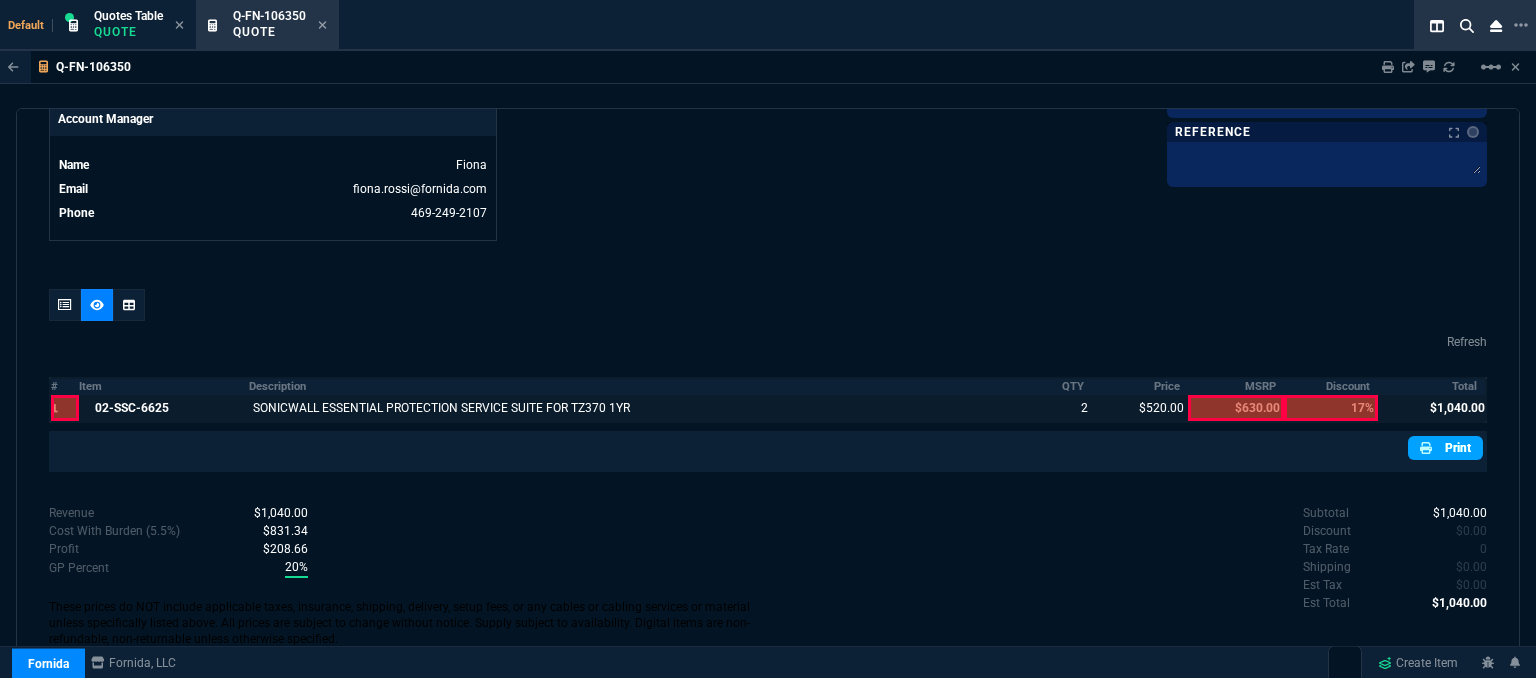 click on "Print" at bounding box center [1445, 448] 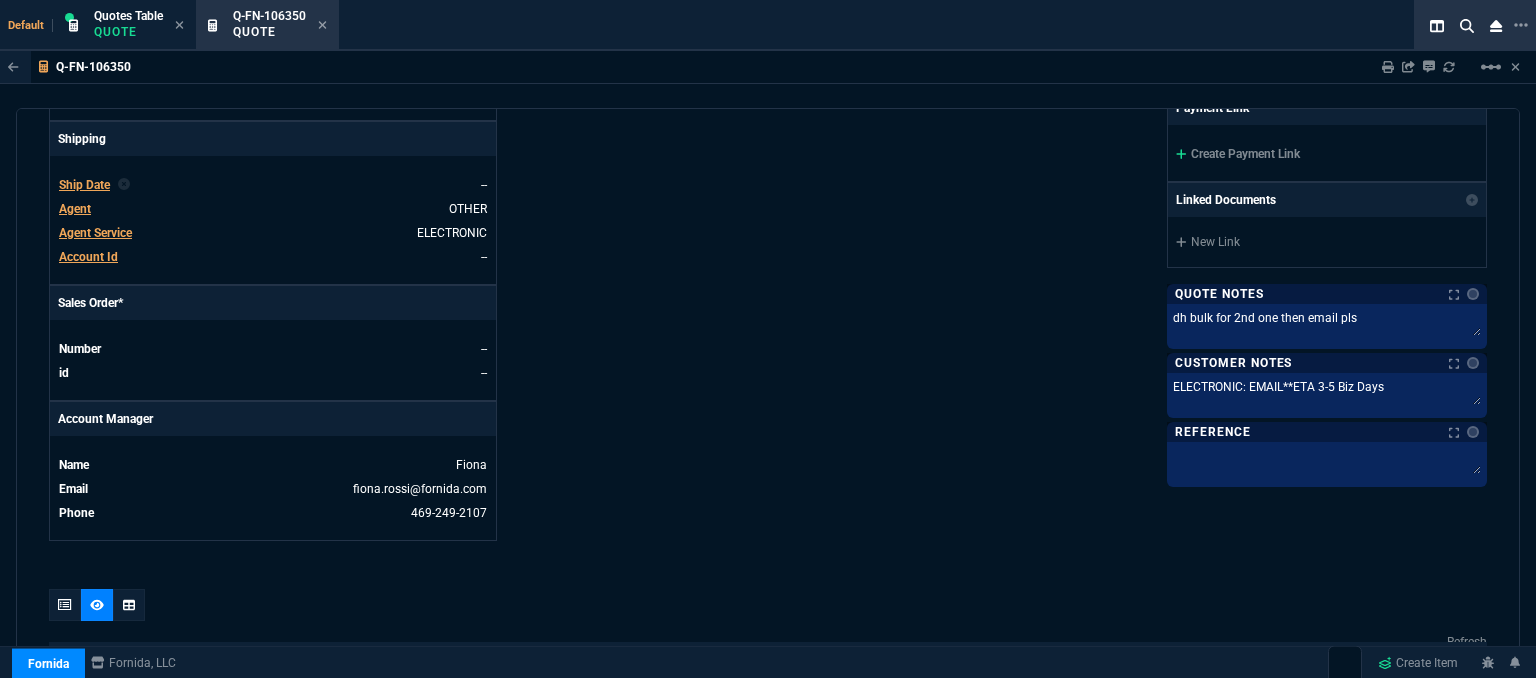 scroll, scrollTop: 576, scrollLeft: 0, axis: vertical 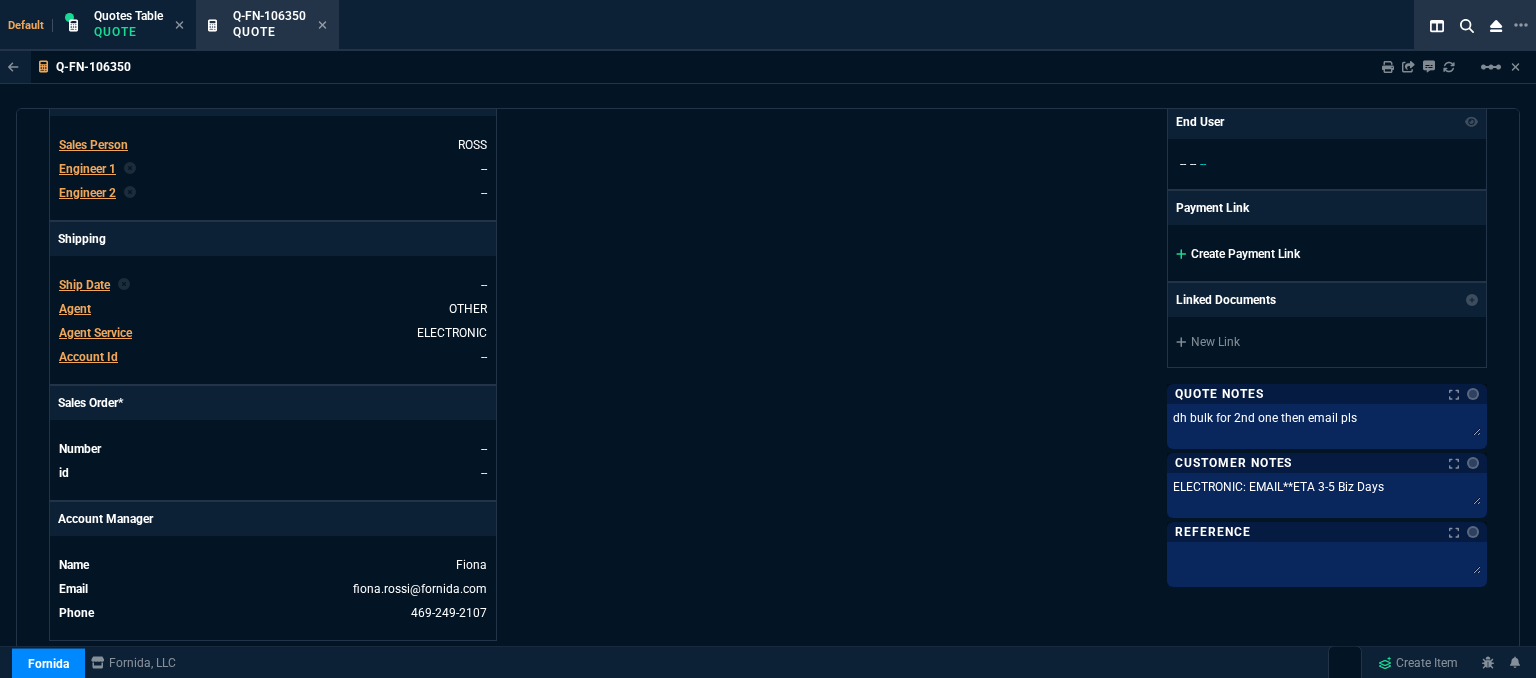 click at bounding box center (1181, 254) 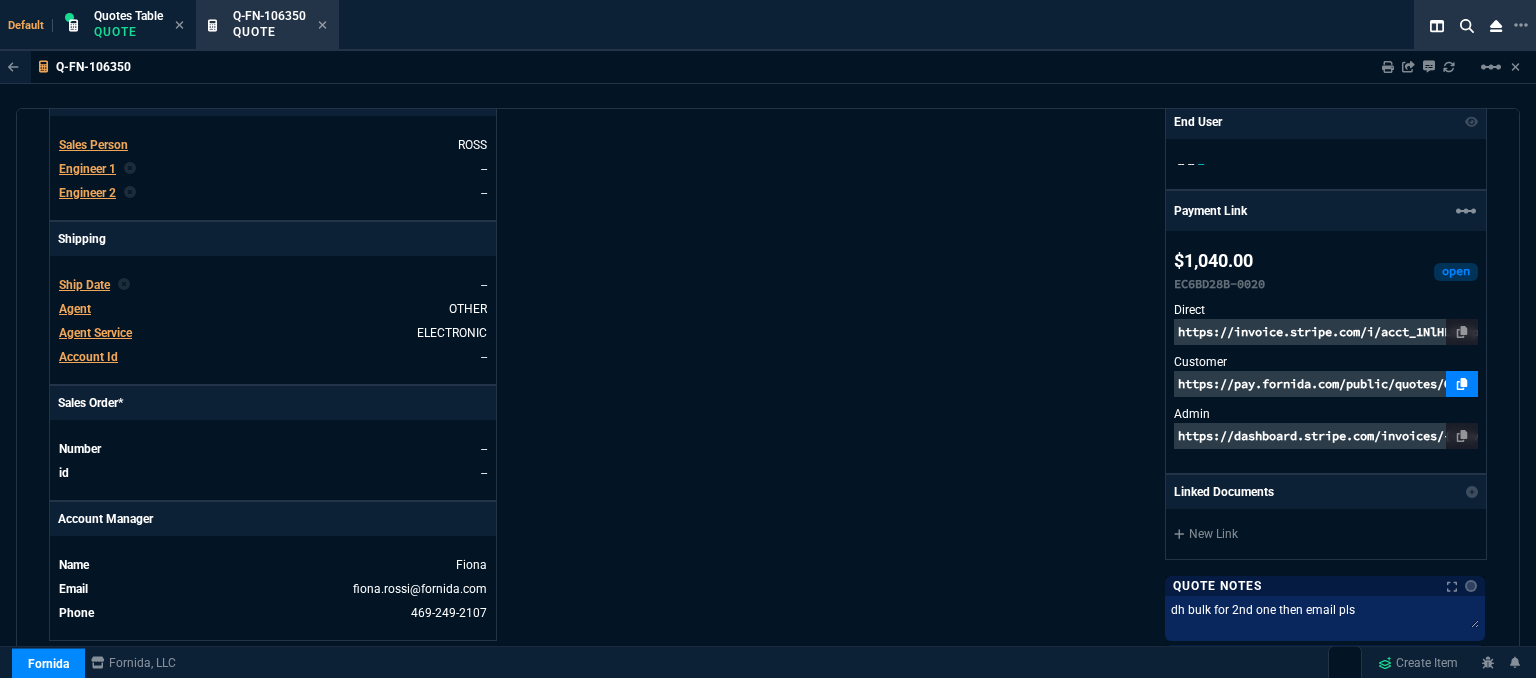 click at bounding box center [1462, 384] 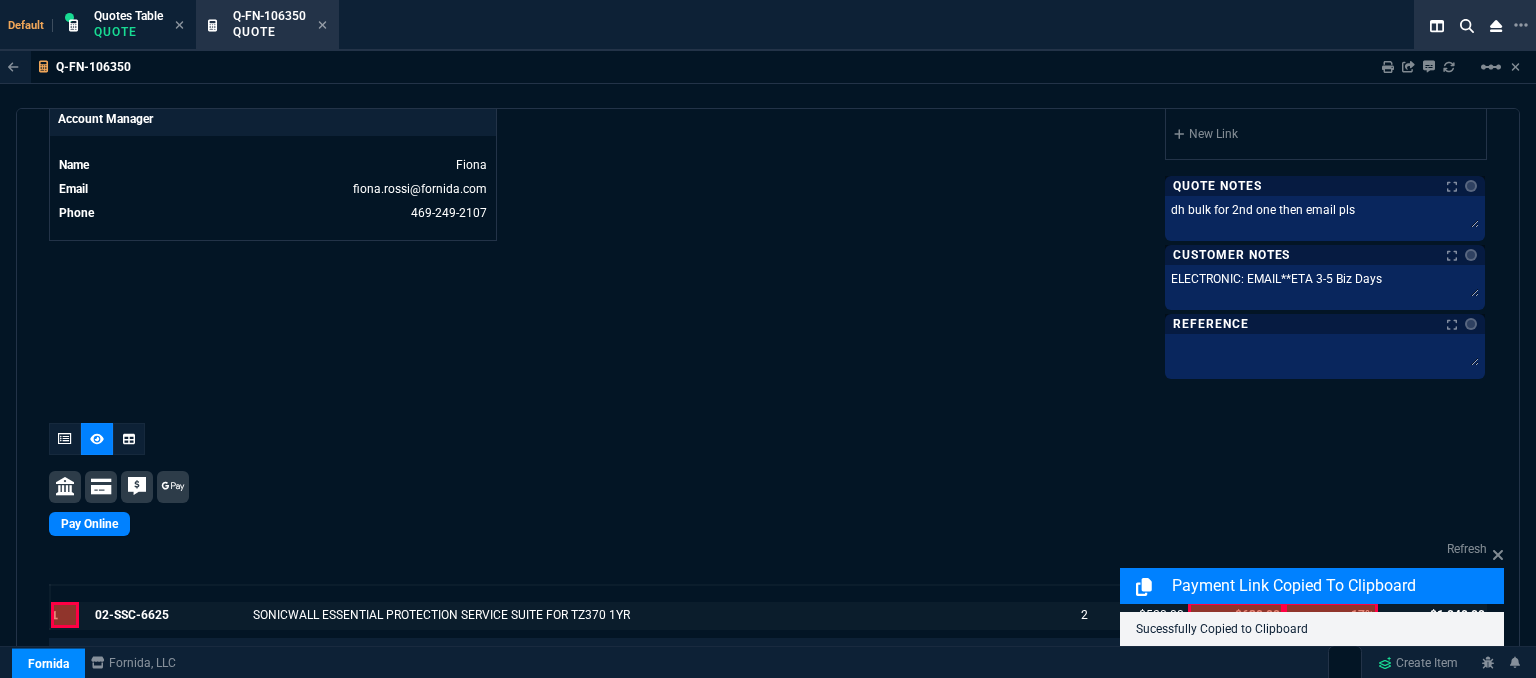 scroll, scrollTop: 1182, scrollLeft: 0, axis: vertical 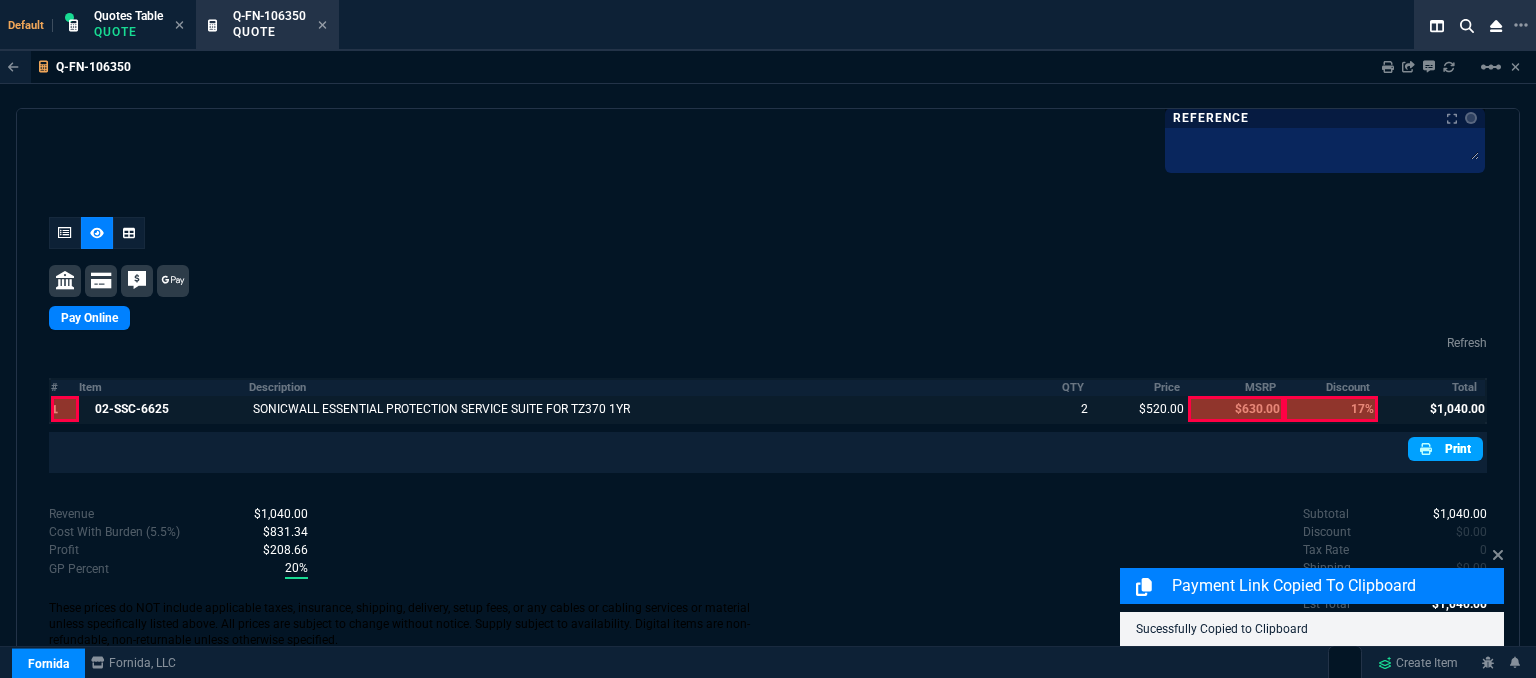 click at bounding box center [1426, 449] 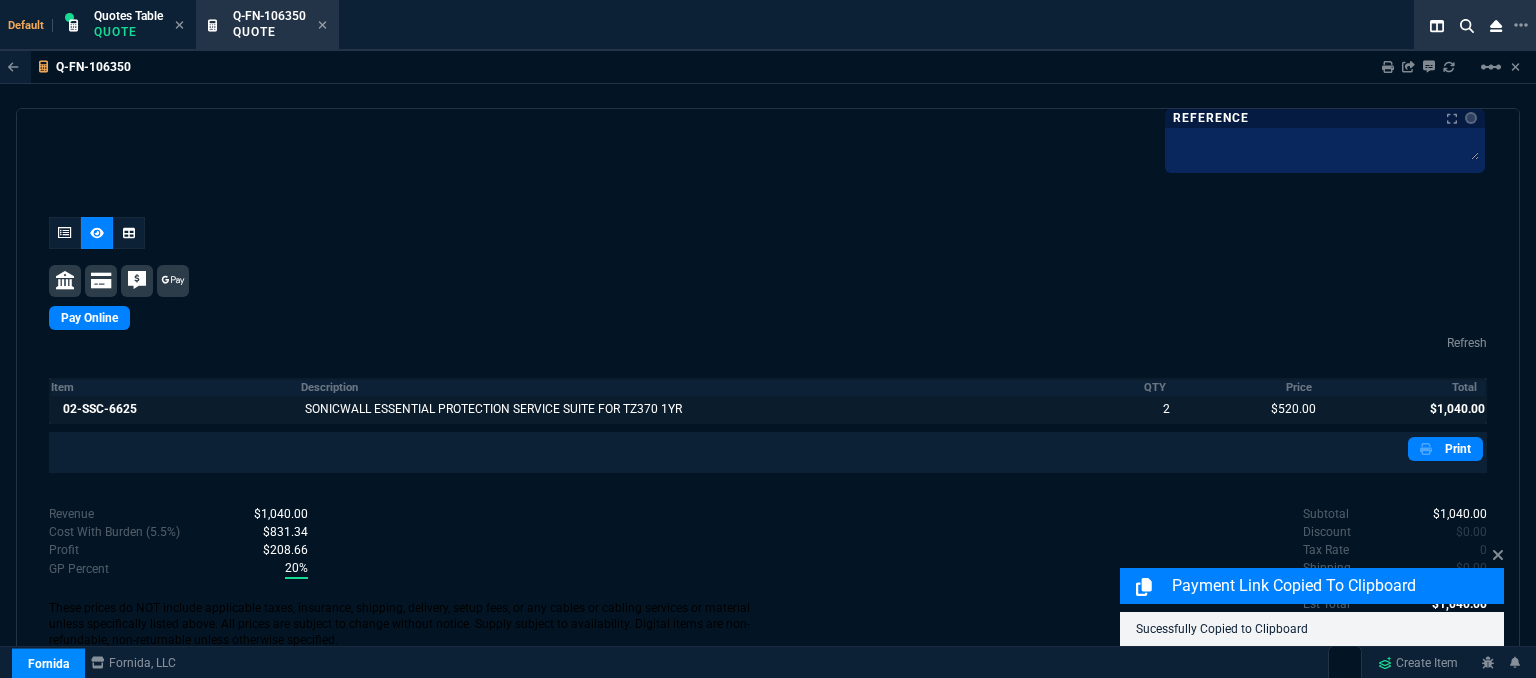 scroll, scrollTop: 1182, scrollLeft: 0, axis: vertical 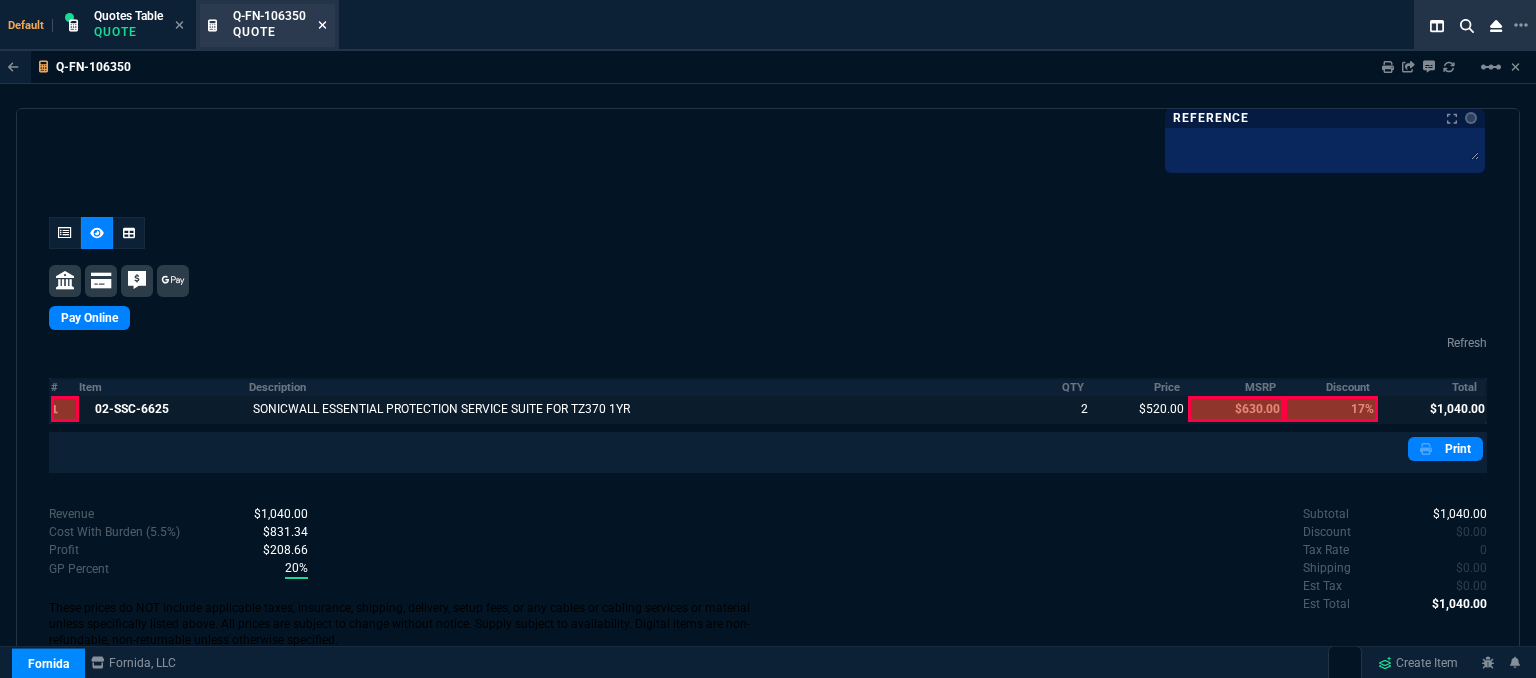 click at bounding box center (322, 25) 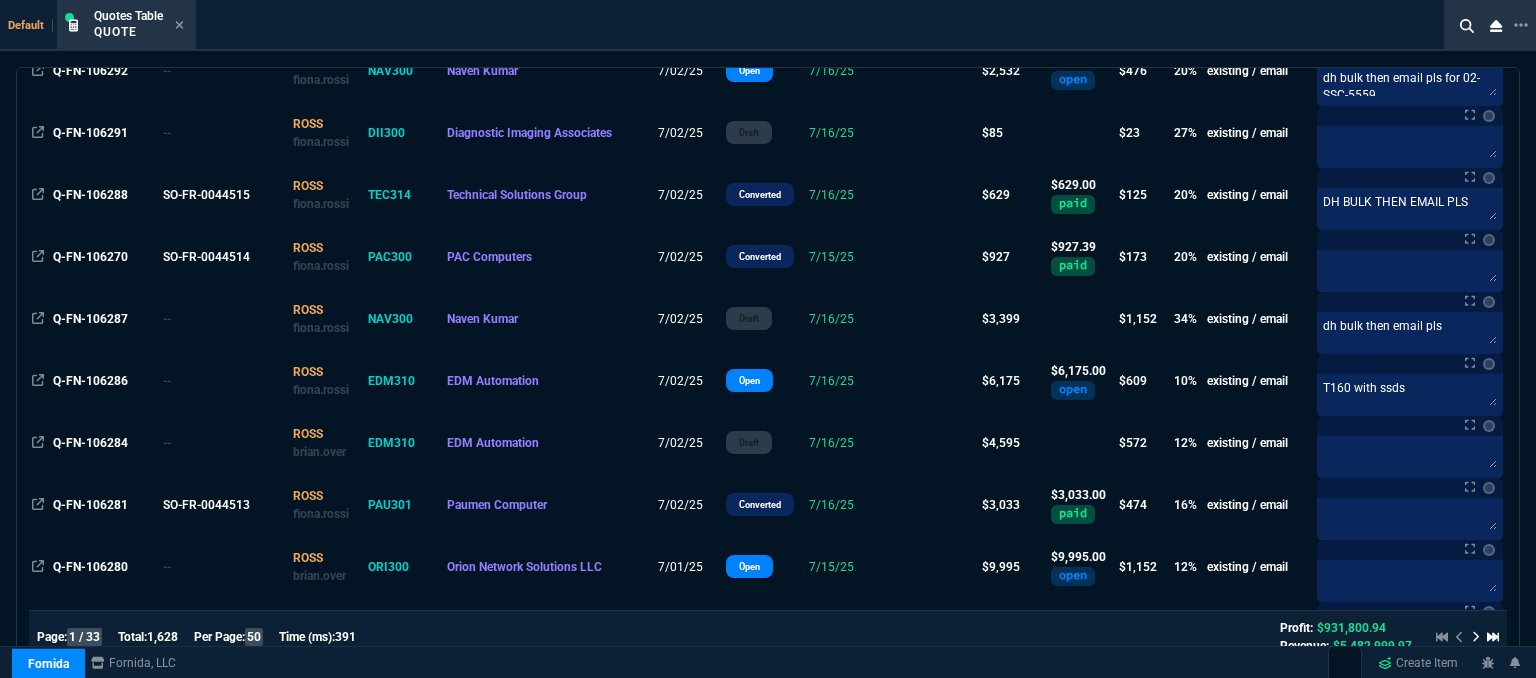 scroll, scrollTop: 2300, scrollLeft: 0, axis: vertical 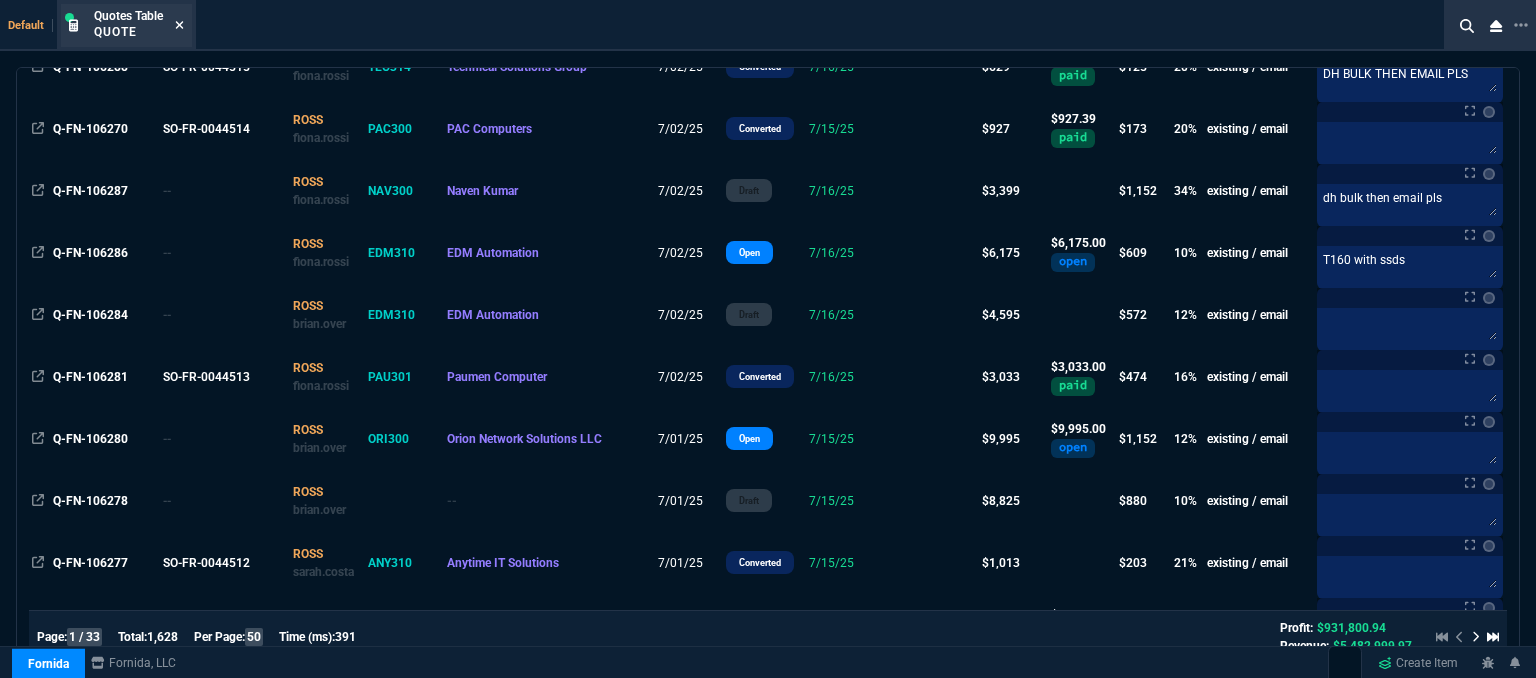 click at bounding box center [180, 25] 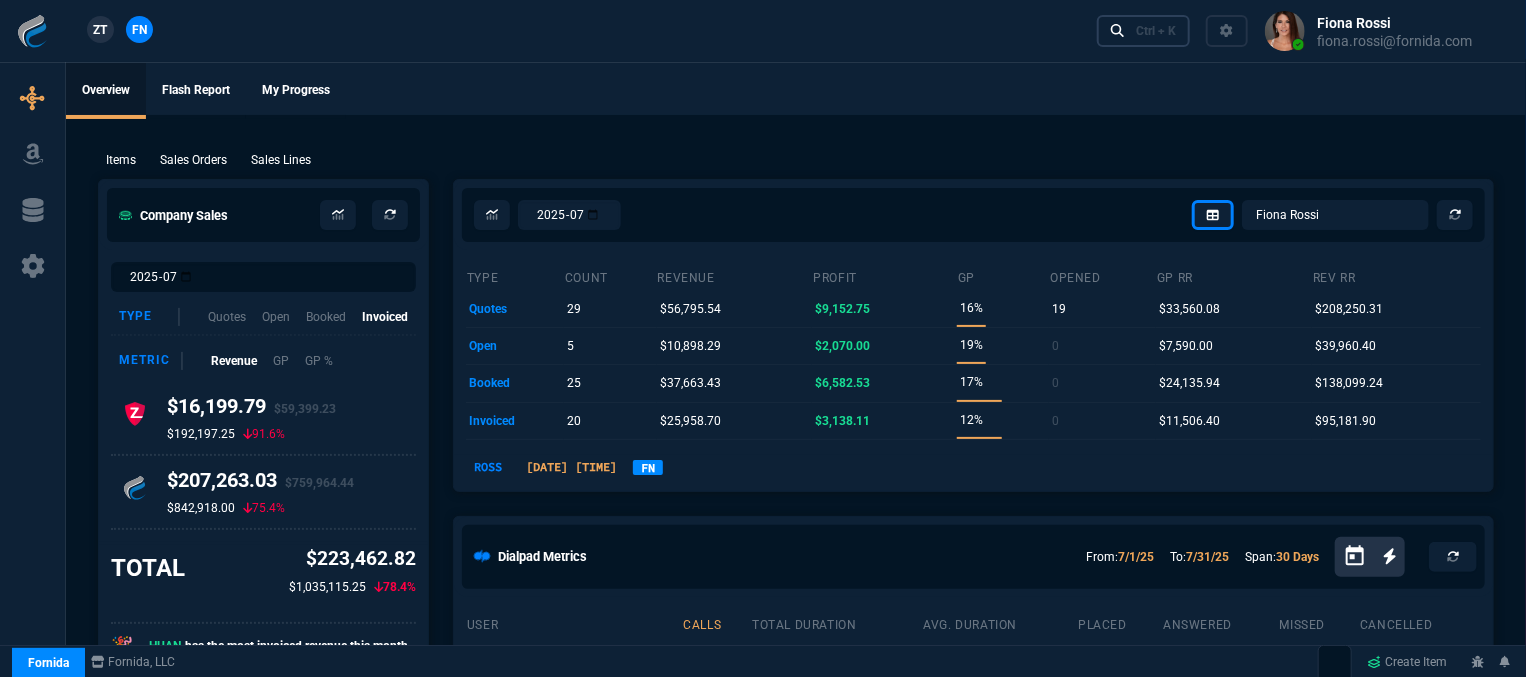 click on "Ctrl + K" at bounding box center [1156, 31] 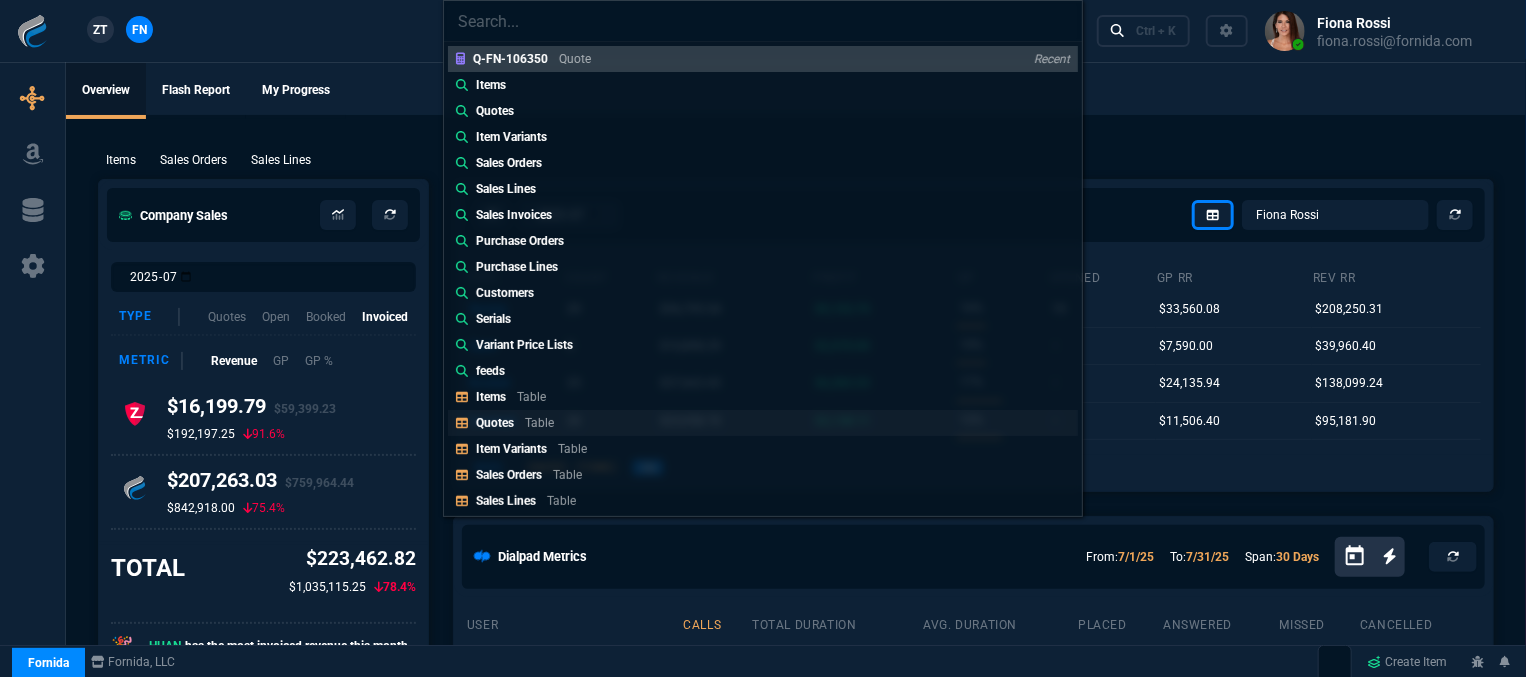 click on "Quotes" at bounding box center [510, 59] 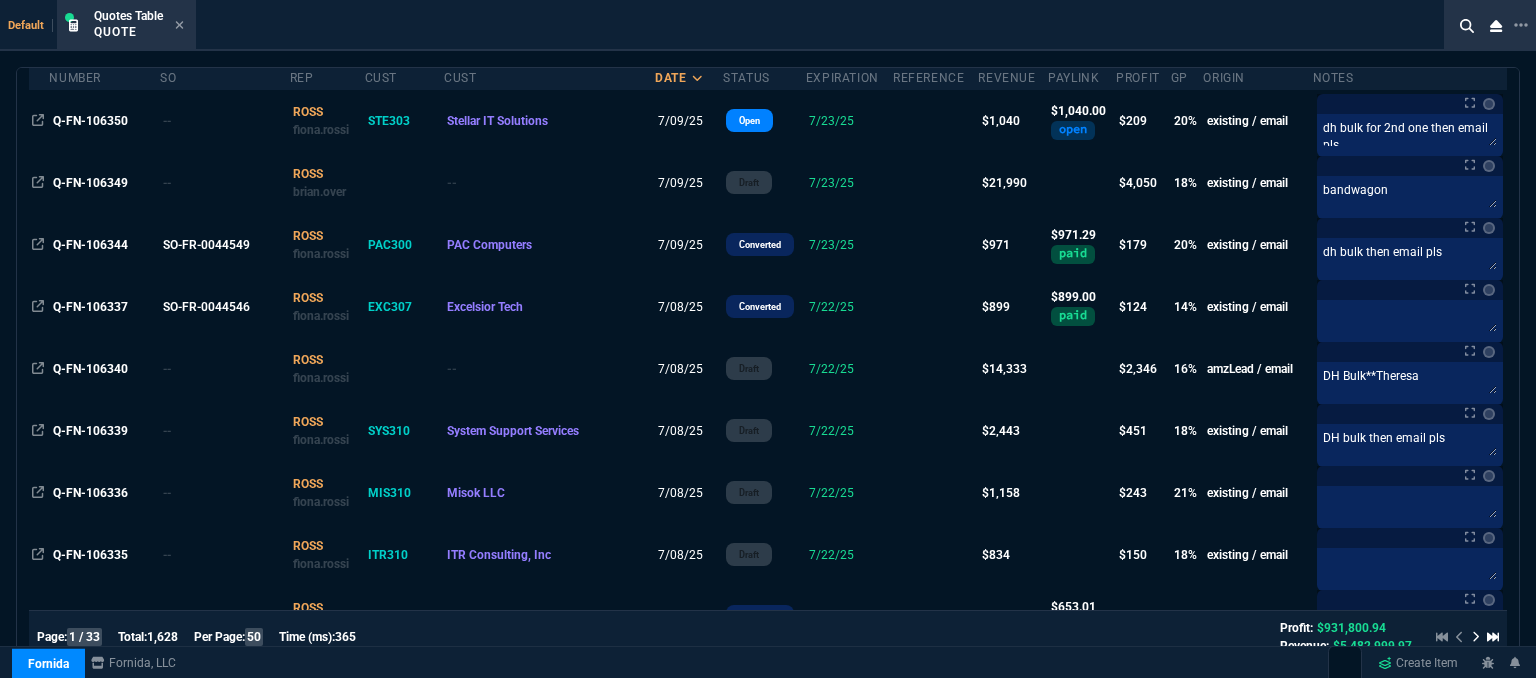 scroll, scrollTop: 500, scrollLeft: 0, axis: vertical 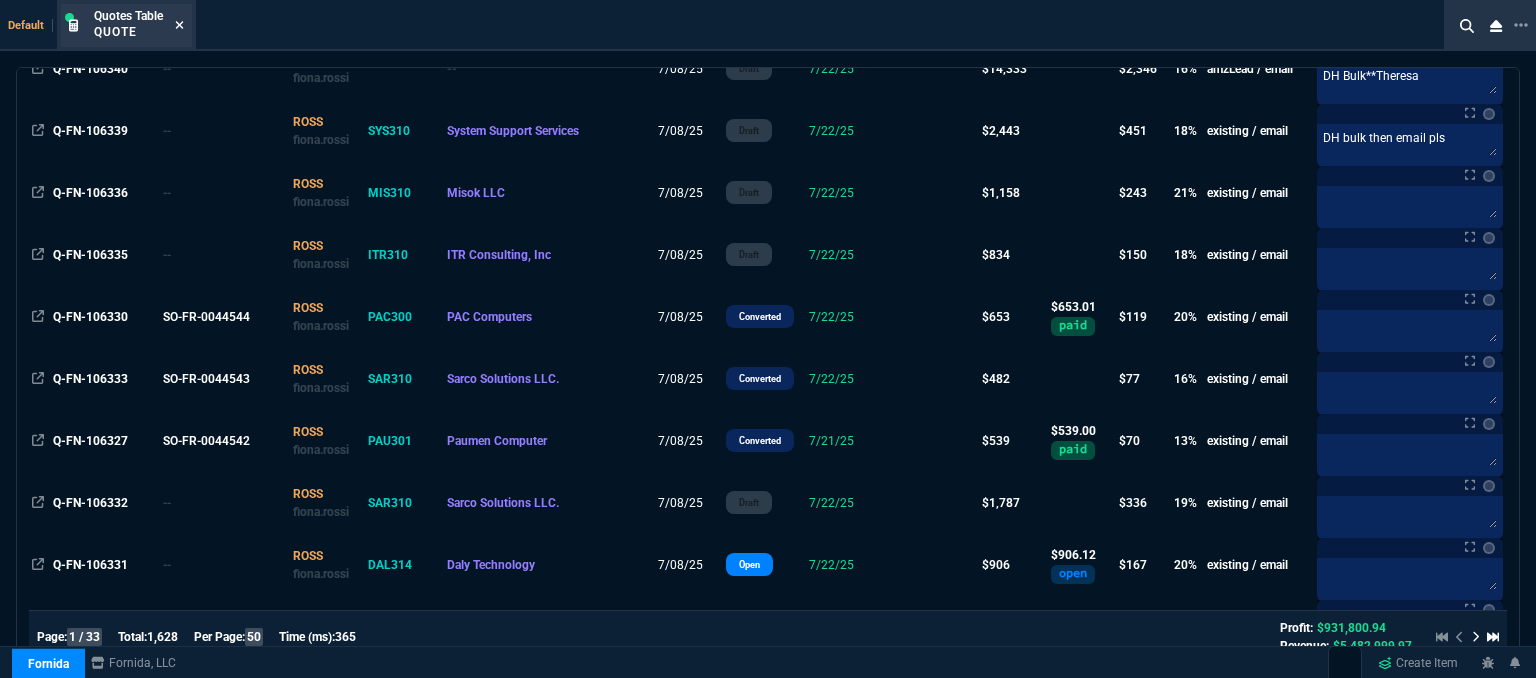 click at bounding box center [180, 25] 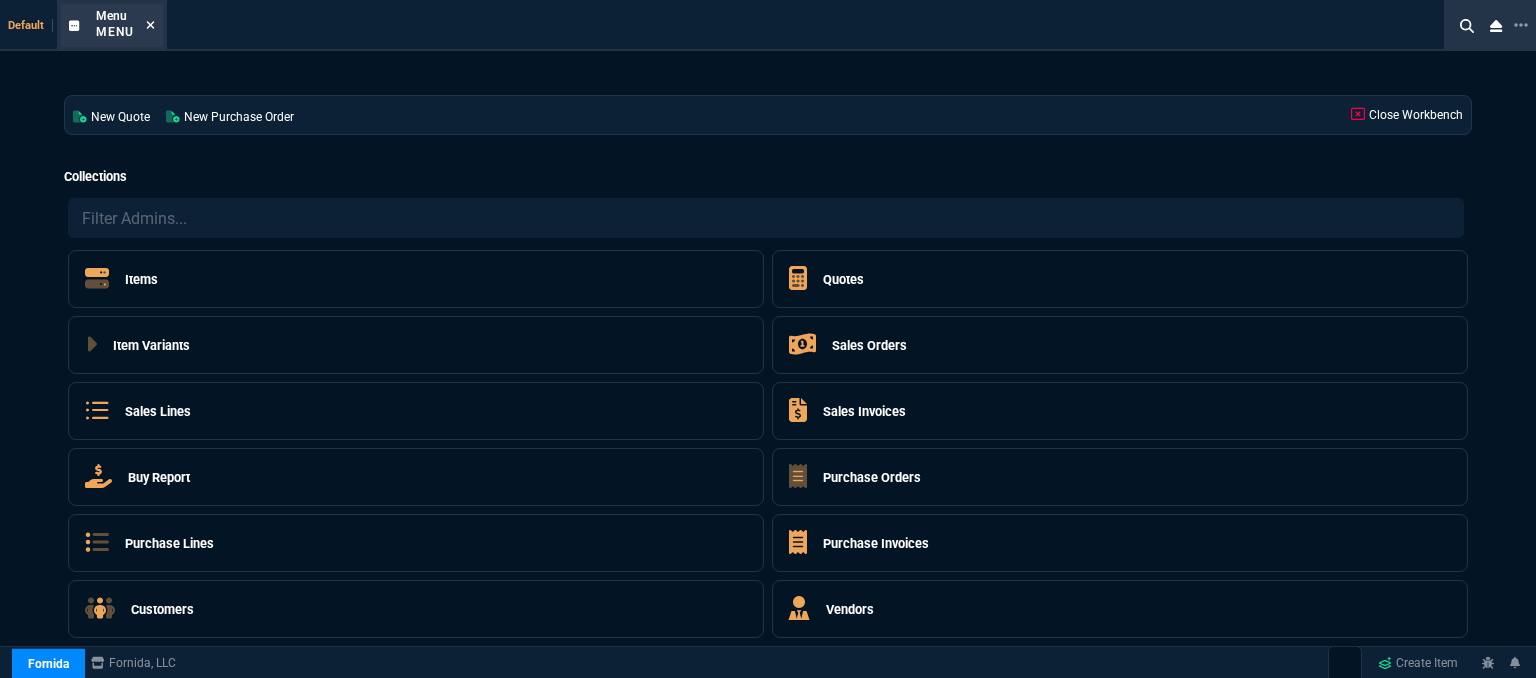click at bounding box center [151, 25] 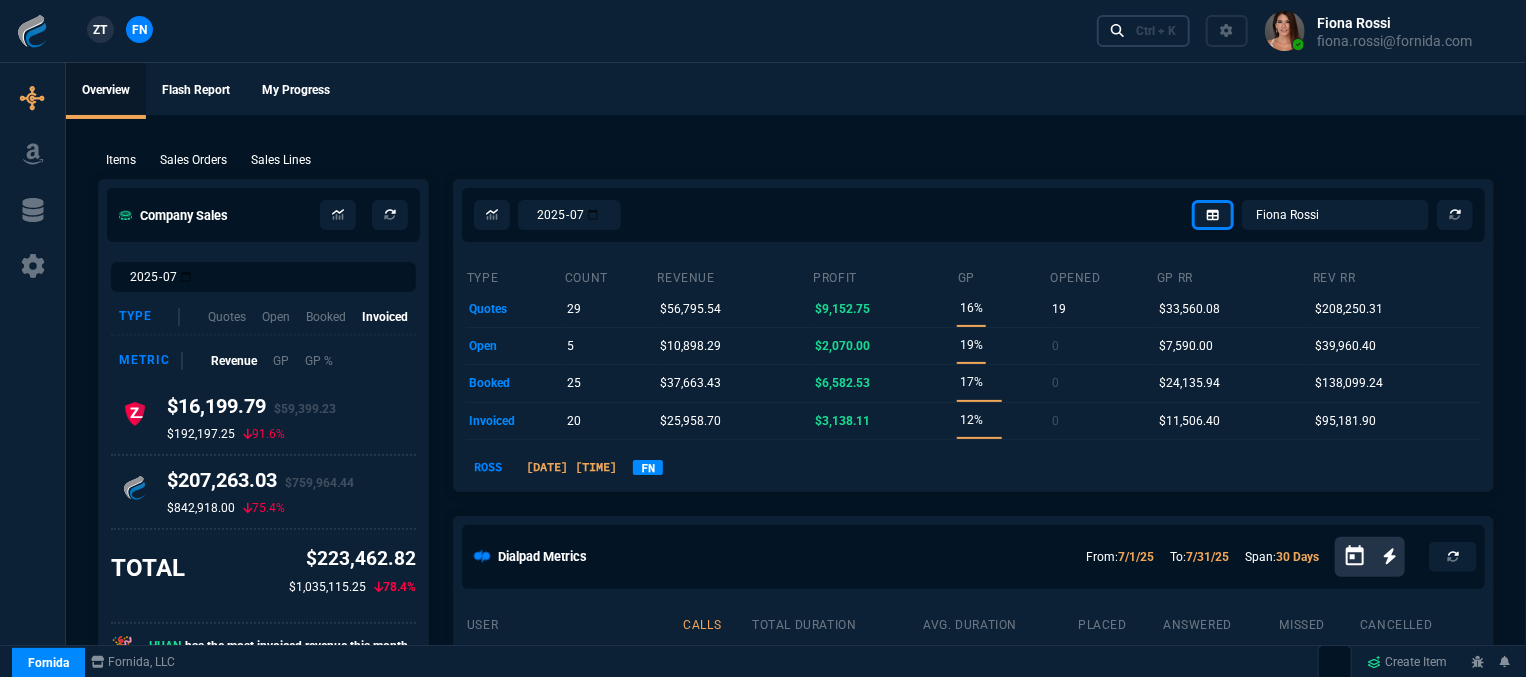 click on "Ctrl + K" at bounding box center [1156, 31] 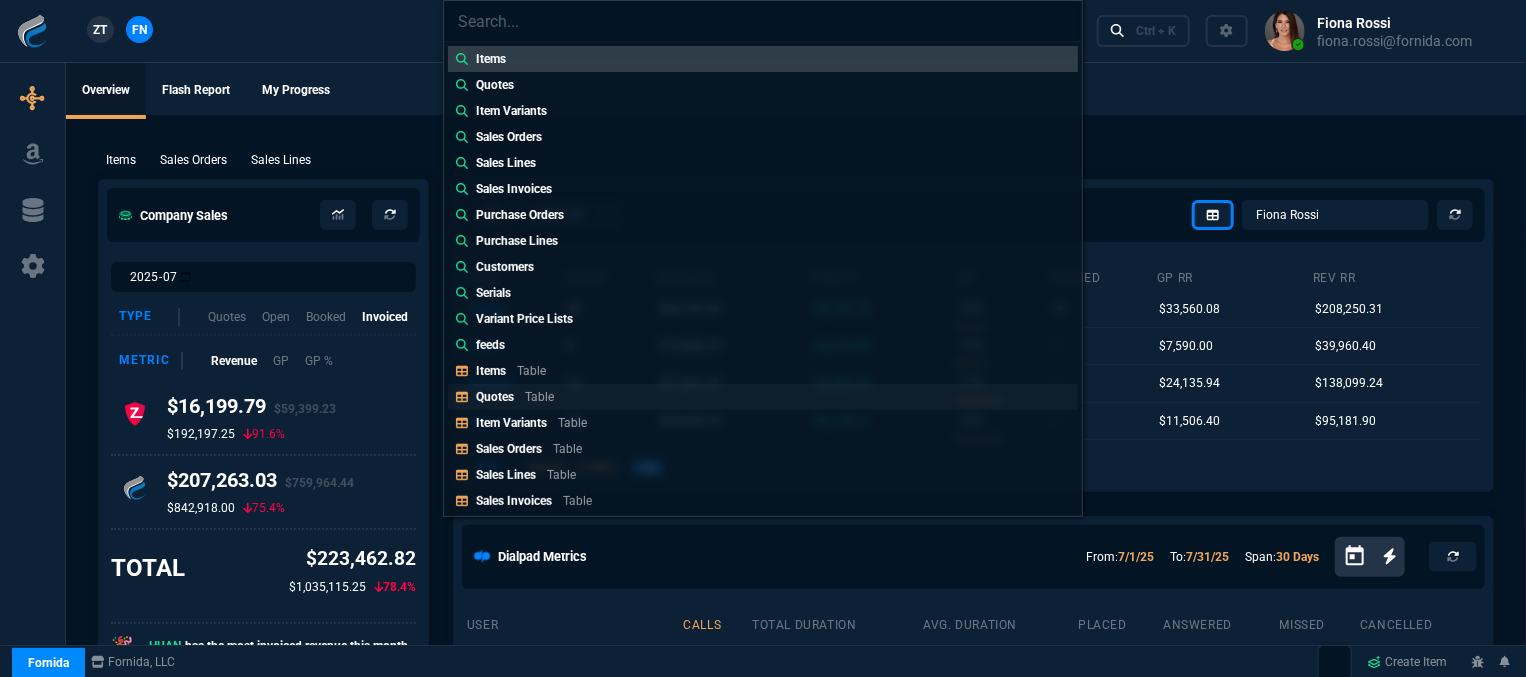 click on "Table" at bounding box center (531, 371) 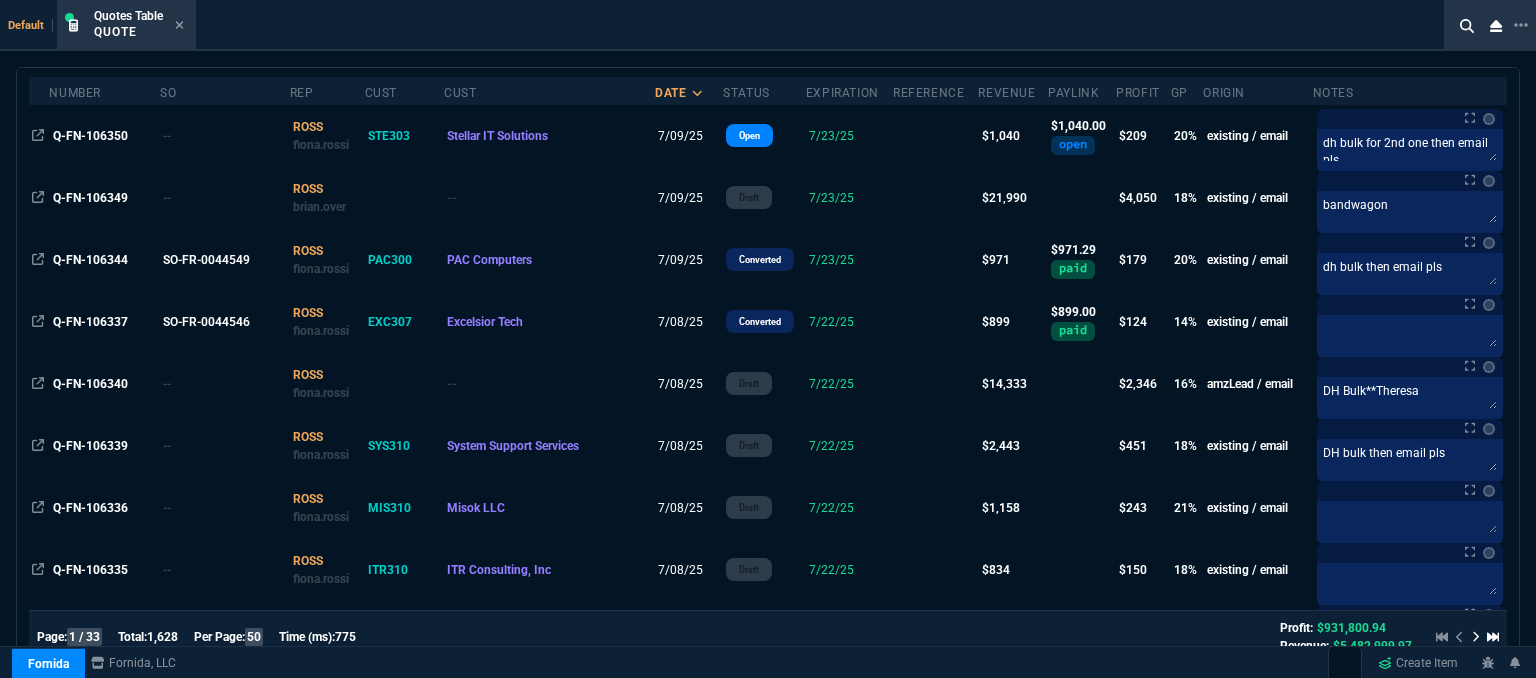 scroll, scrollTop: 100, scrollLeft: 0, axis: vertical 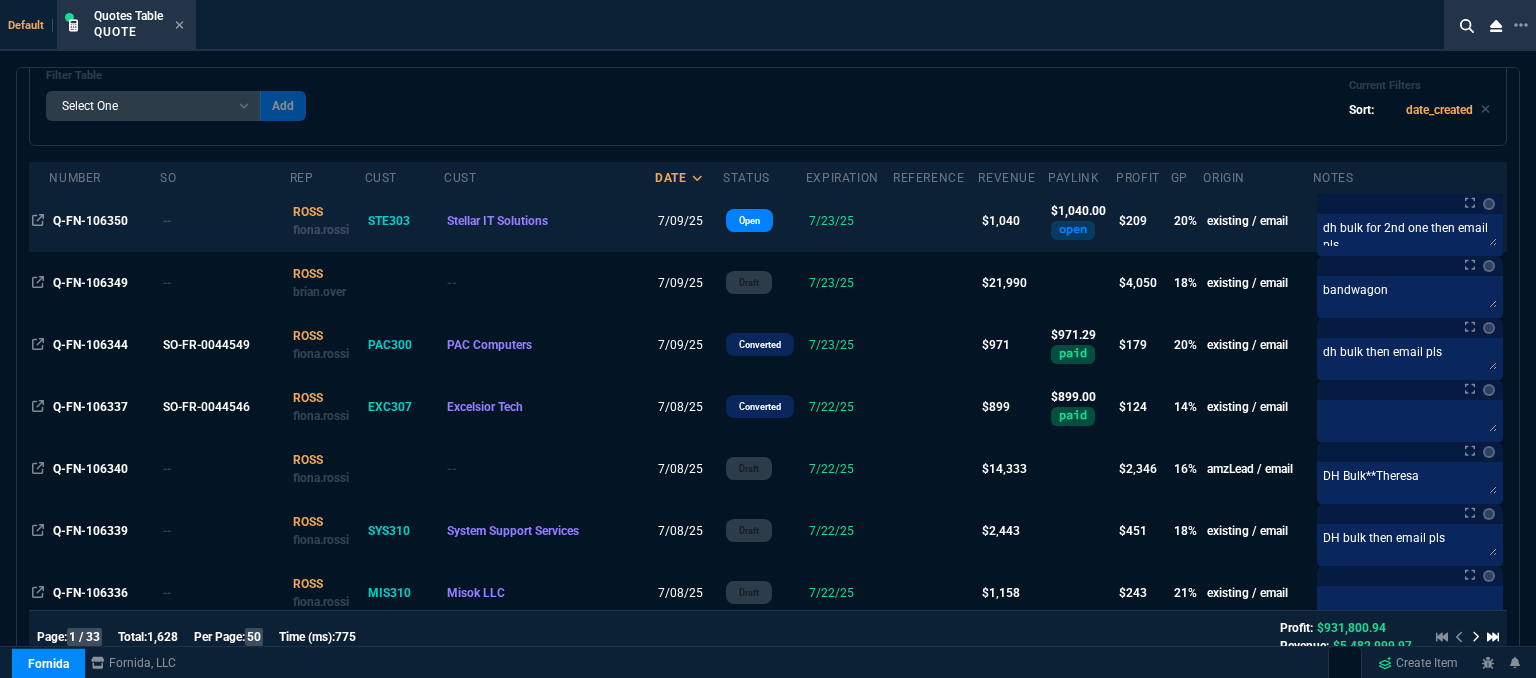 click on "7/23/25" at bounding box center [849, 221] 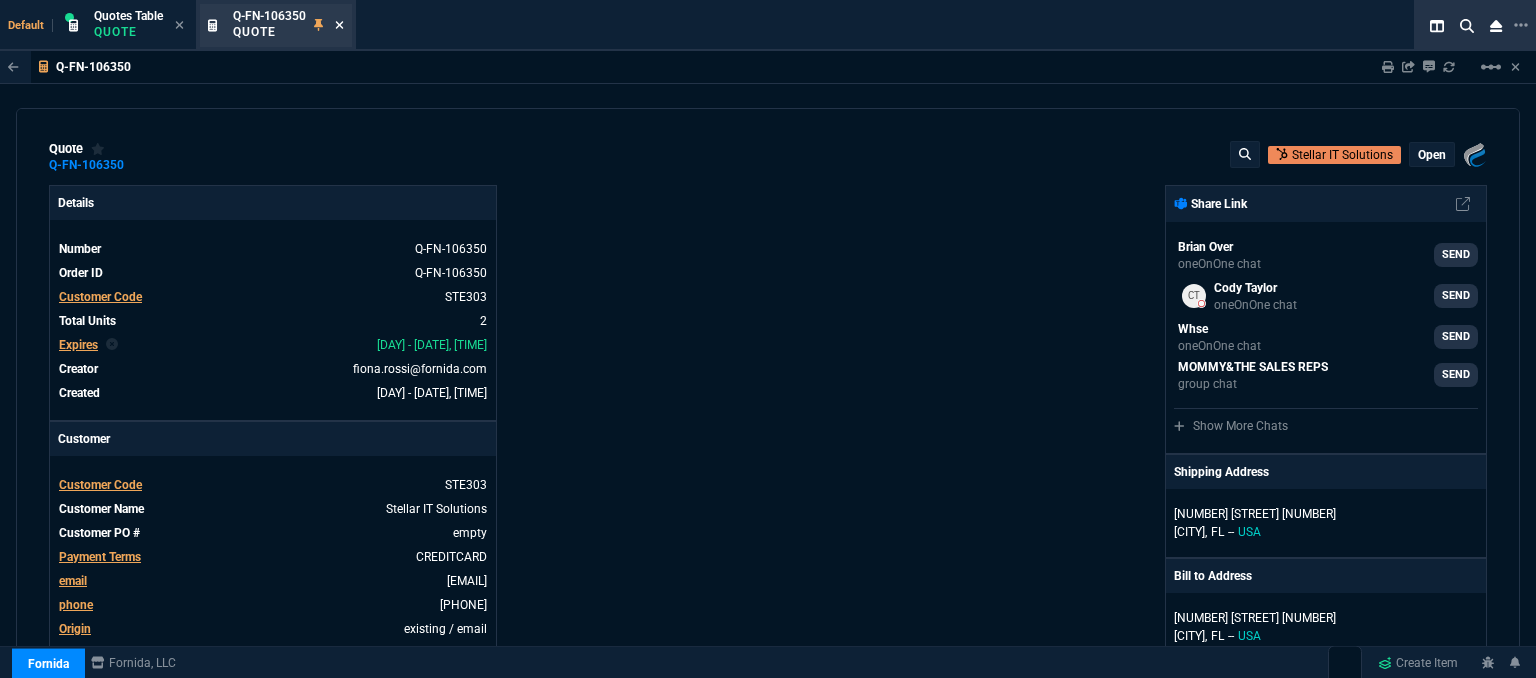 click at bounding box center (339, 25) 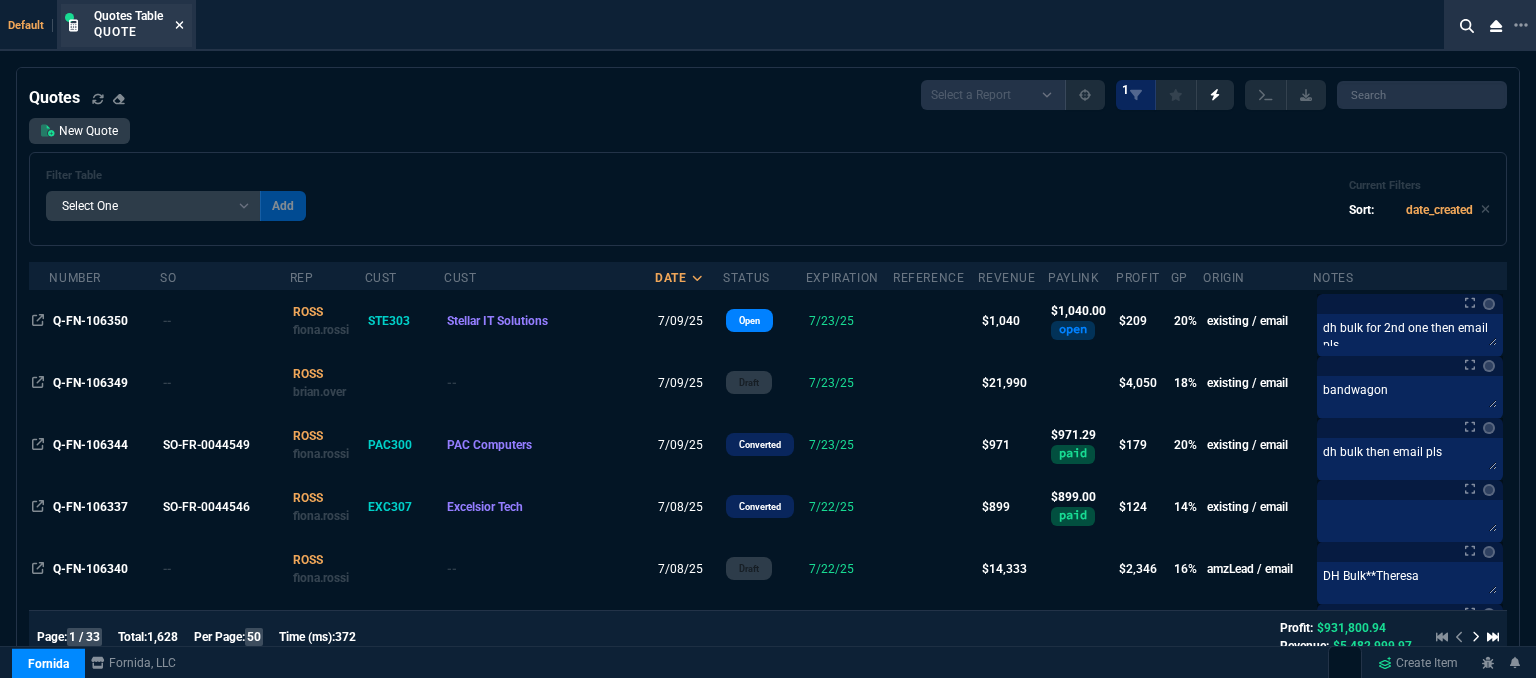 click at bounding box center (179, 25) 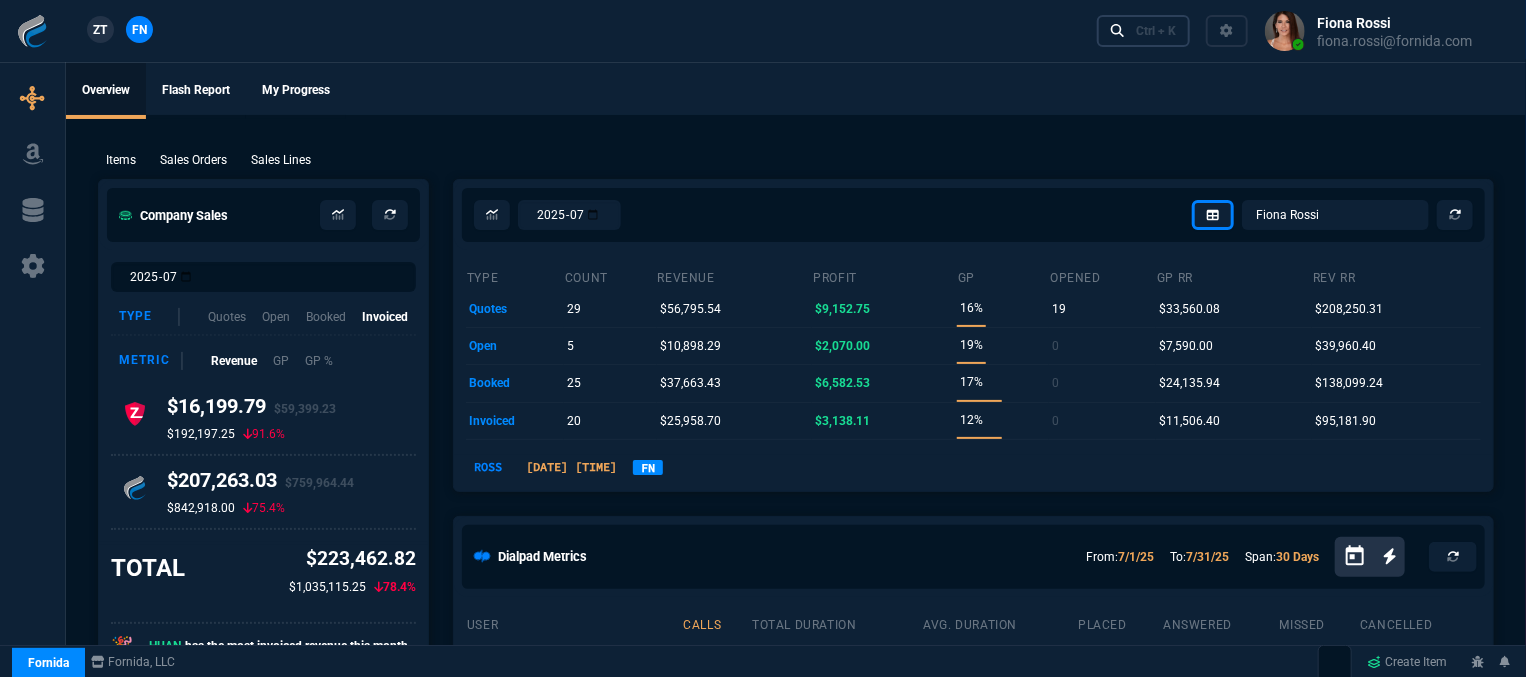 click on "Ctrl + K" at bounding box center [1156, 31] 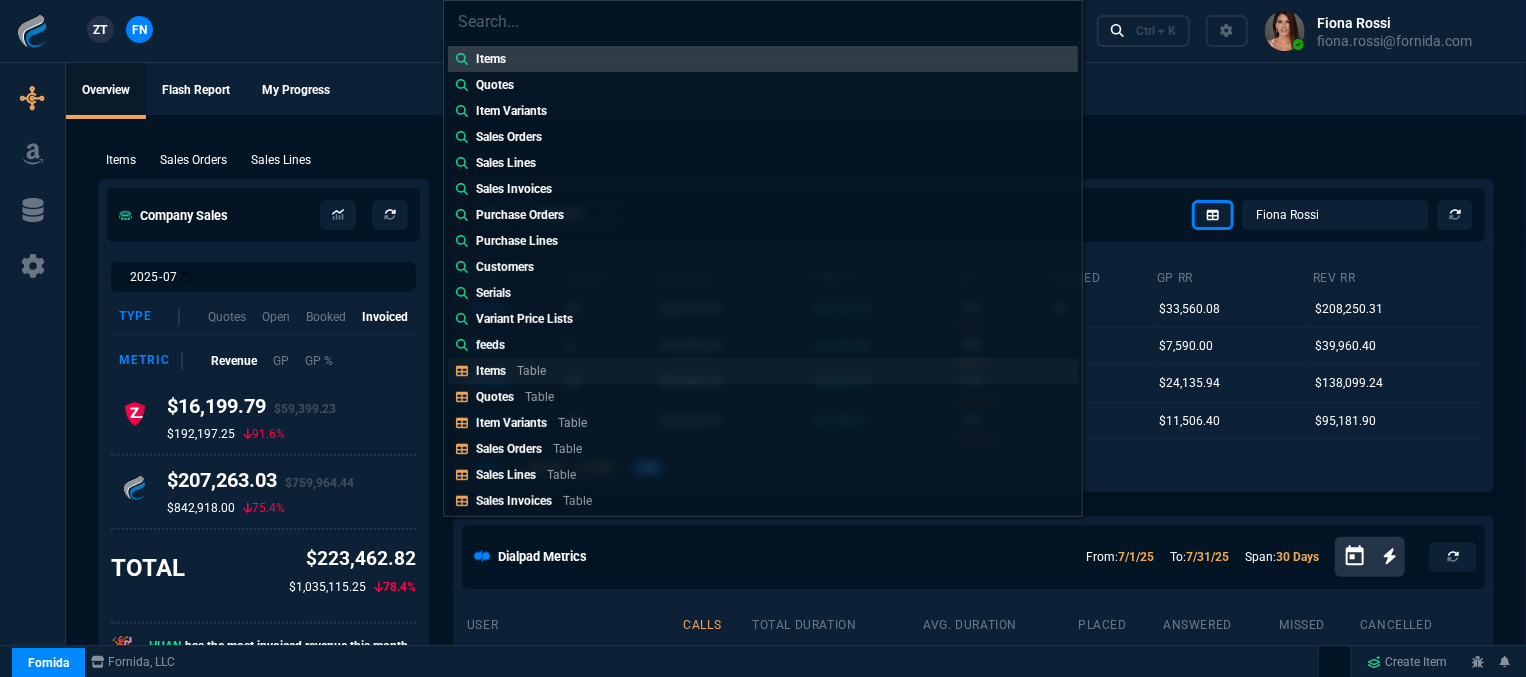 click on "Items
Table" at bounding box center [763, 59] 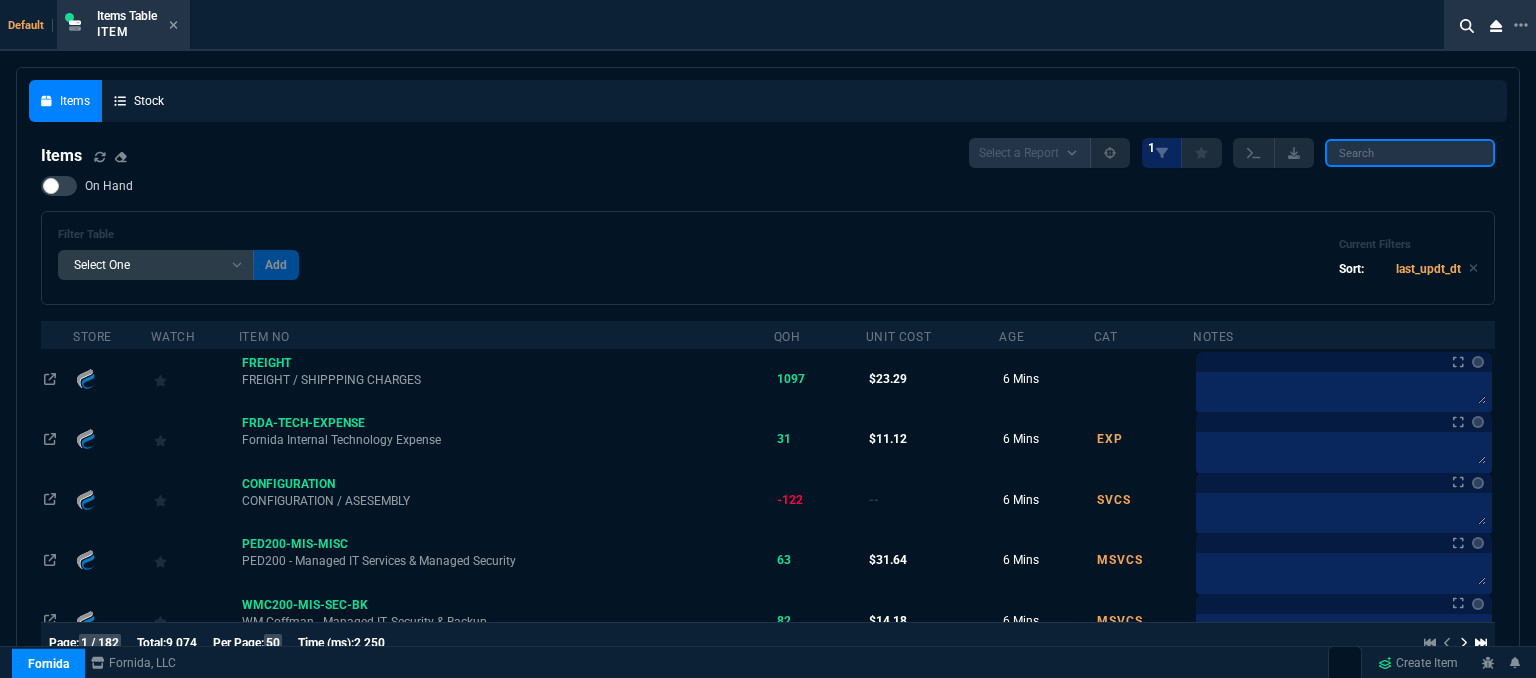 click at bounding box center [1410, 153] 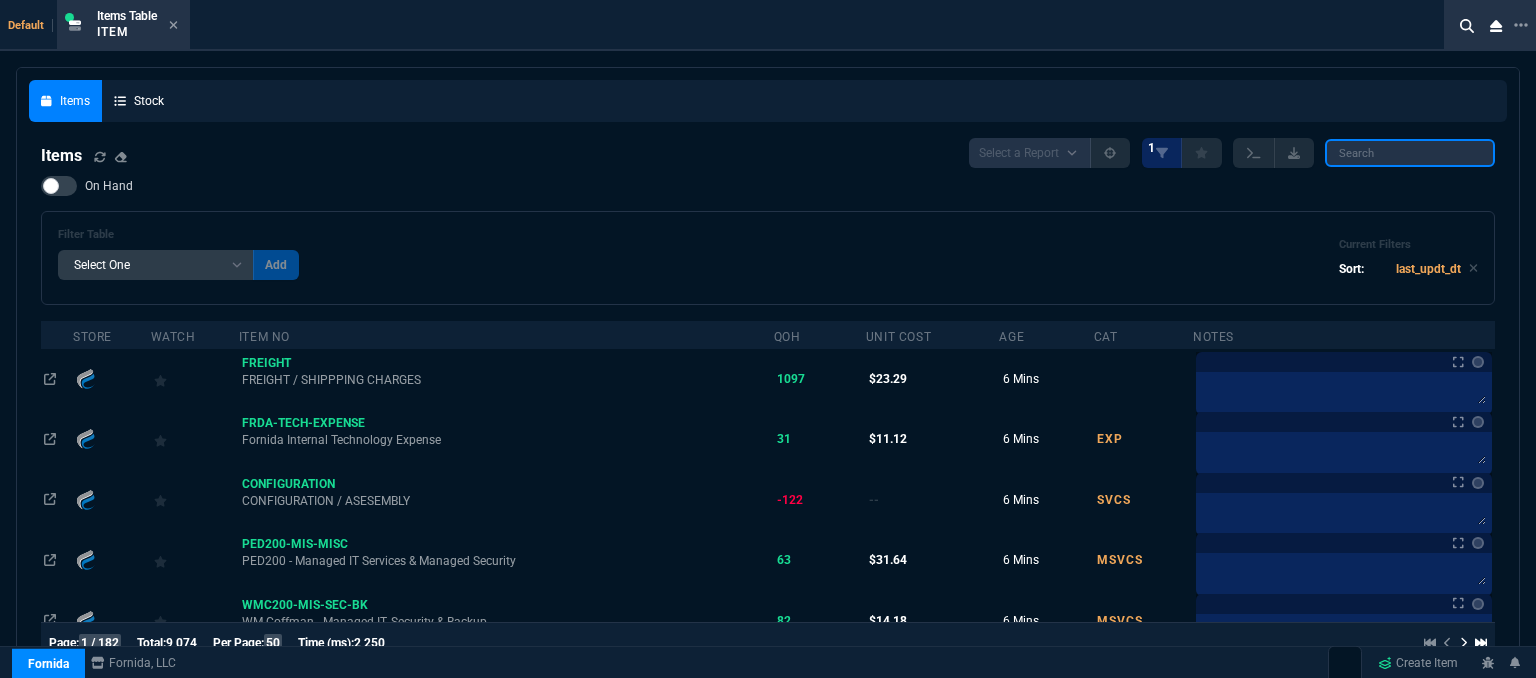 paste on "02-SSC-2821" 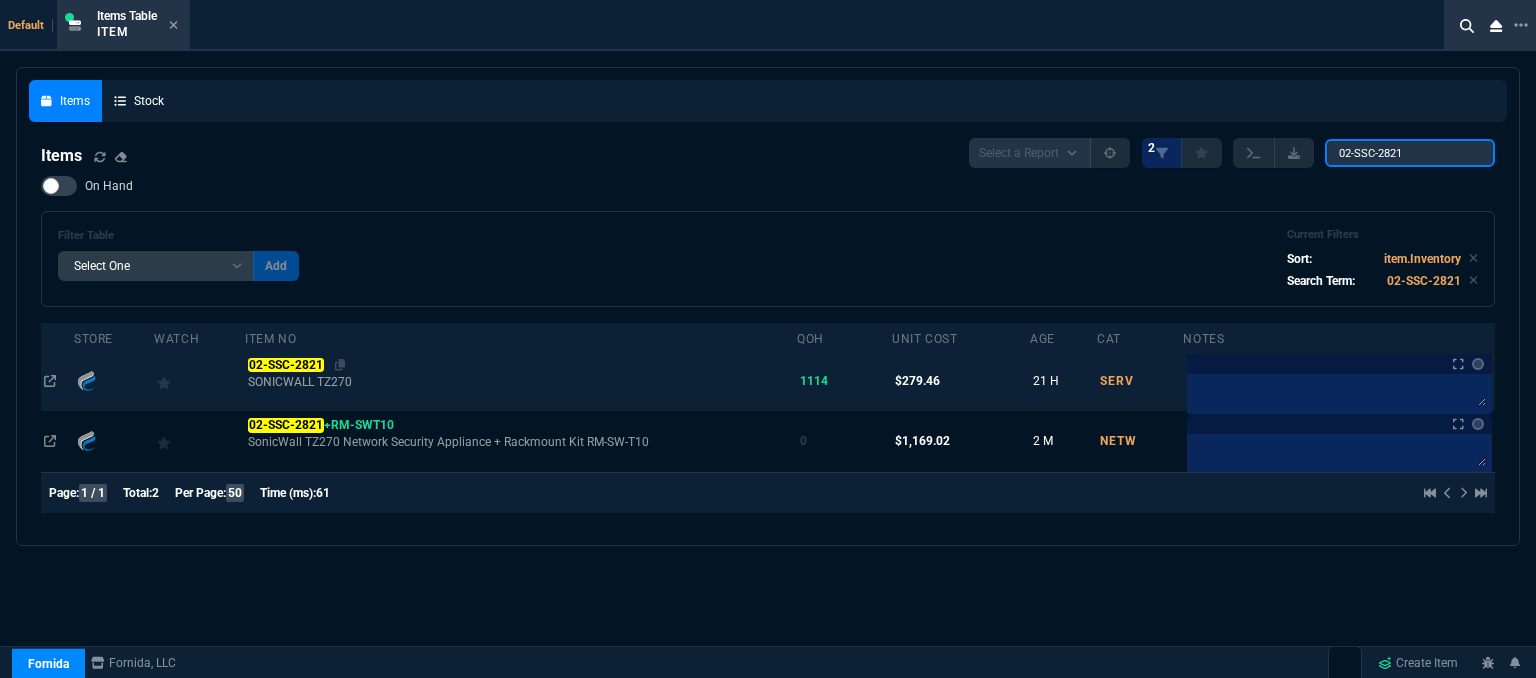 type on "02-SSC-2821" 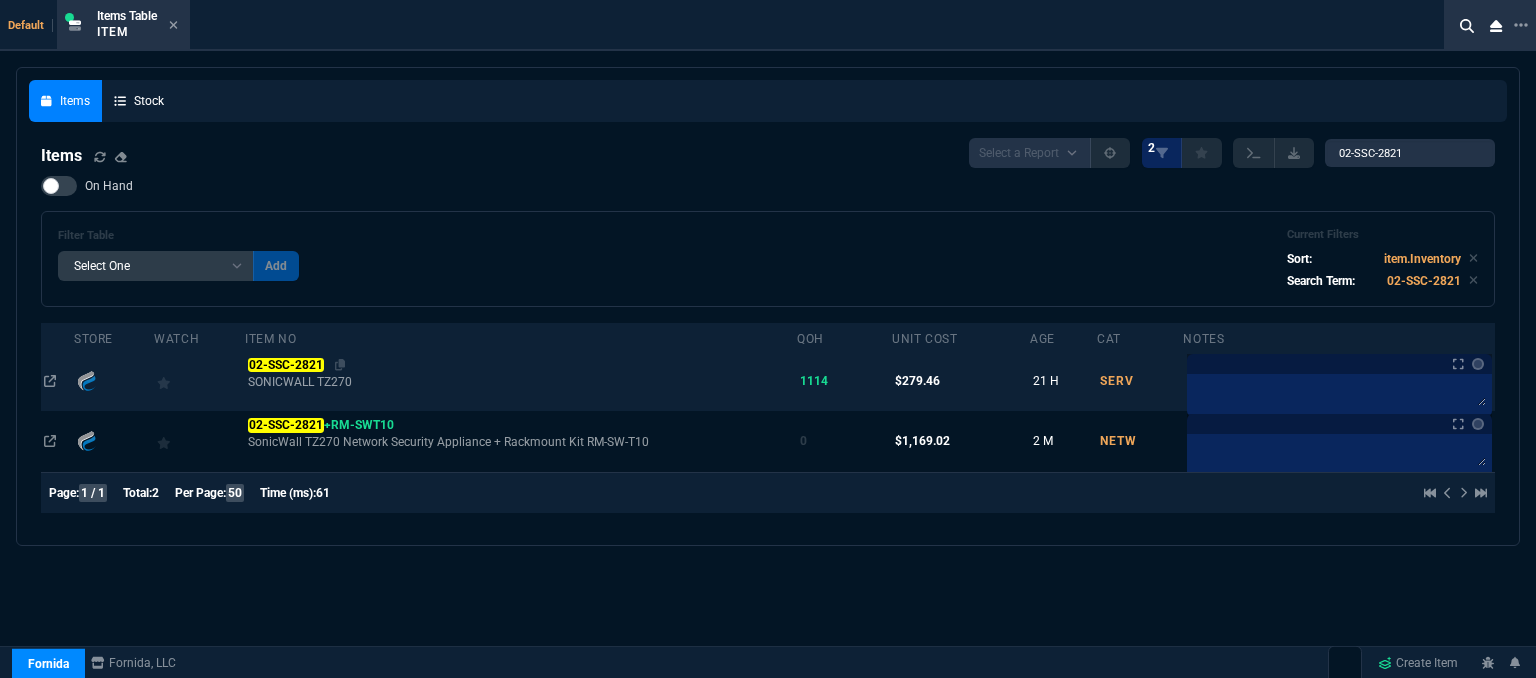 click on "02-SSC-2821" at bounding box center [521, 365] 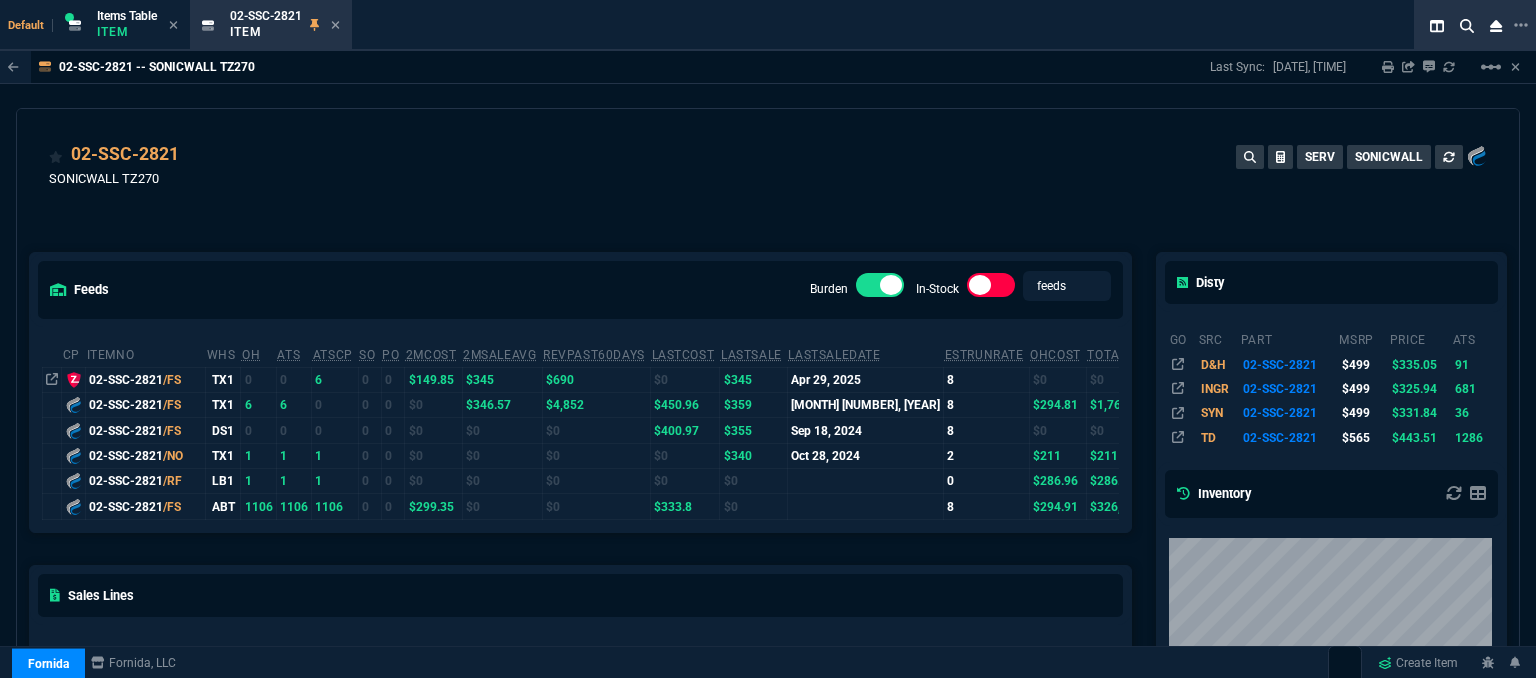 scroll, scrollTop: 400, scrollLeft: 0, axis: vertical 